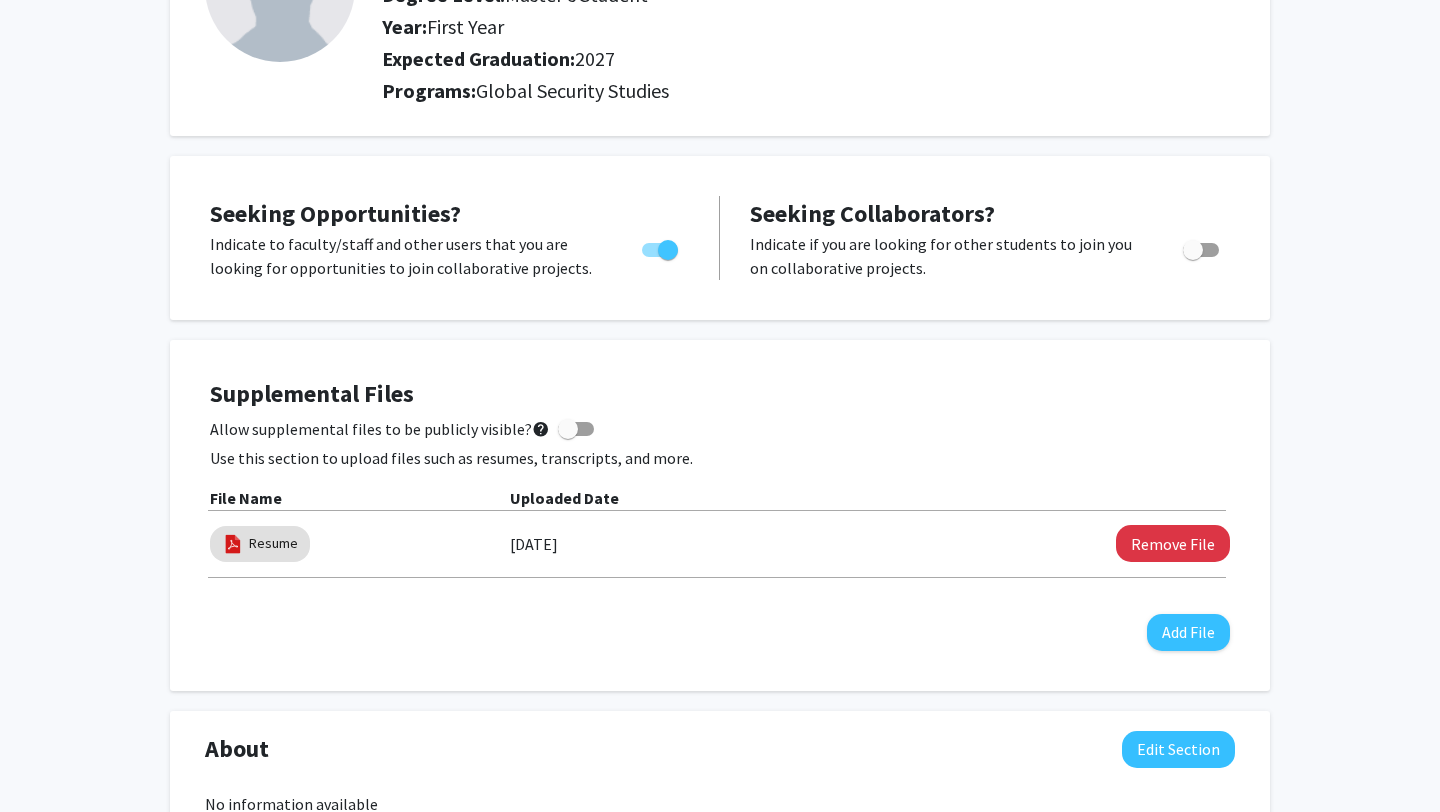 scroll, scrollTop: 262, scrollLeft: 0, axis: vertical 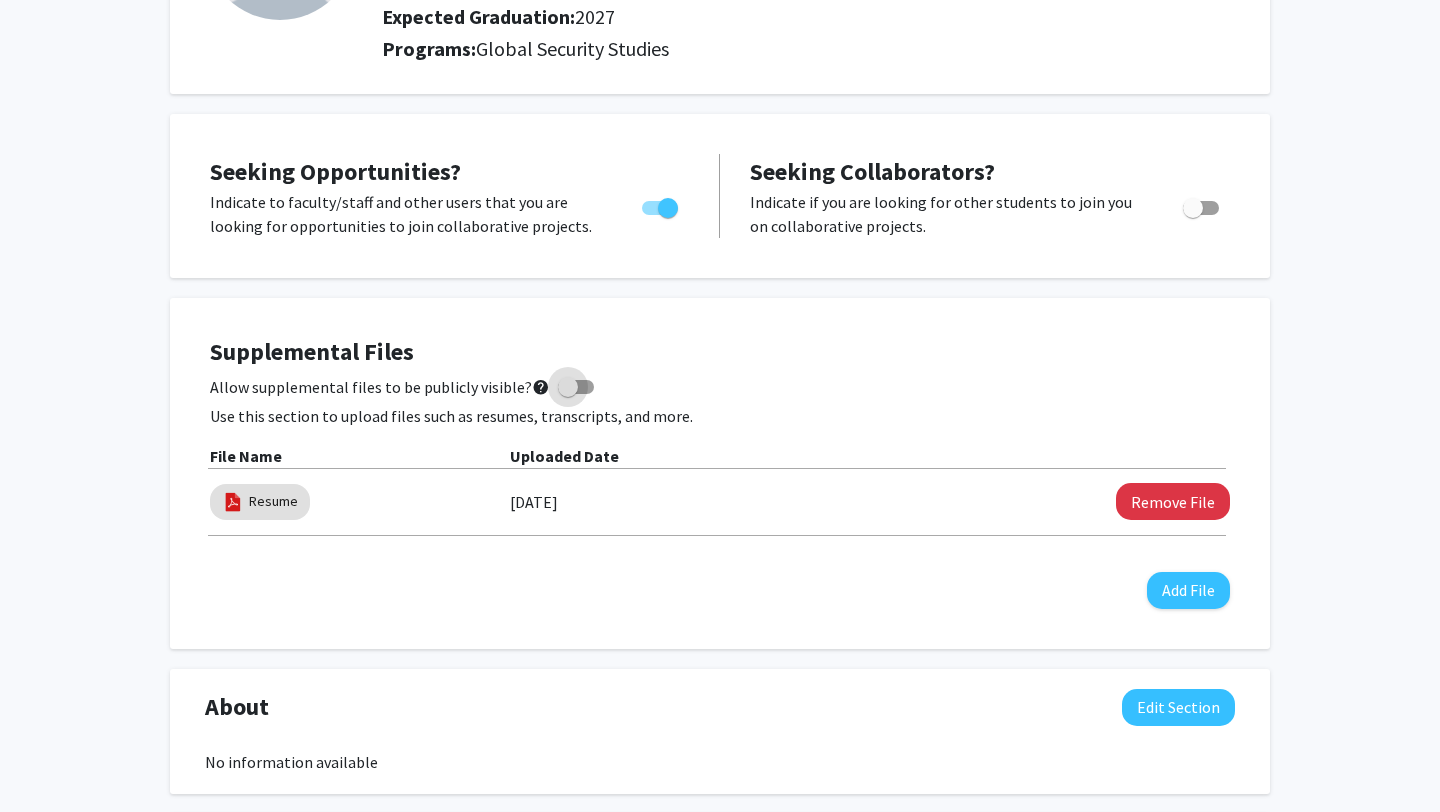 click at bounding box center [576, 387] 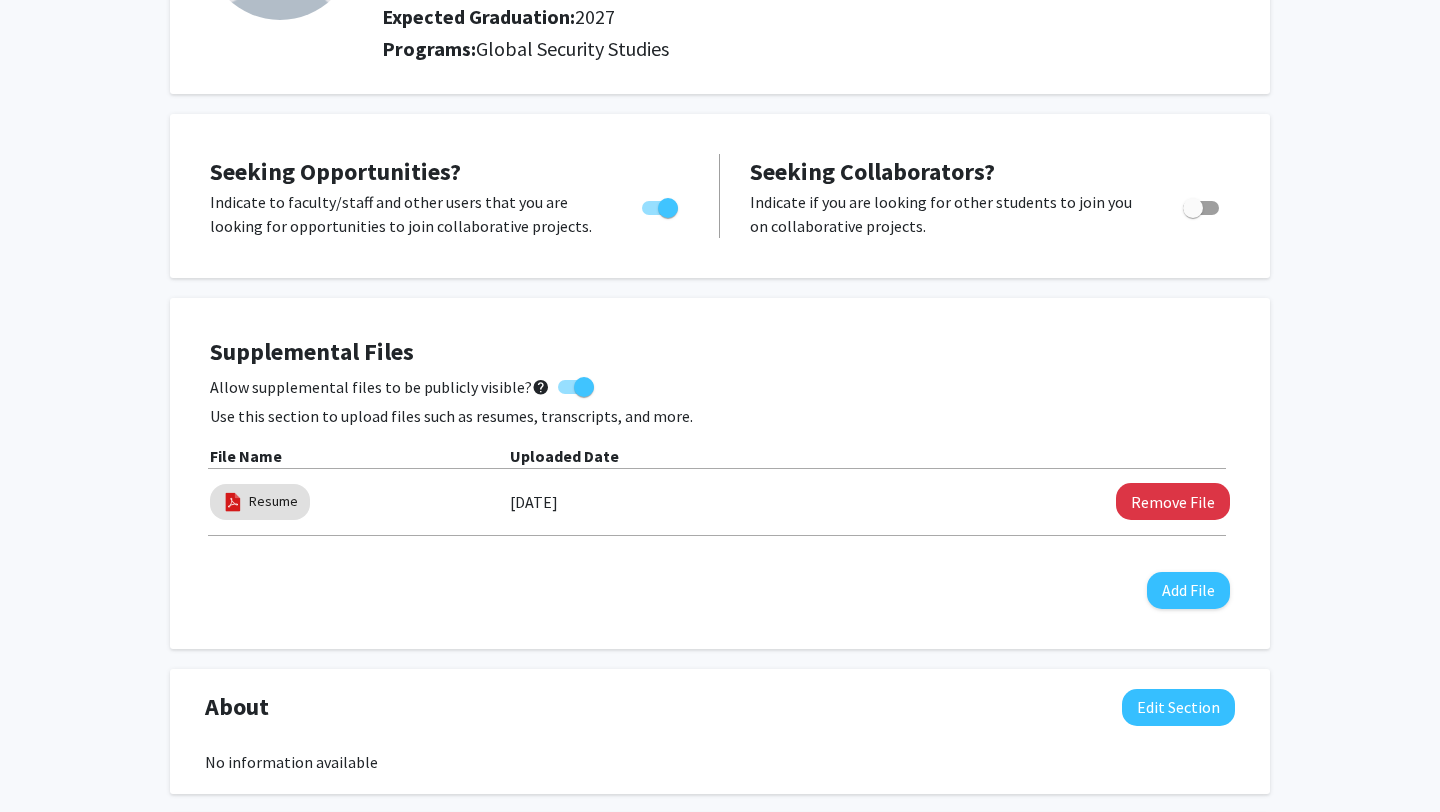 click at bounding box center [584, 387] 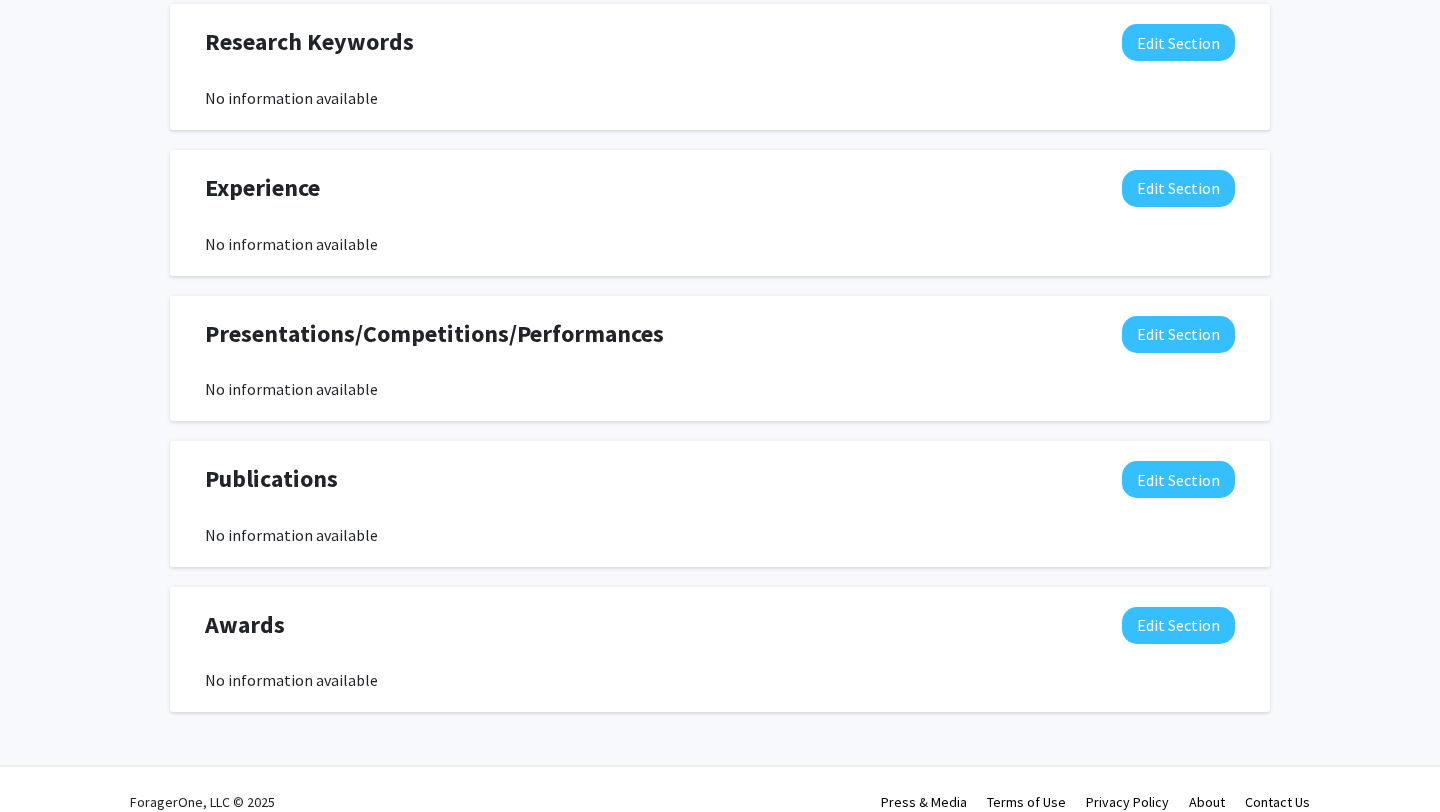 scroll, scrollTop: 1097, scrollLeft: 0, axis: vertical 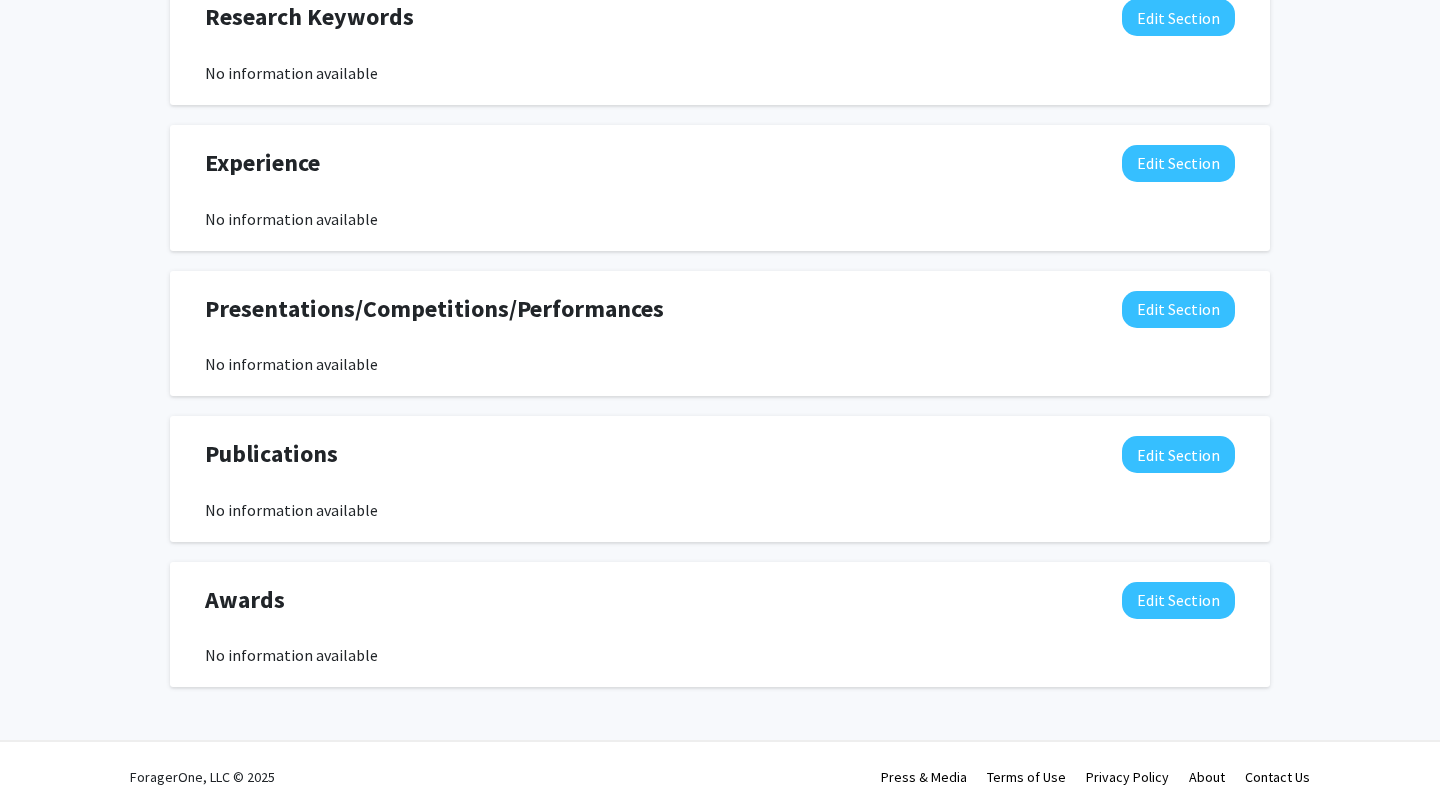 click on "Presentations/Competitions/Performances  Edit Section" 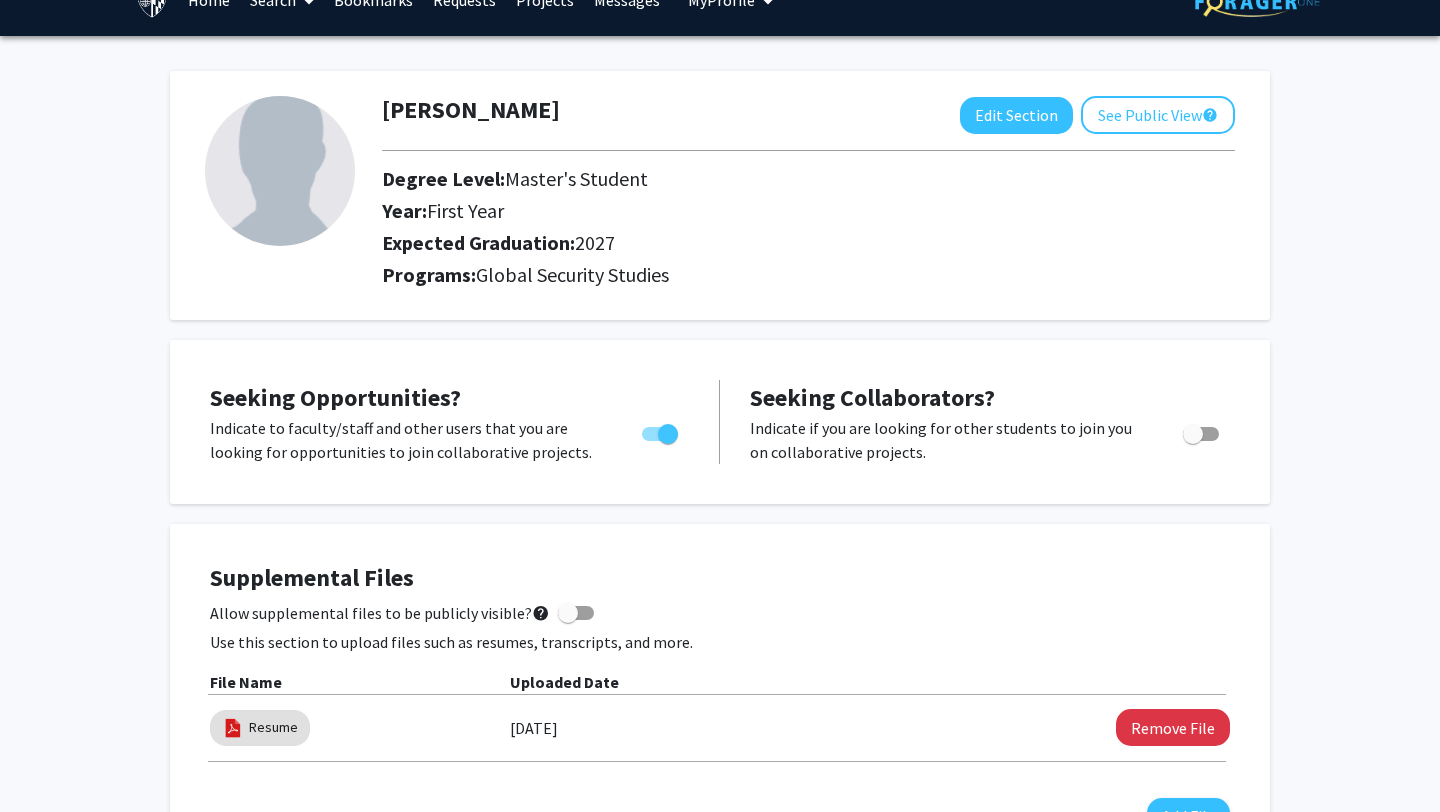 scroll, scrollTop: 0, scrollLeft: 0, axis: both 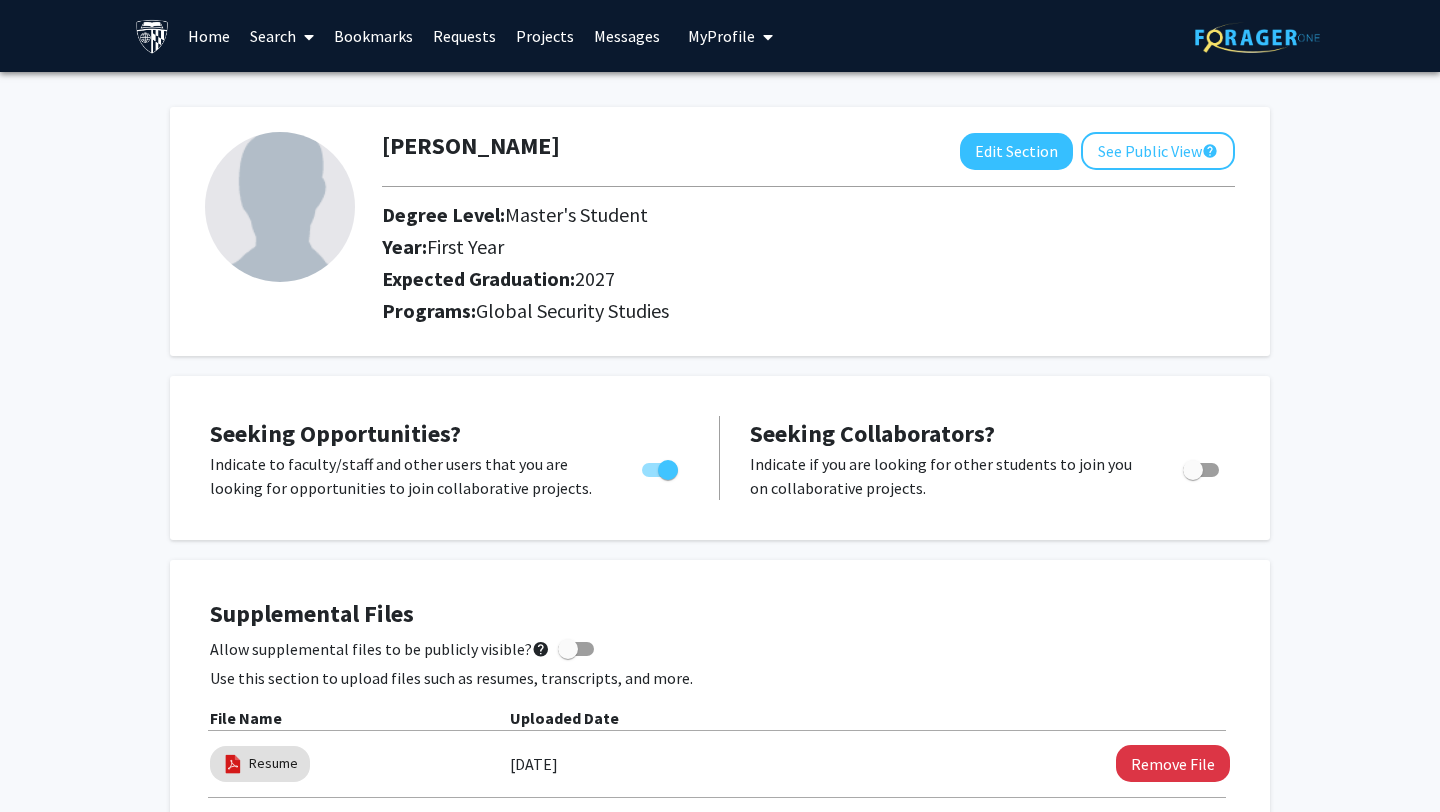 click on "Projects" at bounding box center [545, 36] 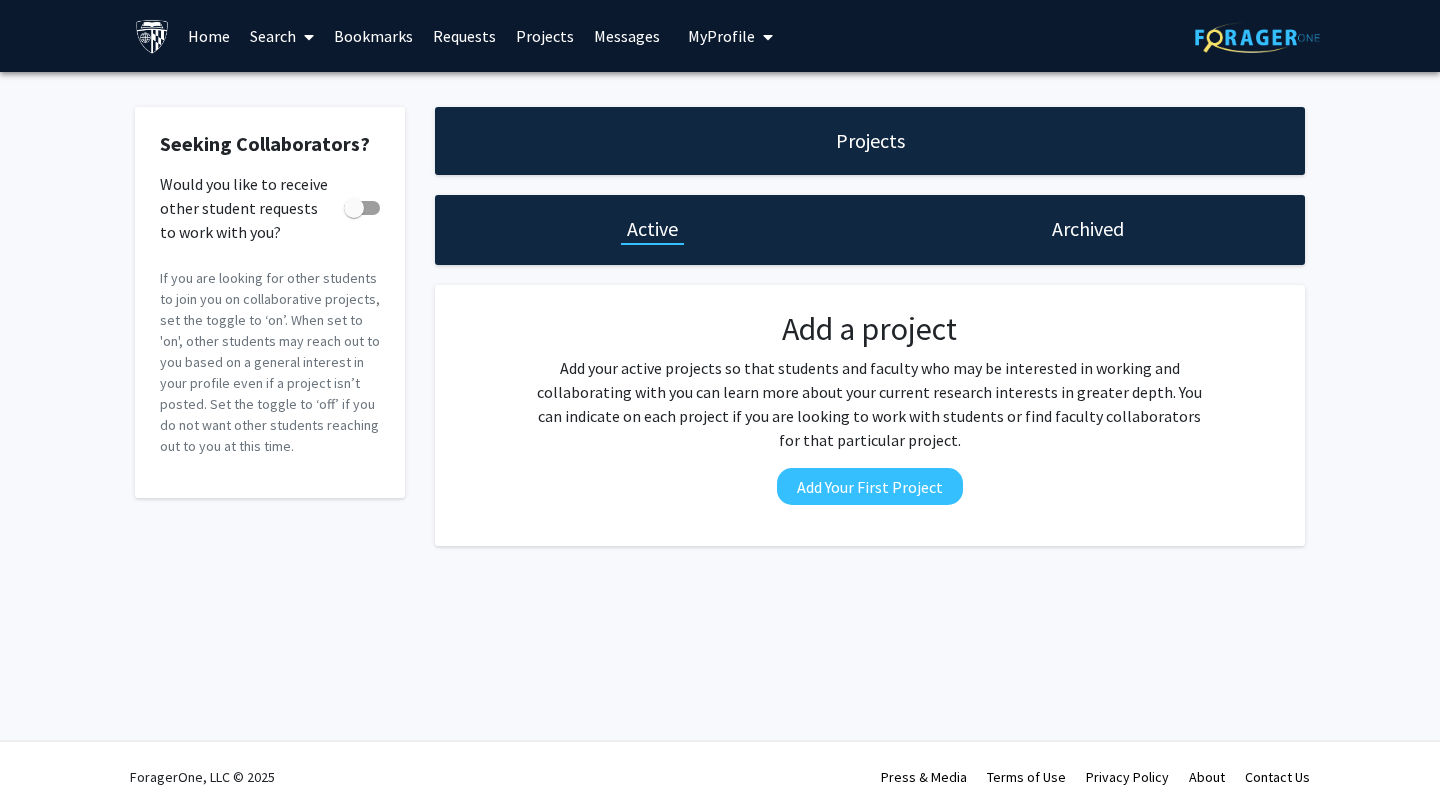 click on "Messages" at bounding box center (627, 36) 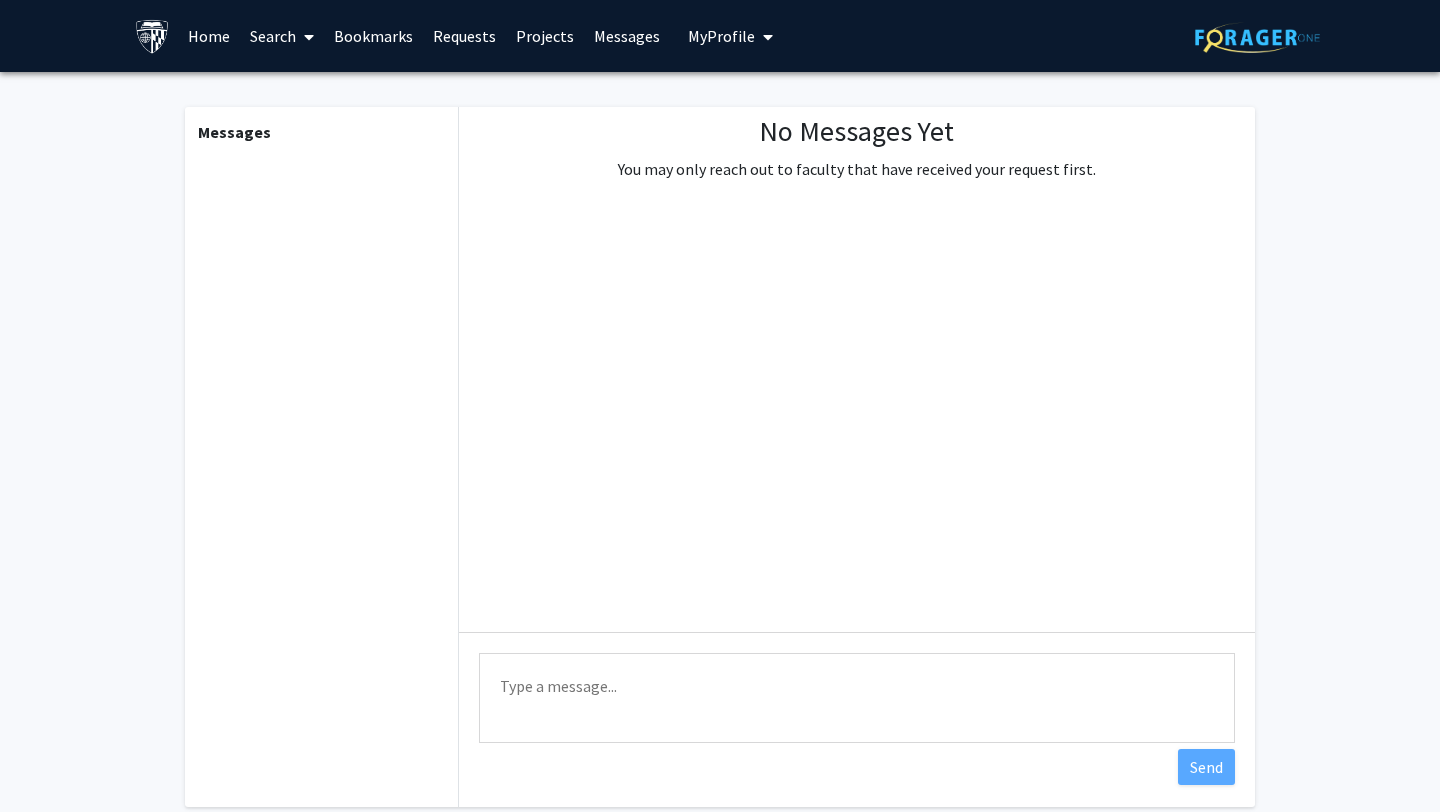 click on "My   Profile" at bounding box center (721, 36) 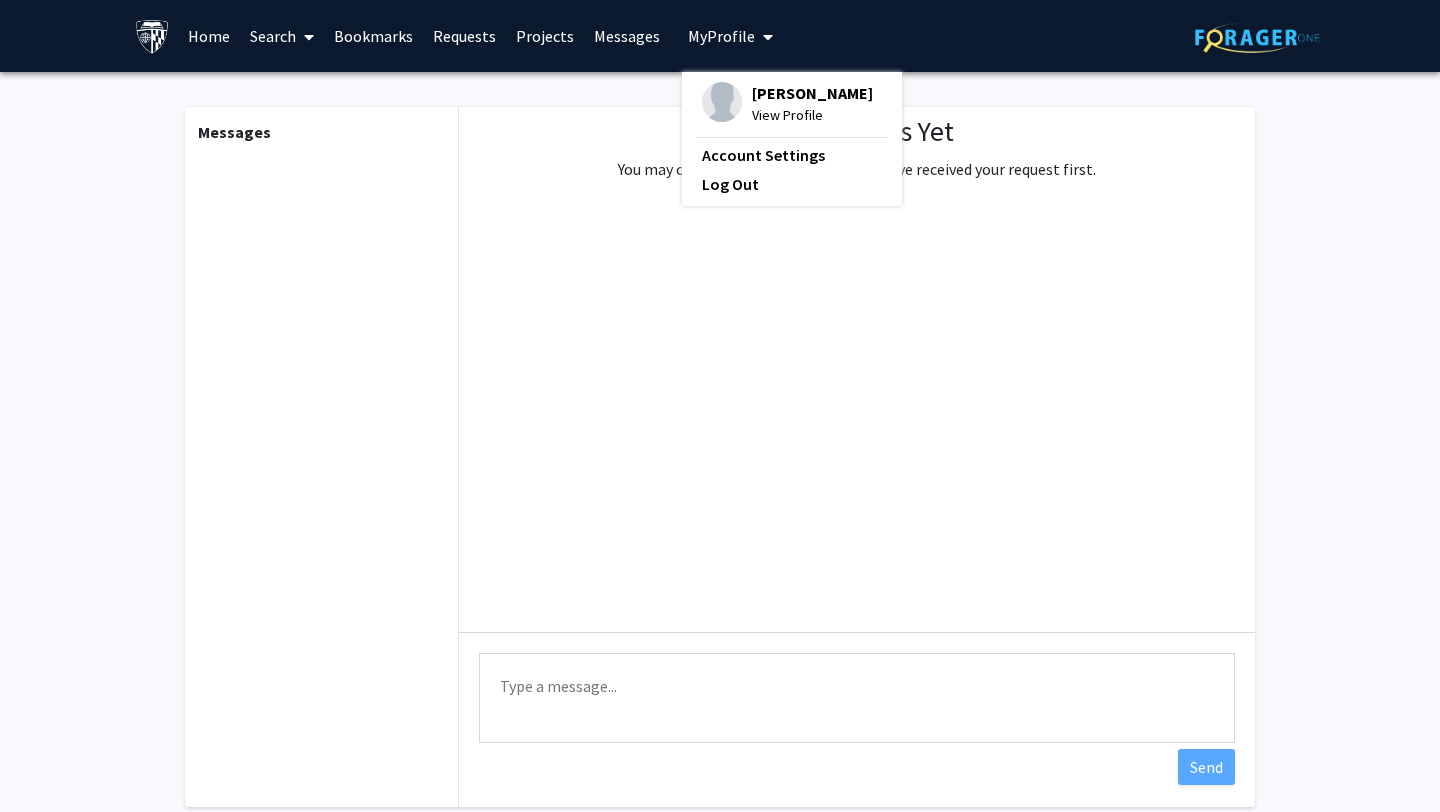 click on "Search" at bounding box center (282, 36) 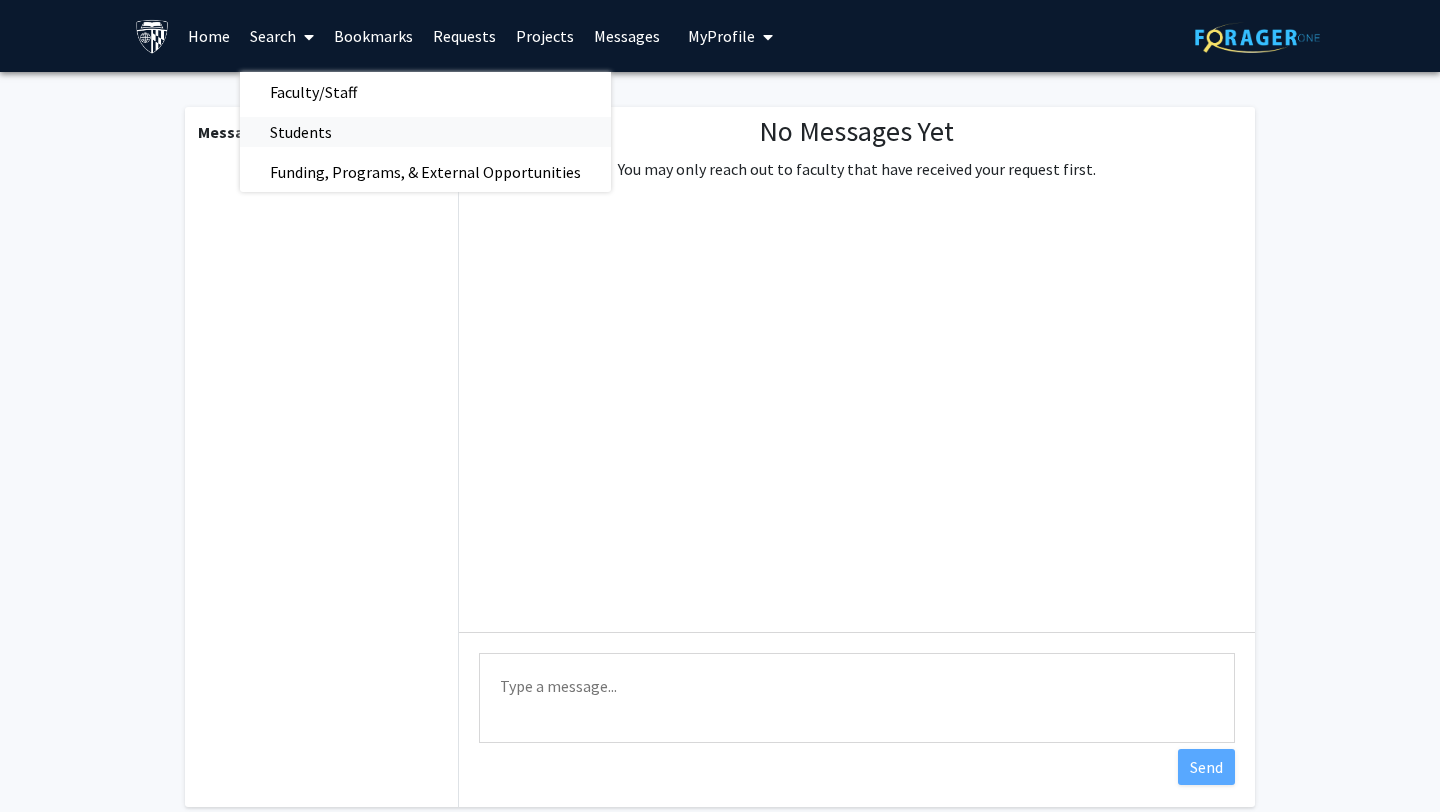 click on "Students" at bounding box center [301, 132] 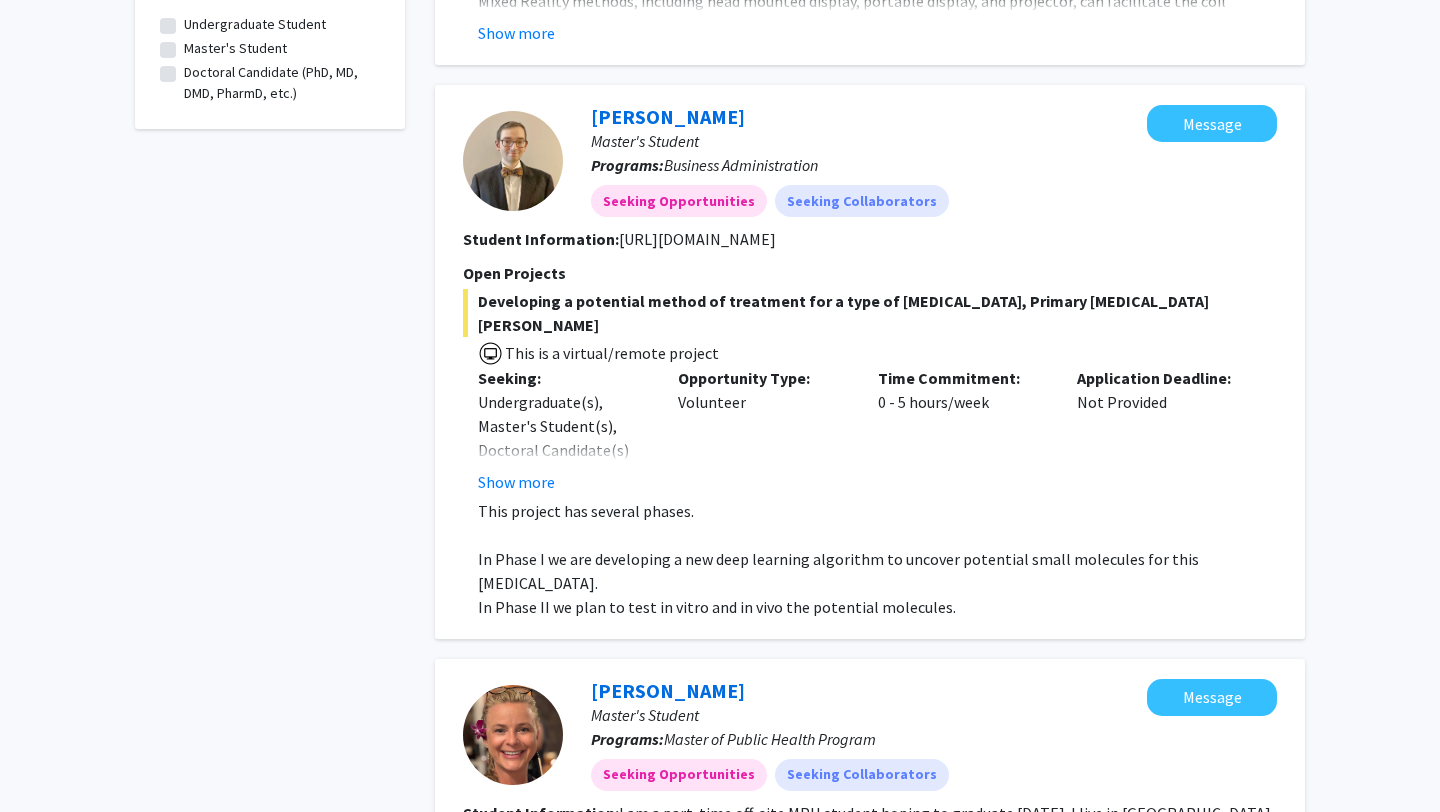 scroll, scrollTop: 767, scrollLeft: 0, axis: vertical 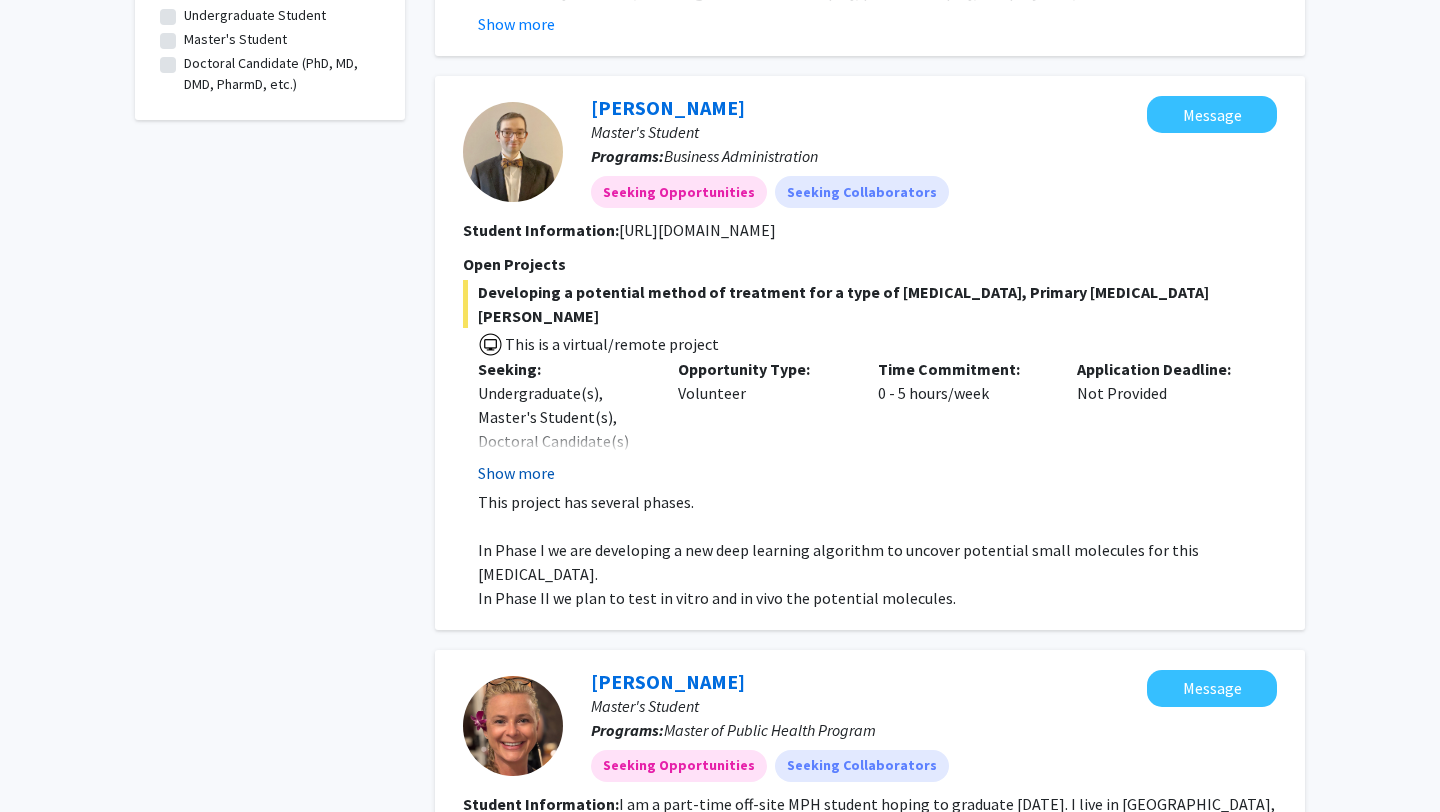 click on "Show more" 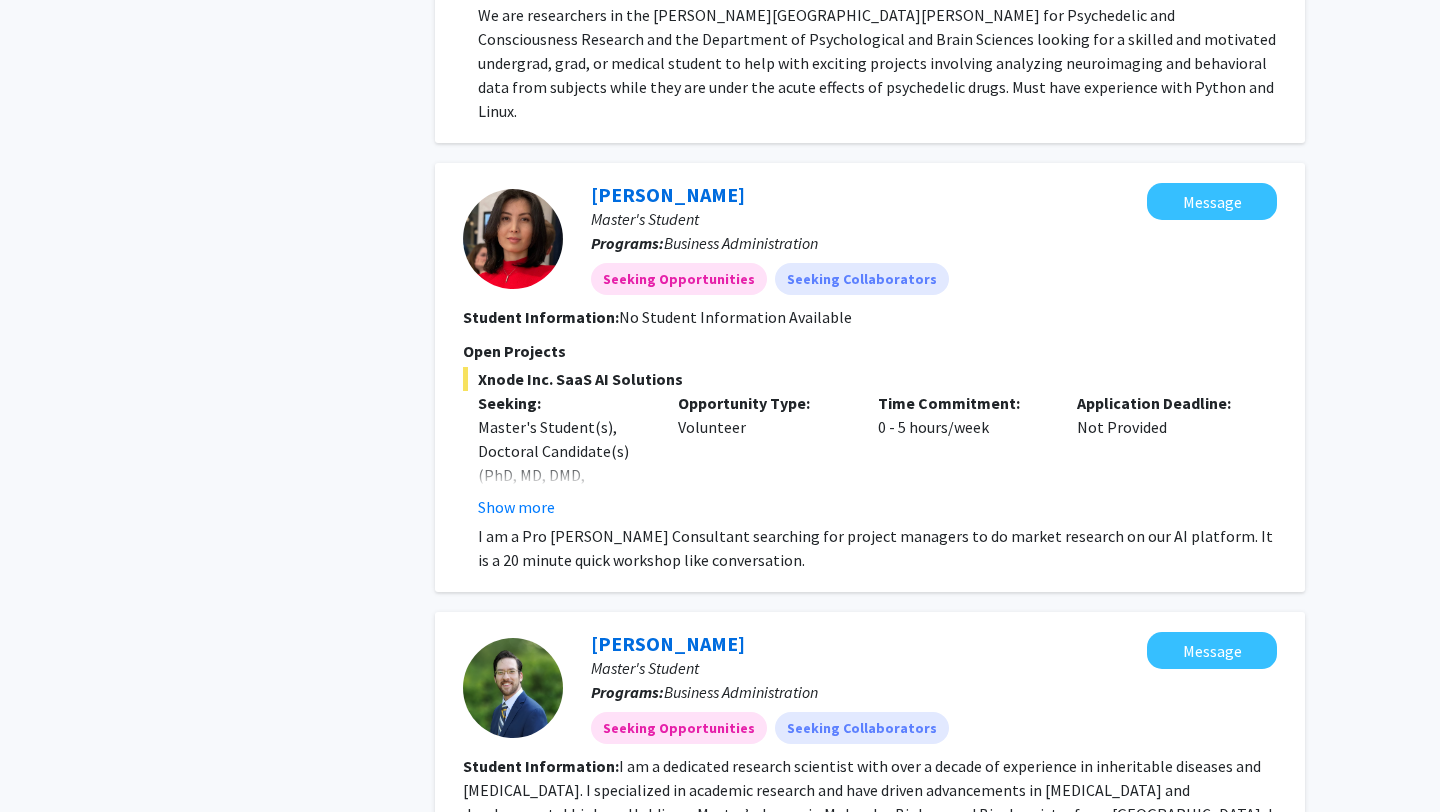 scroll, scrollTop: 3615, scrollLeft: 0, axis: vertical 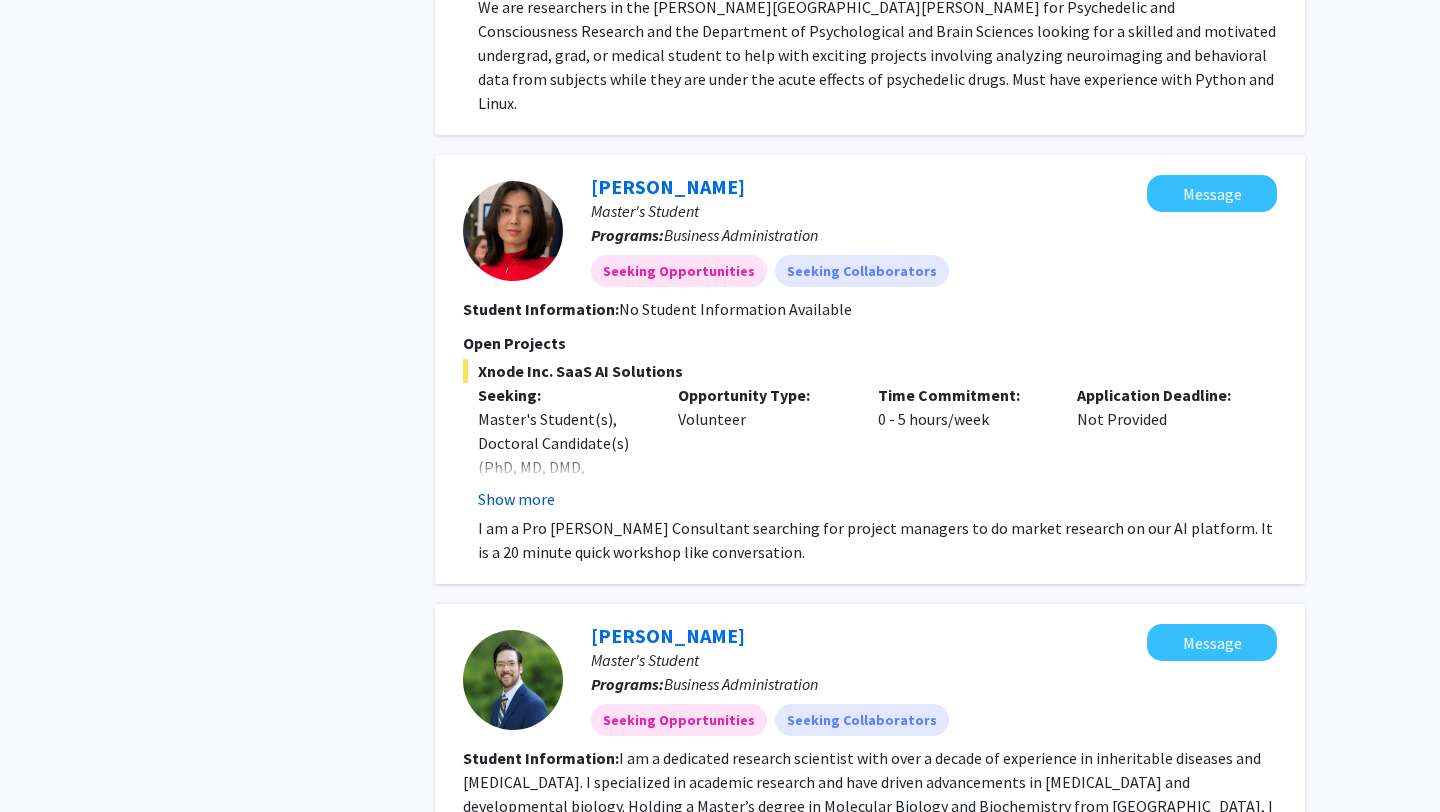 click on "Show more" 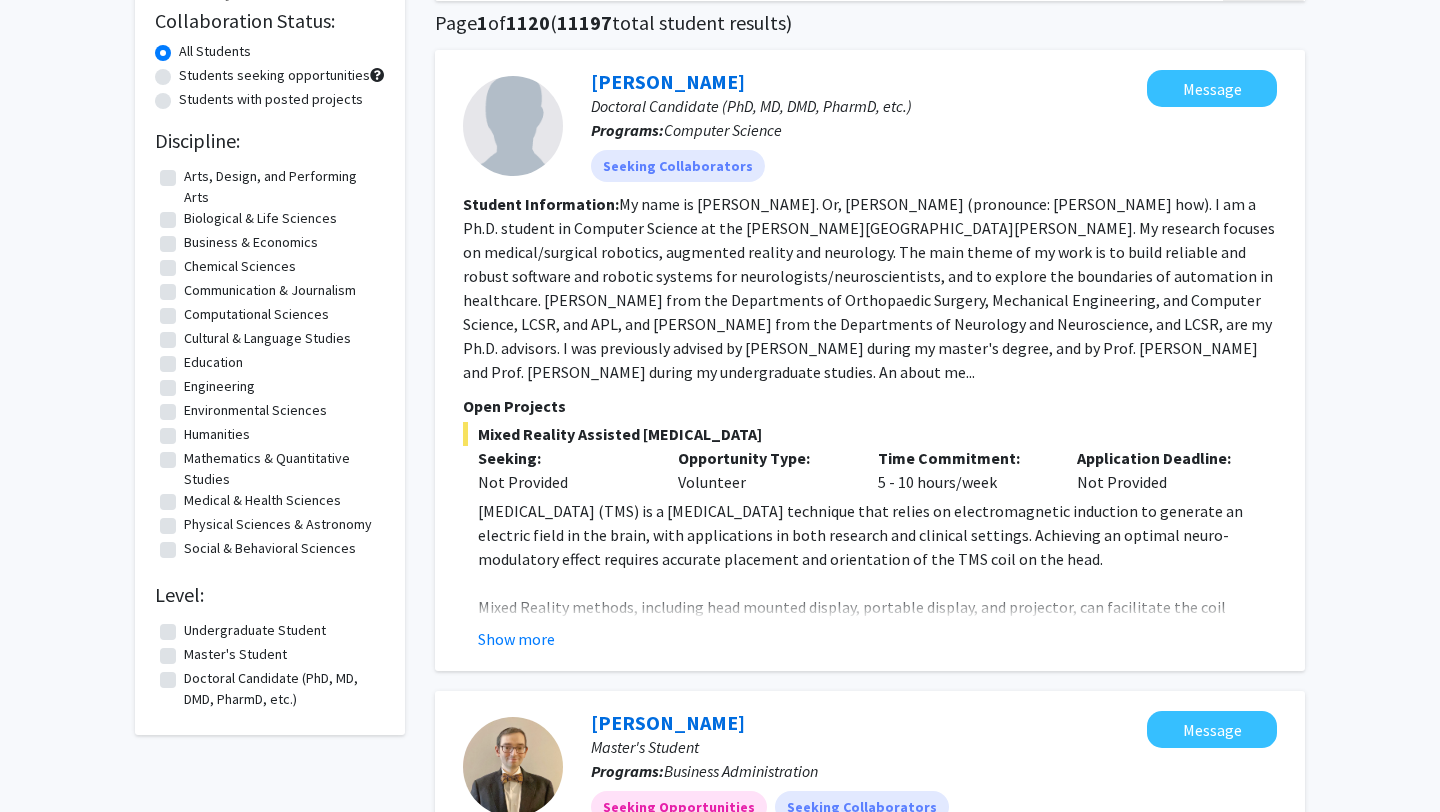 scroll, scrollTop: 0, scrollLeft: 0, axis: both 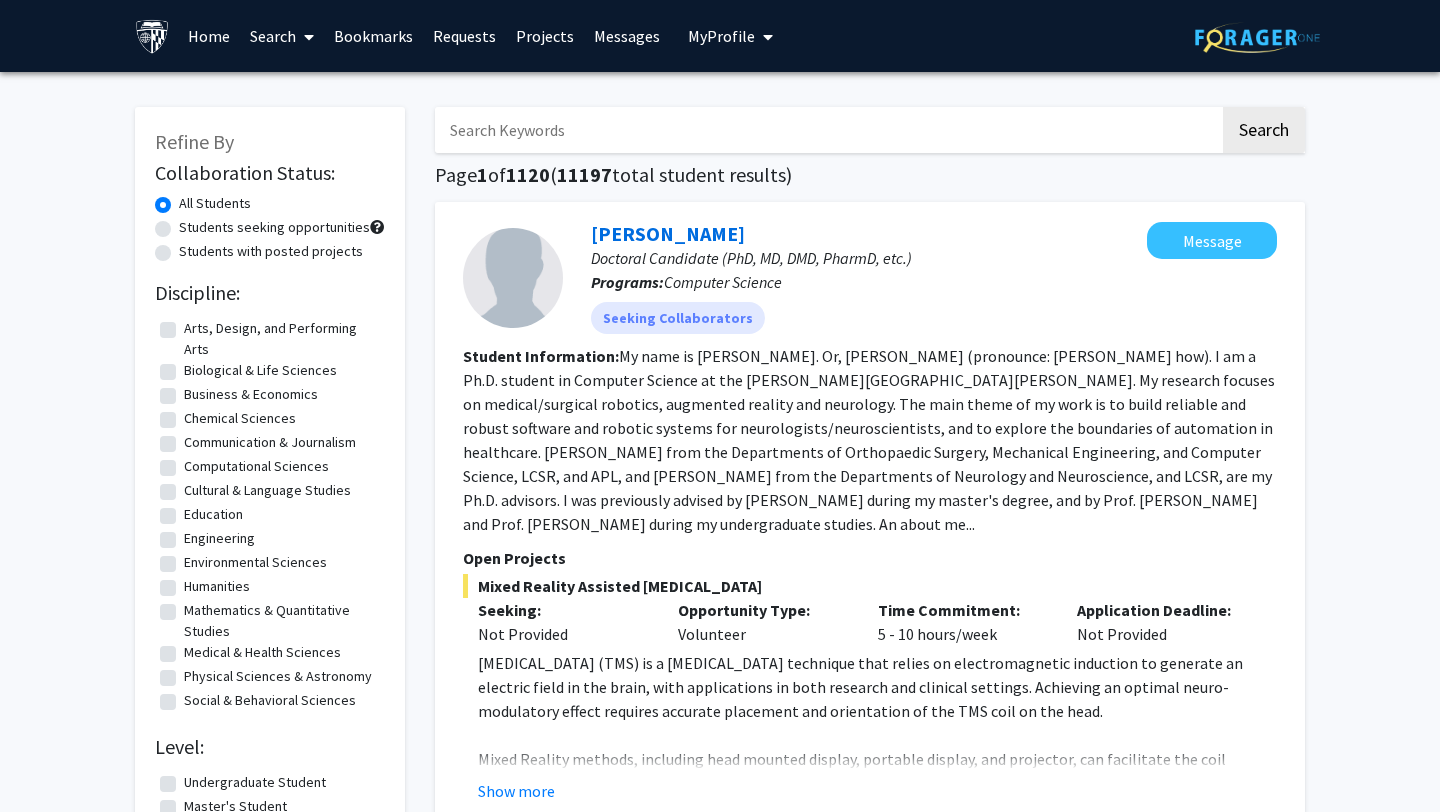 click at bounding box center (827, 130) 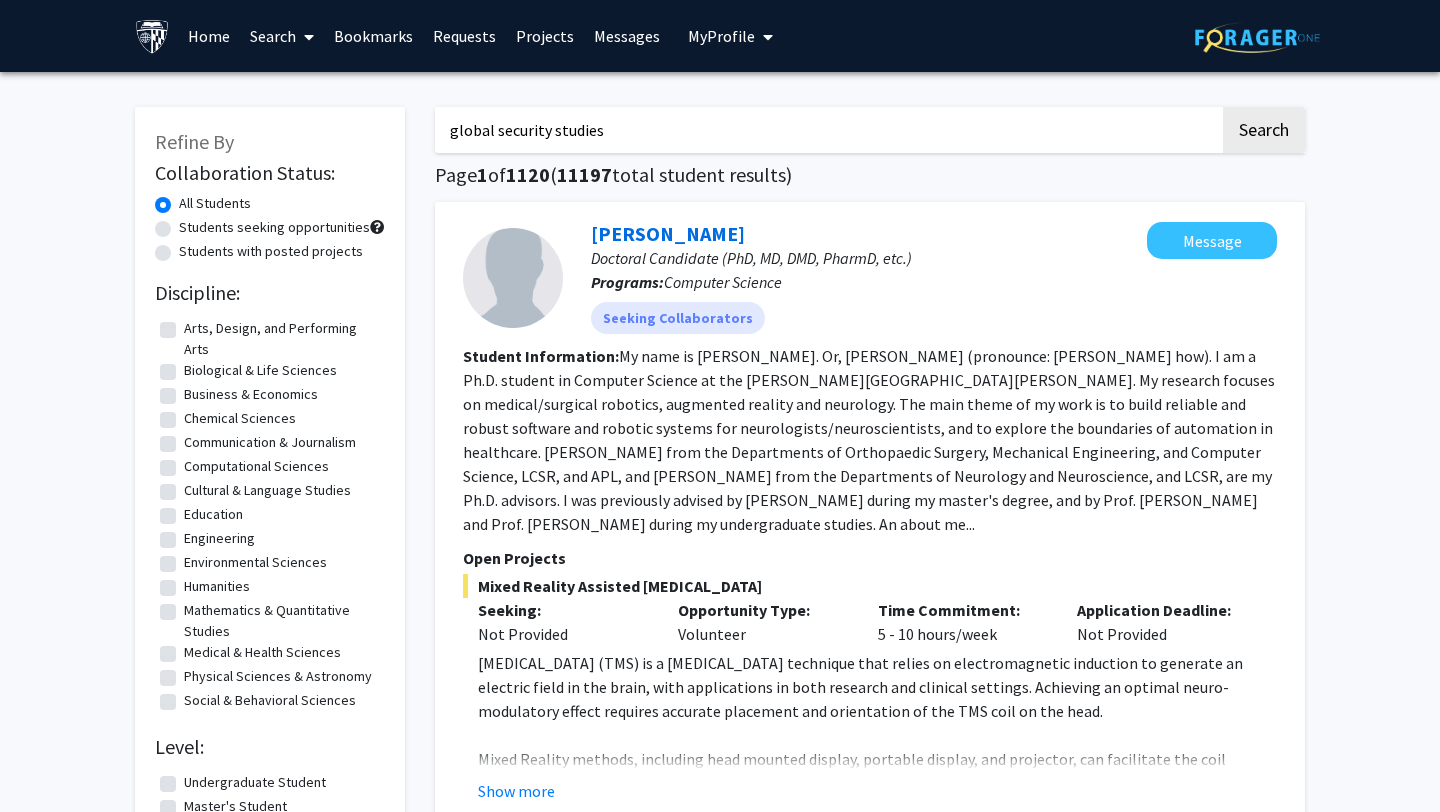 type on "global security studies" 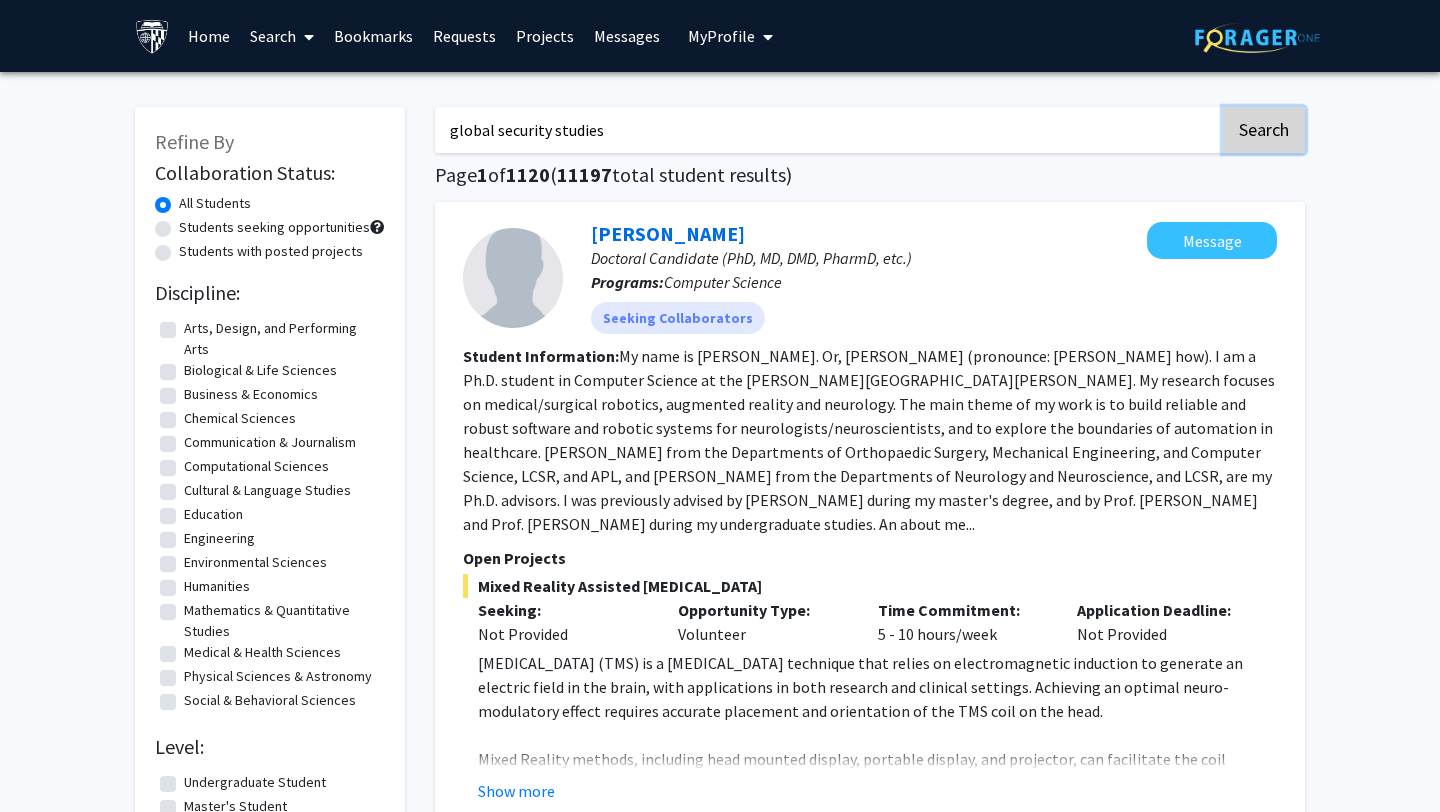 click on "Search" 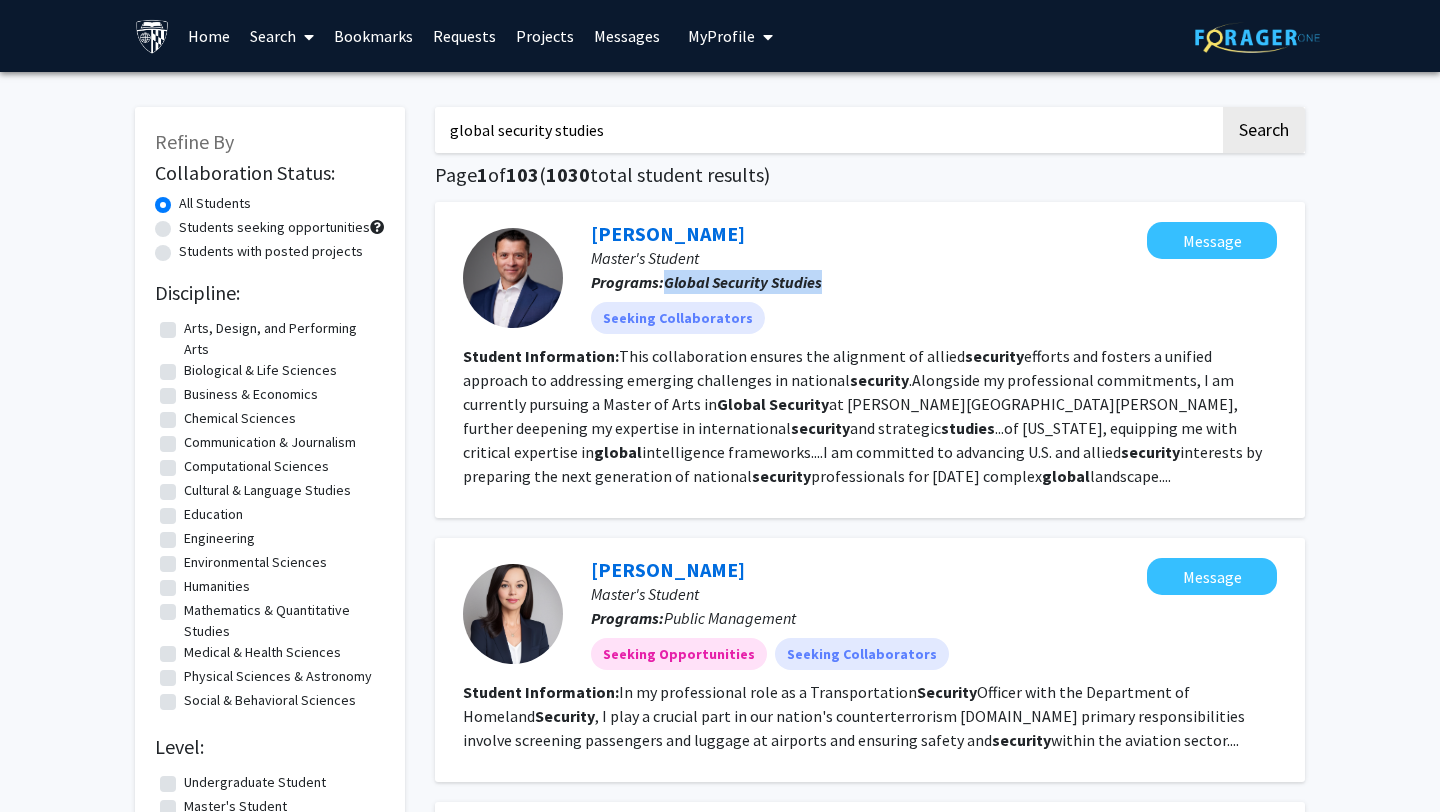 drag, startPoint x: 836, startPoint y: 283, endPoint x: 667, endPoint y: 282, distance: 169.00296 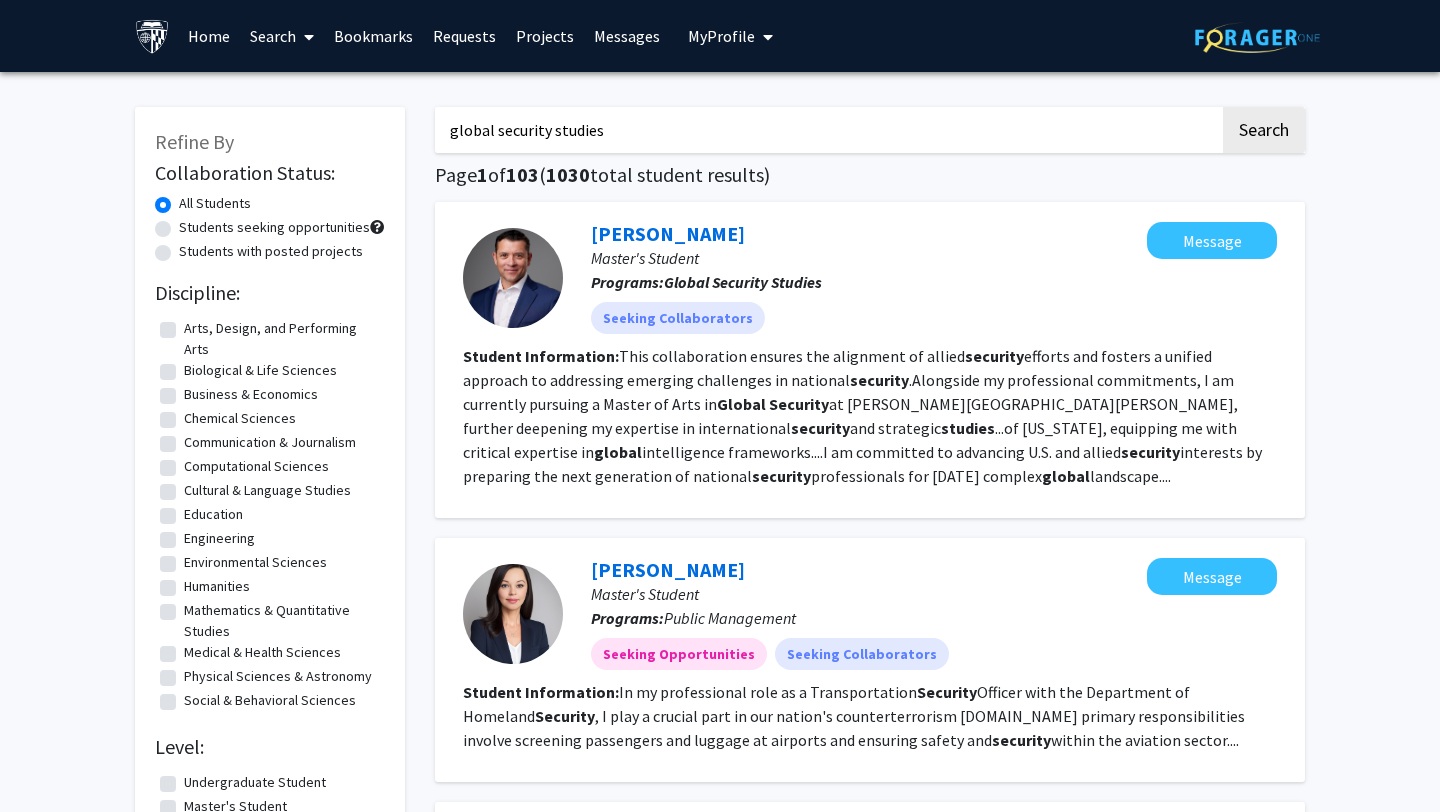 click on "global security studies" at bounding box center (827, 130) 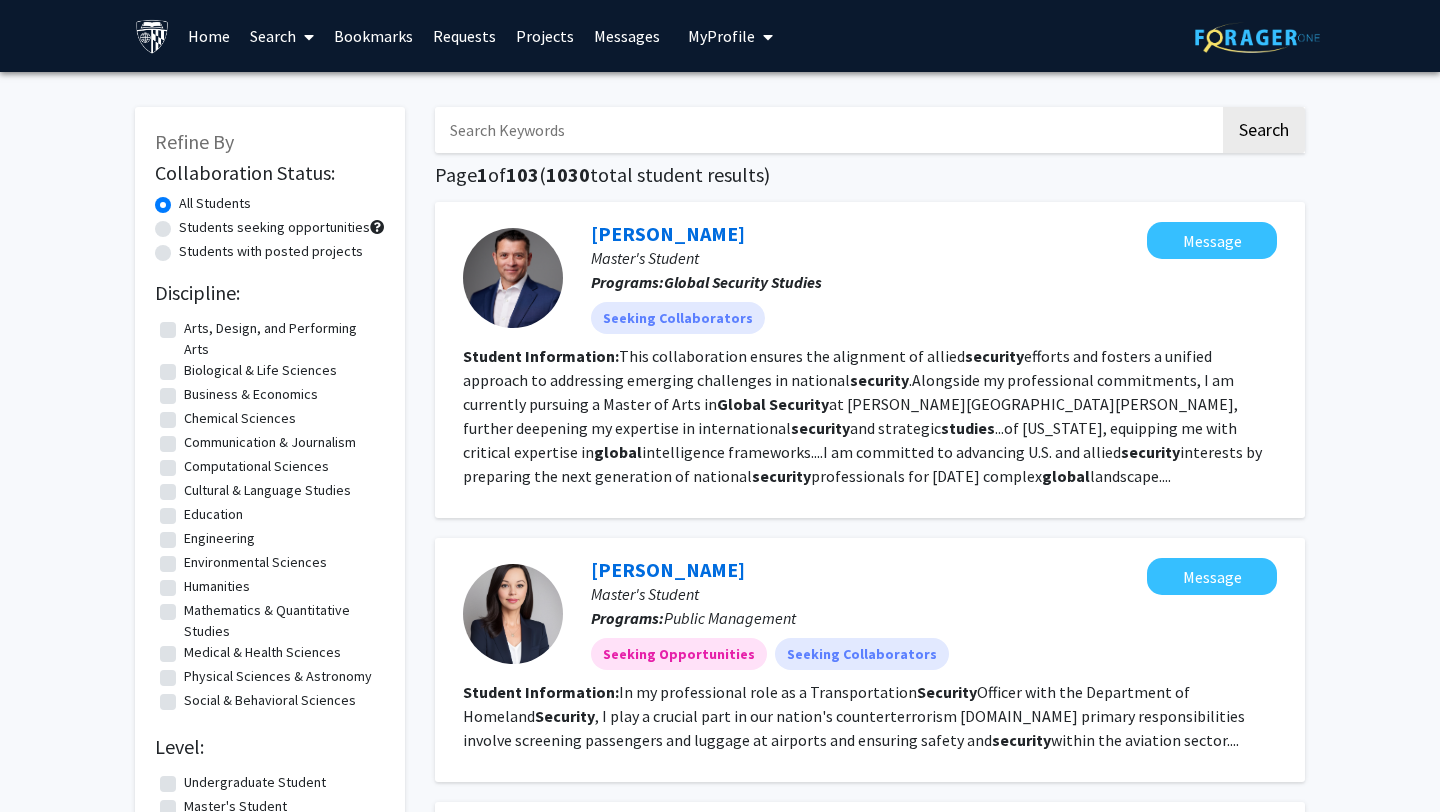 paste on "Global Security Studies" 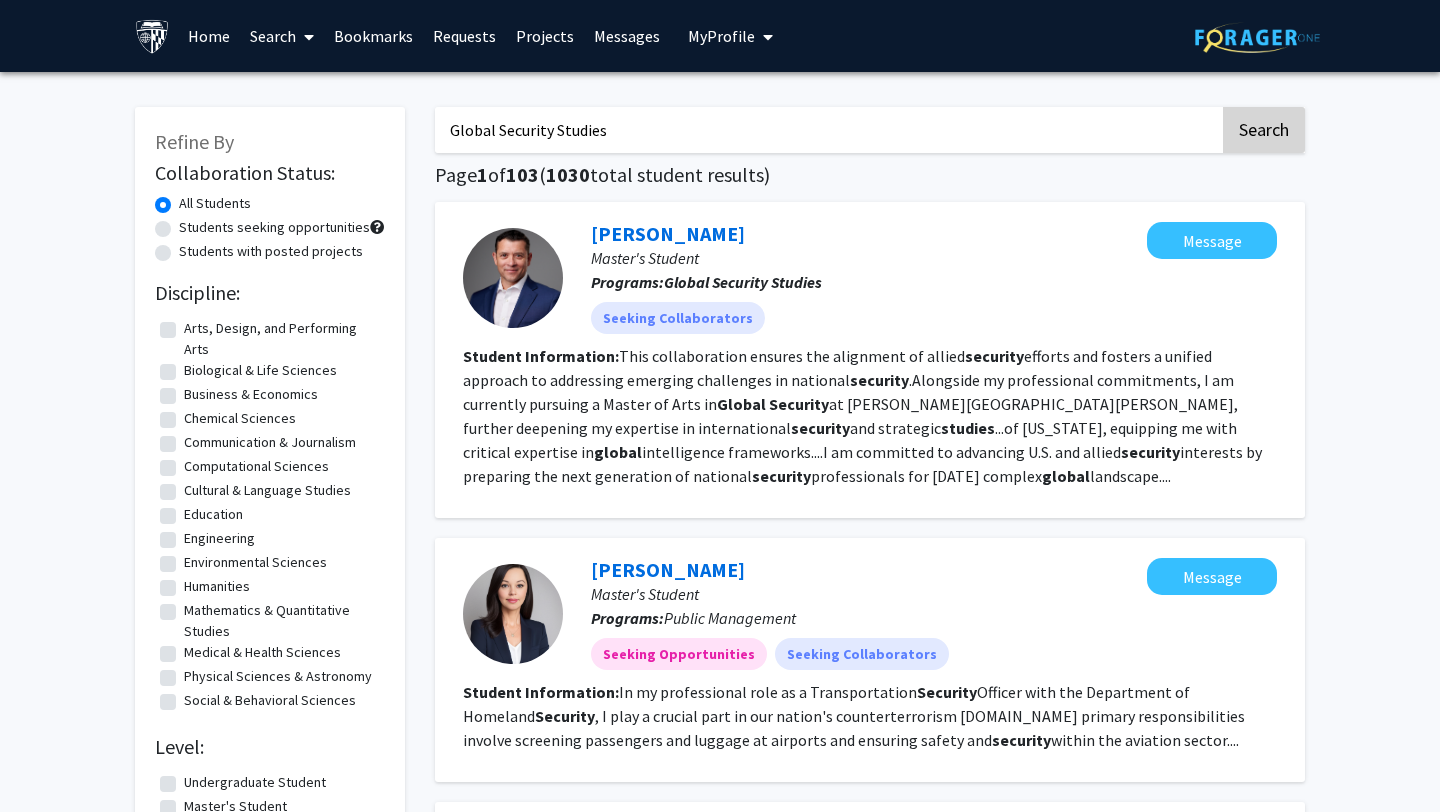 type on "Global Security Studies" 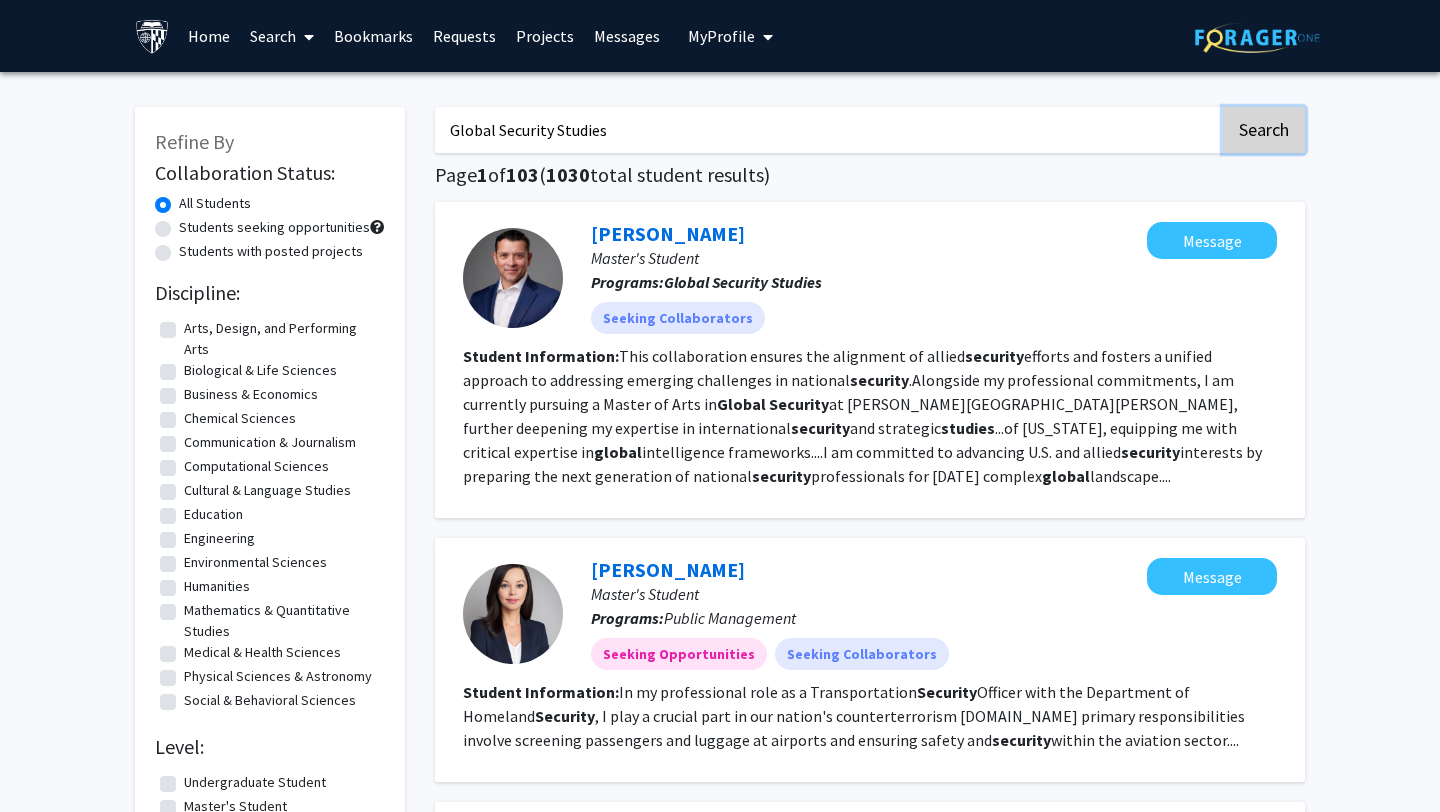 click on "Search" 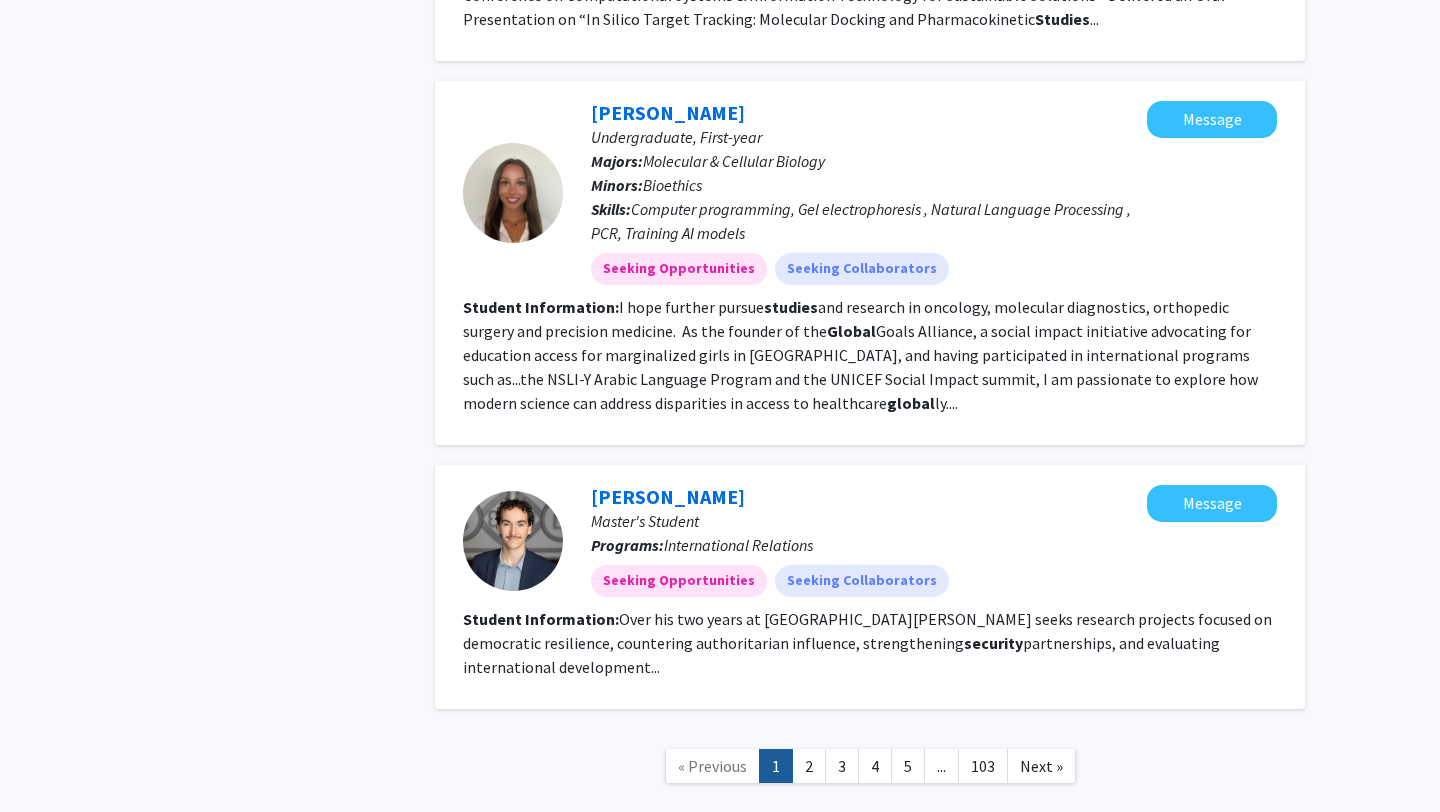 scroll, scrollTop: 2688, scrollLeft: 0, axis: vertical 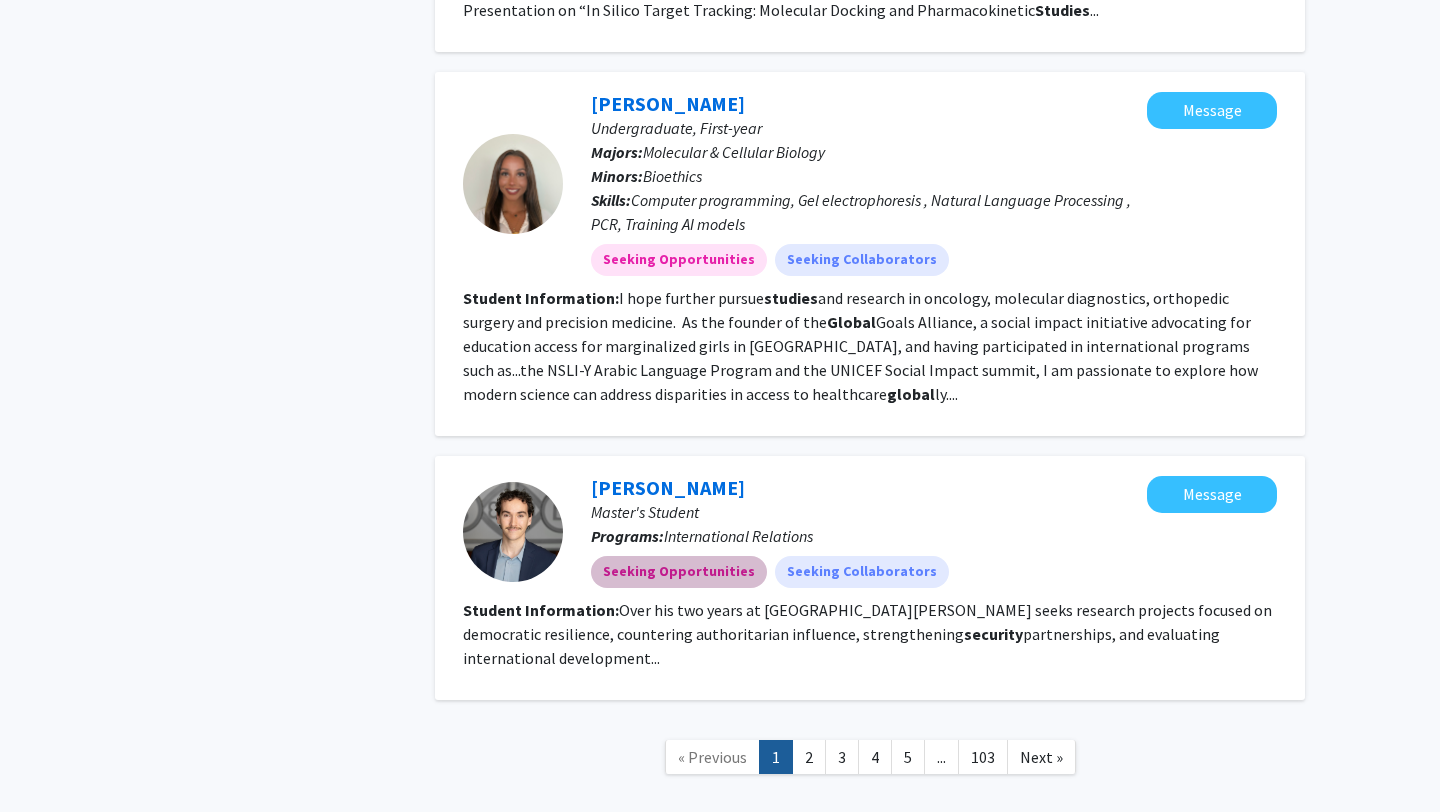 click on "Seeking Opportunities Seeking Collaborators" at bounding box center [869, 572] 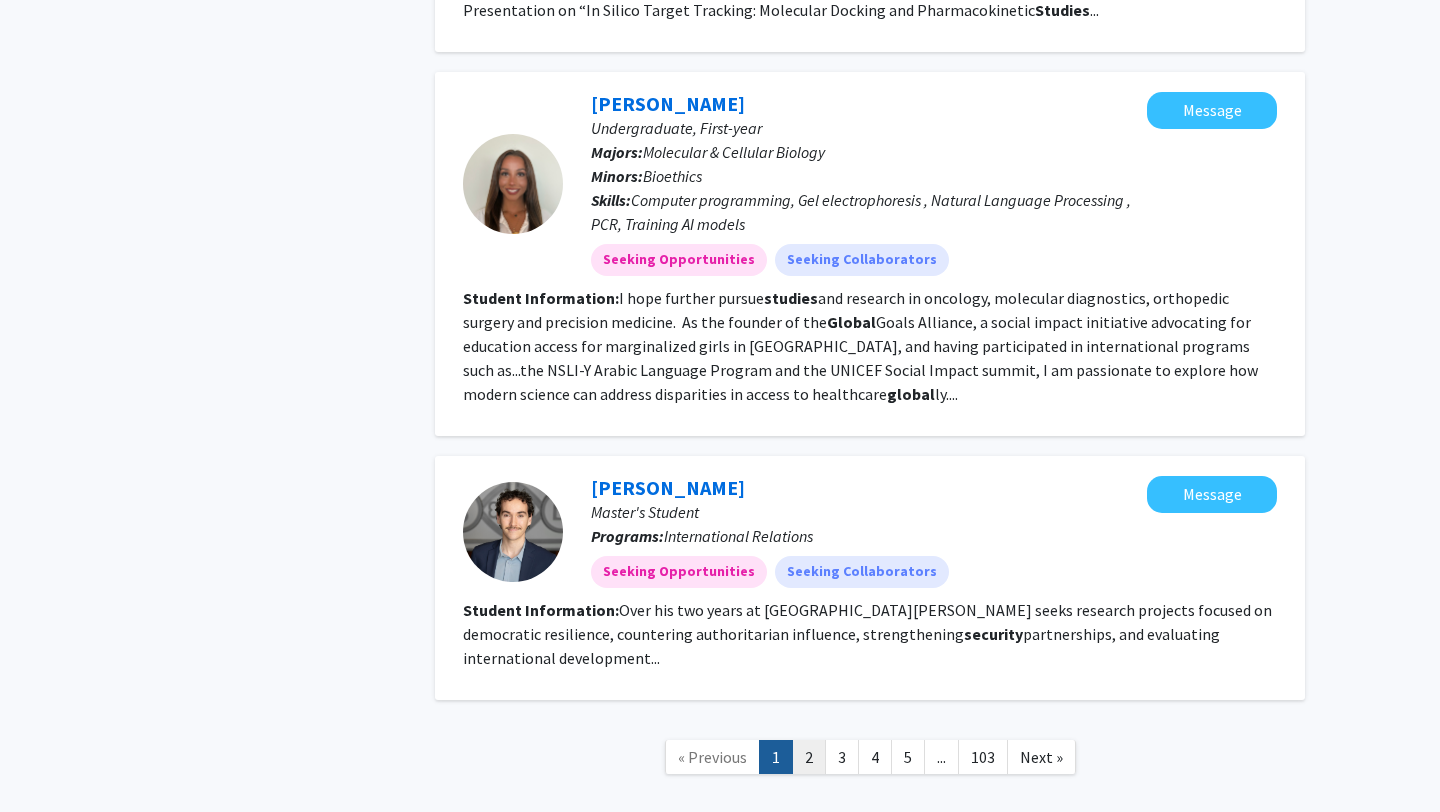 click on "2" 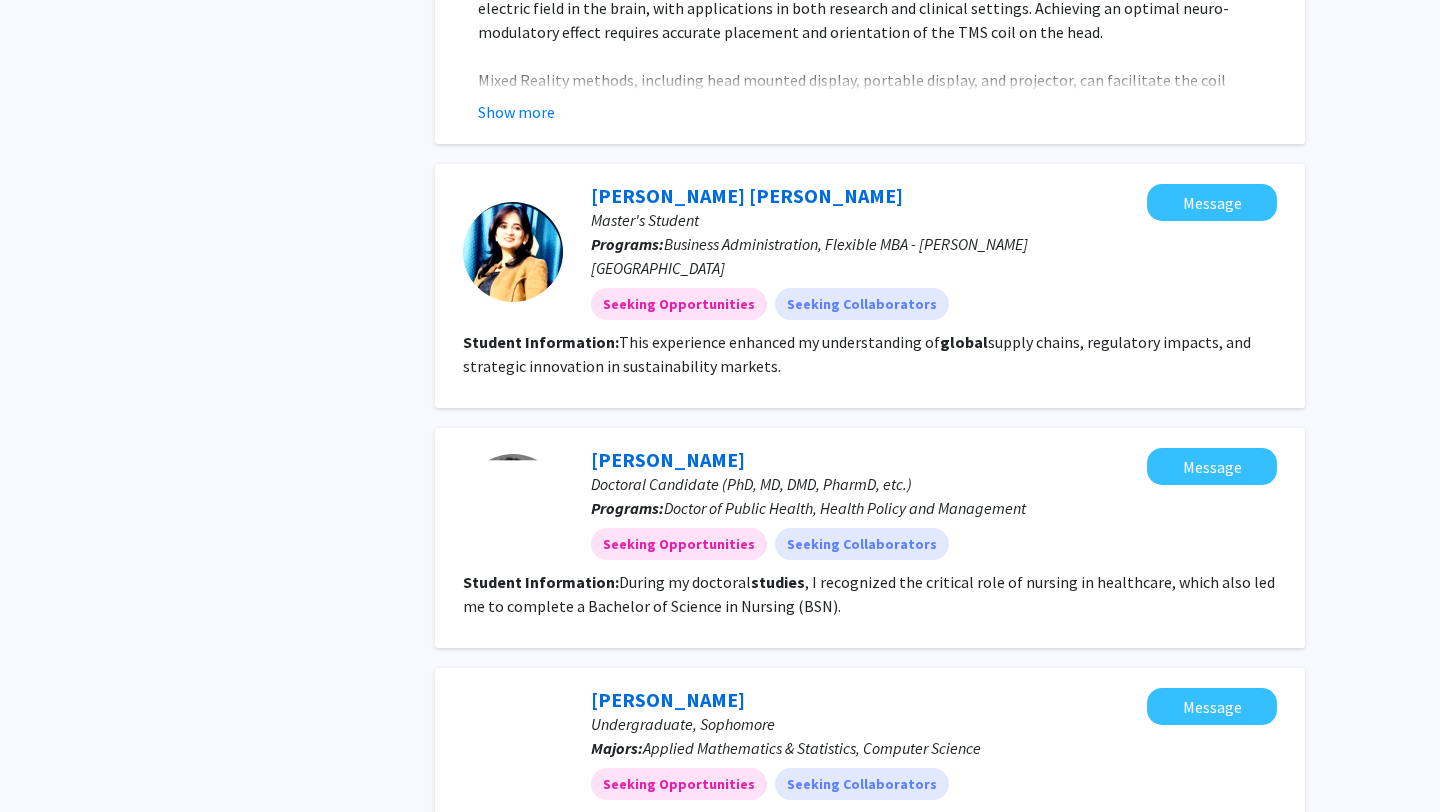 scroll, scrollTop: 1864, scrollLeft: 0, axis: vertical 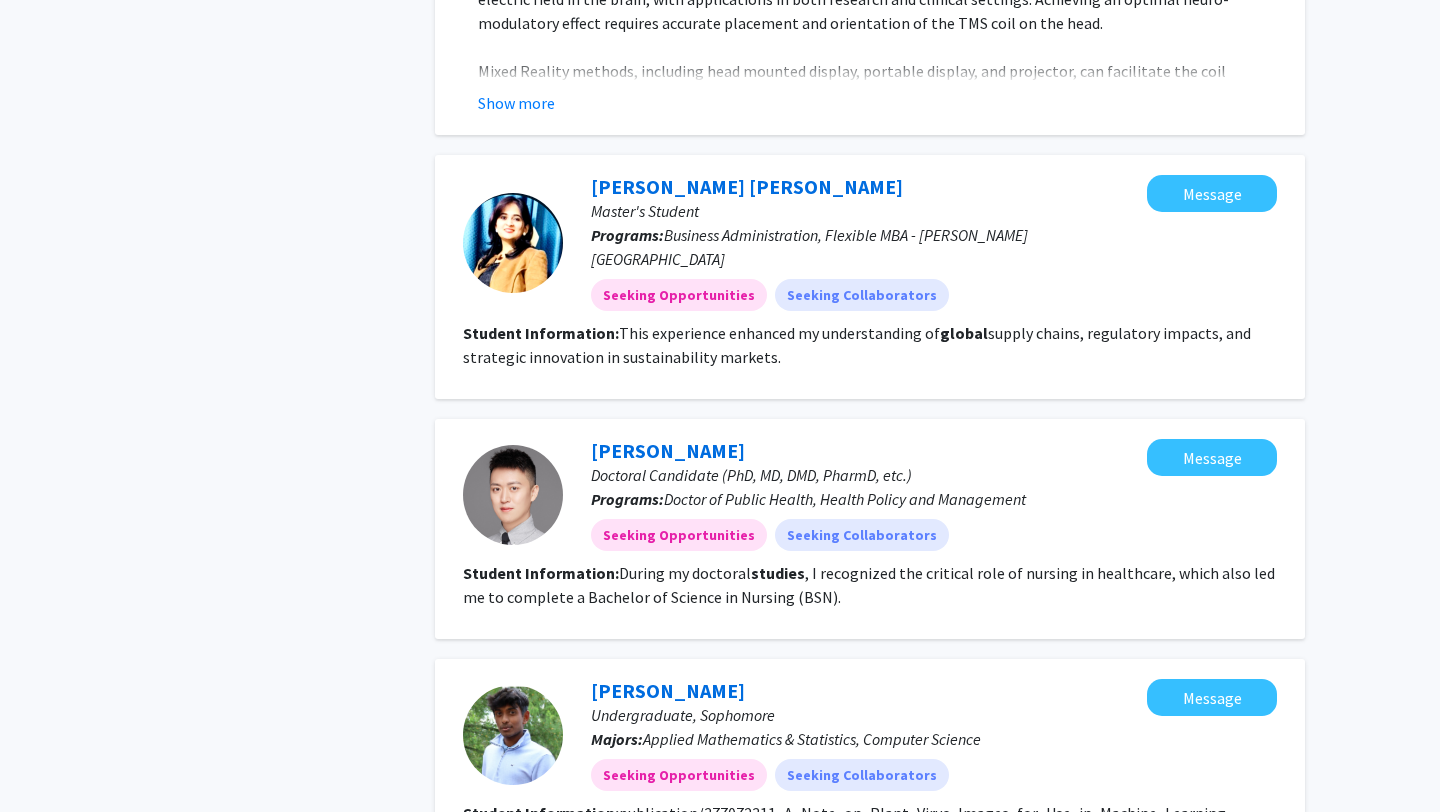 click on "During my doctoral  studies , I recognized the critical role of nursing in healthcare, which also led me to complete a   Bachelor of Science in Nursing   (BSN)." 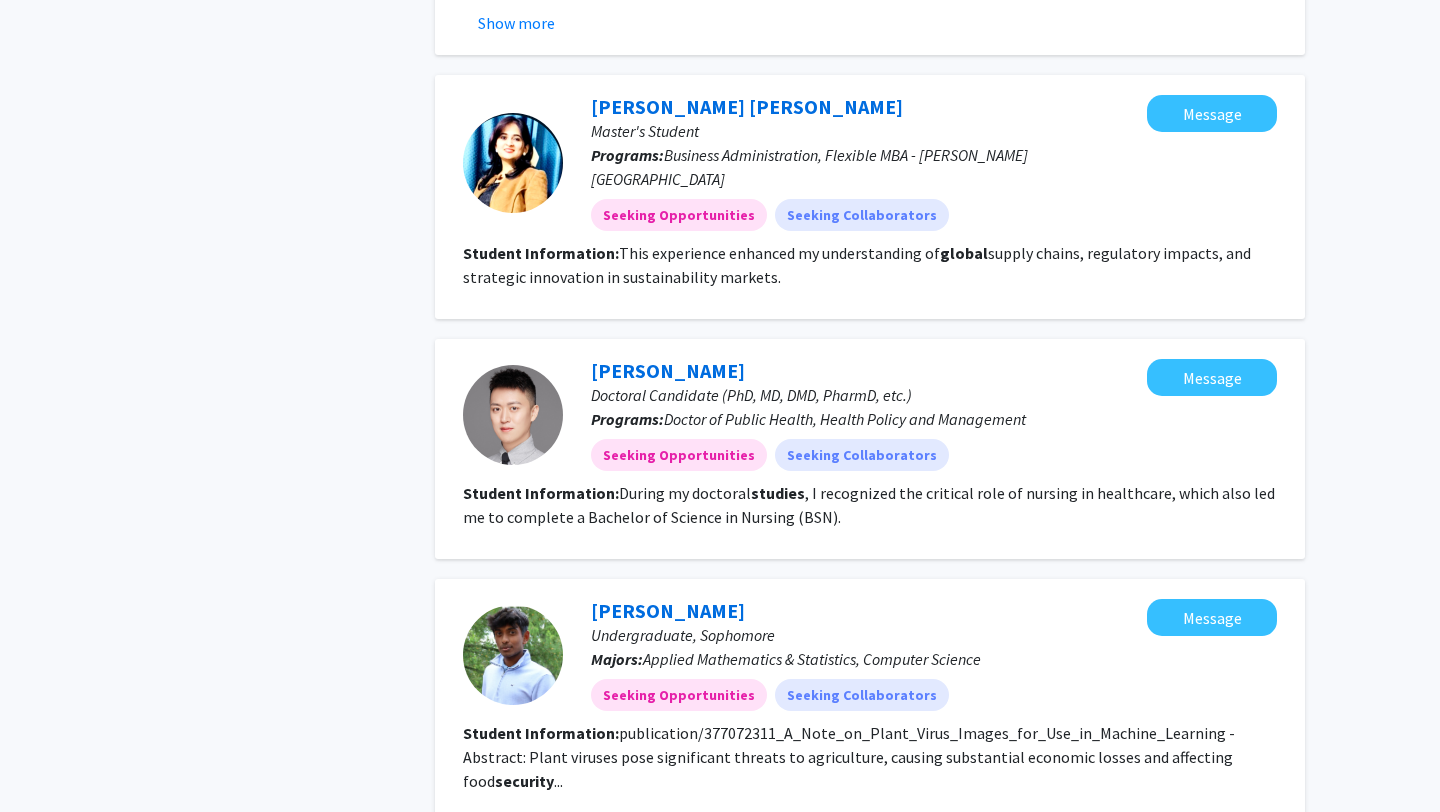 scroll, scrollTop: 2030, scrollLeft: 0, axis: vertical 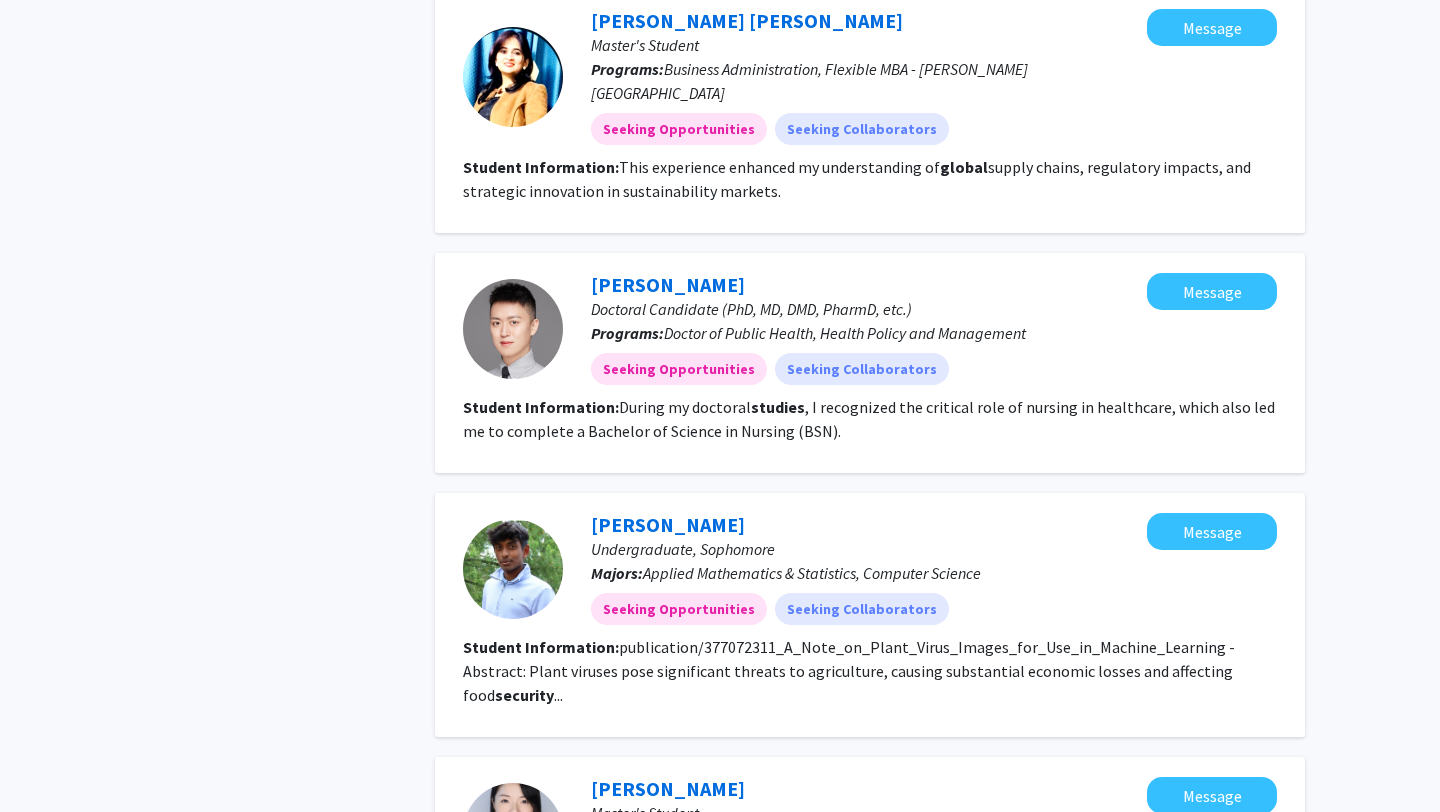 click on "publication/377072311_A_Note_on_Plant_Virus_Images_for_Use_in_Machine_Learning   - Abstract: Plant viruses pose significant threats to agriculture, causing substantial economic losses and affecting food  security ..." 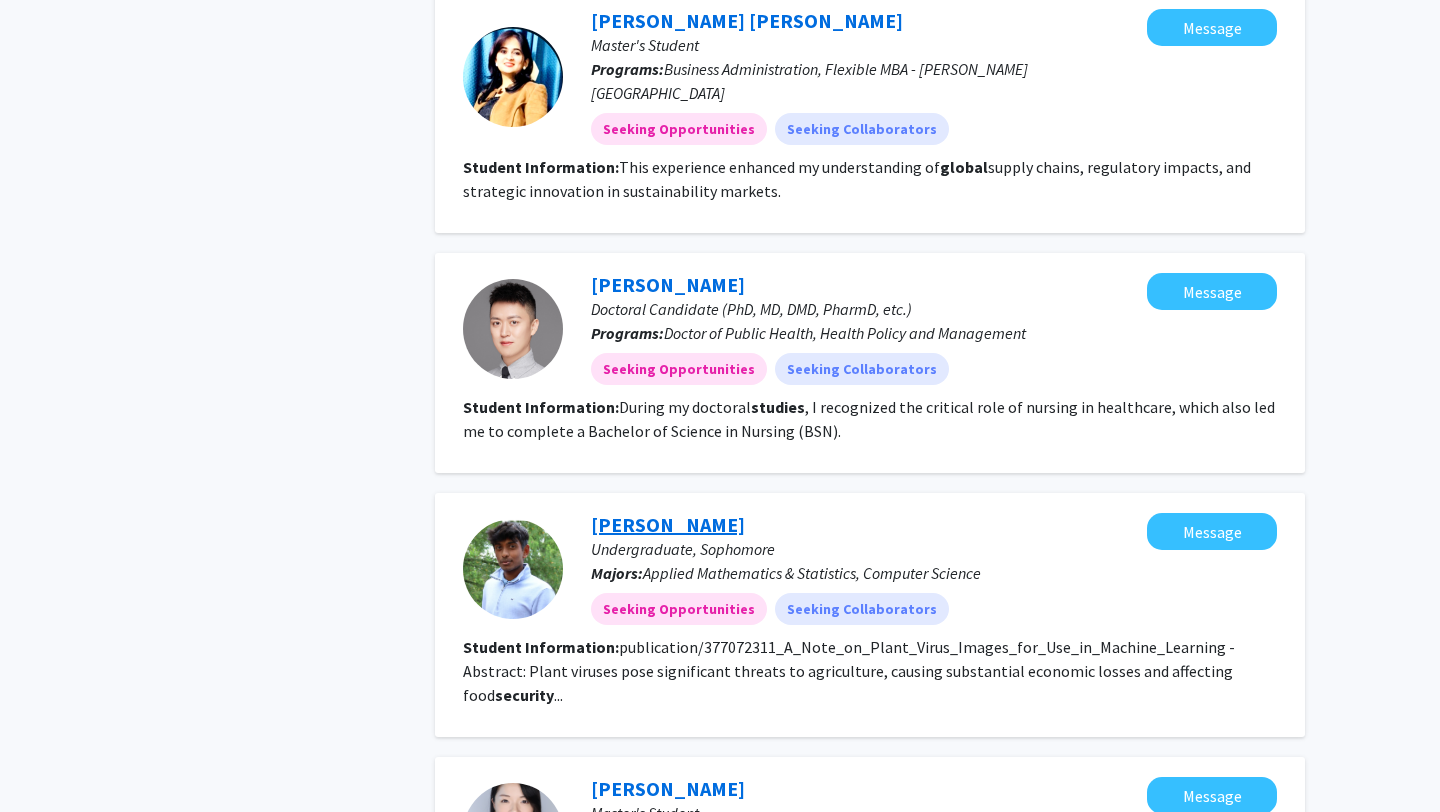 click on "[PERSON_NAME]" 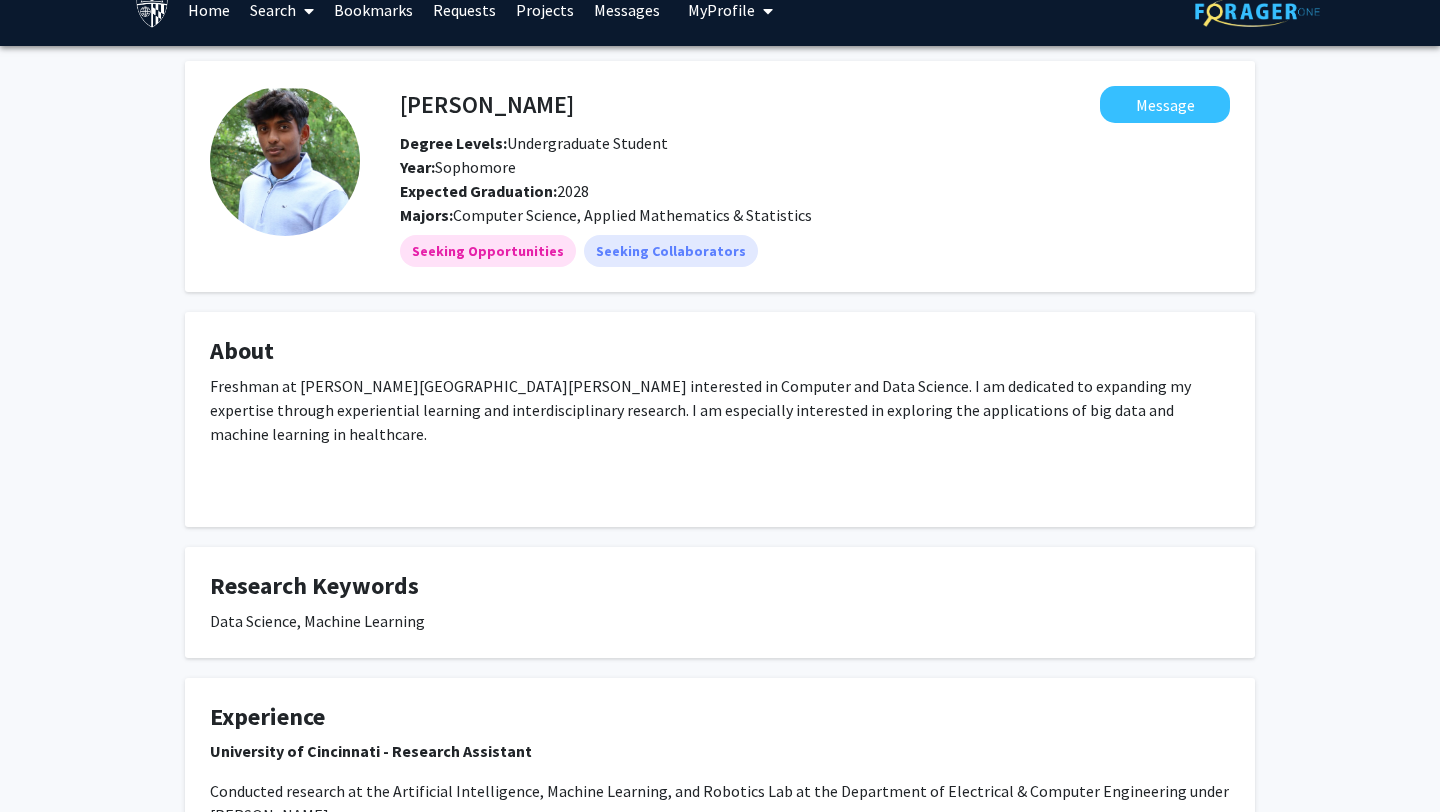 scroll, scrollTop: 0, scrollLeft: 0, axis: both 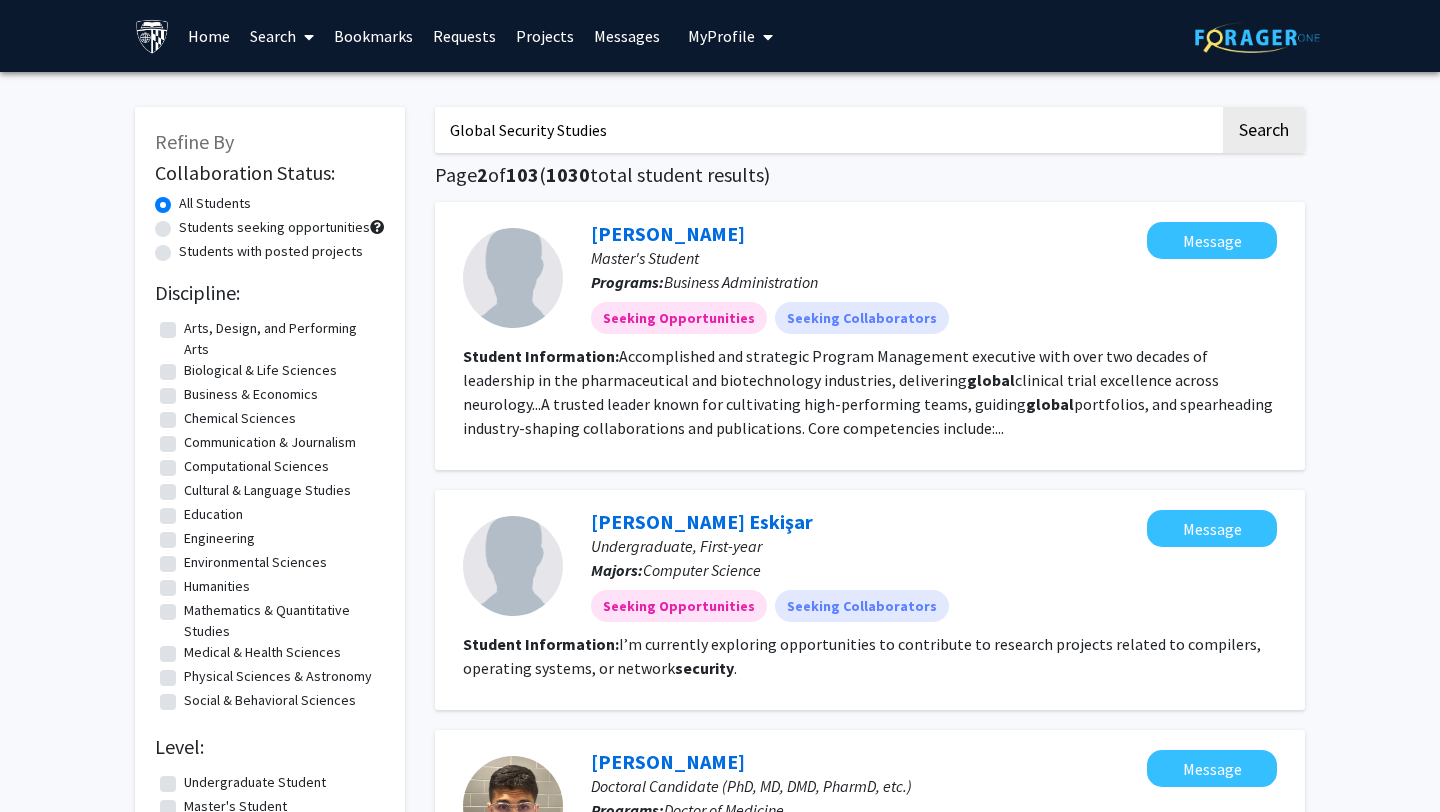 click on "Students seeking opportunities" 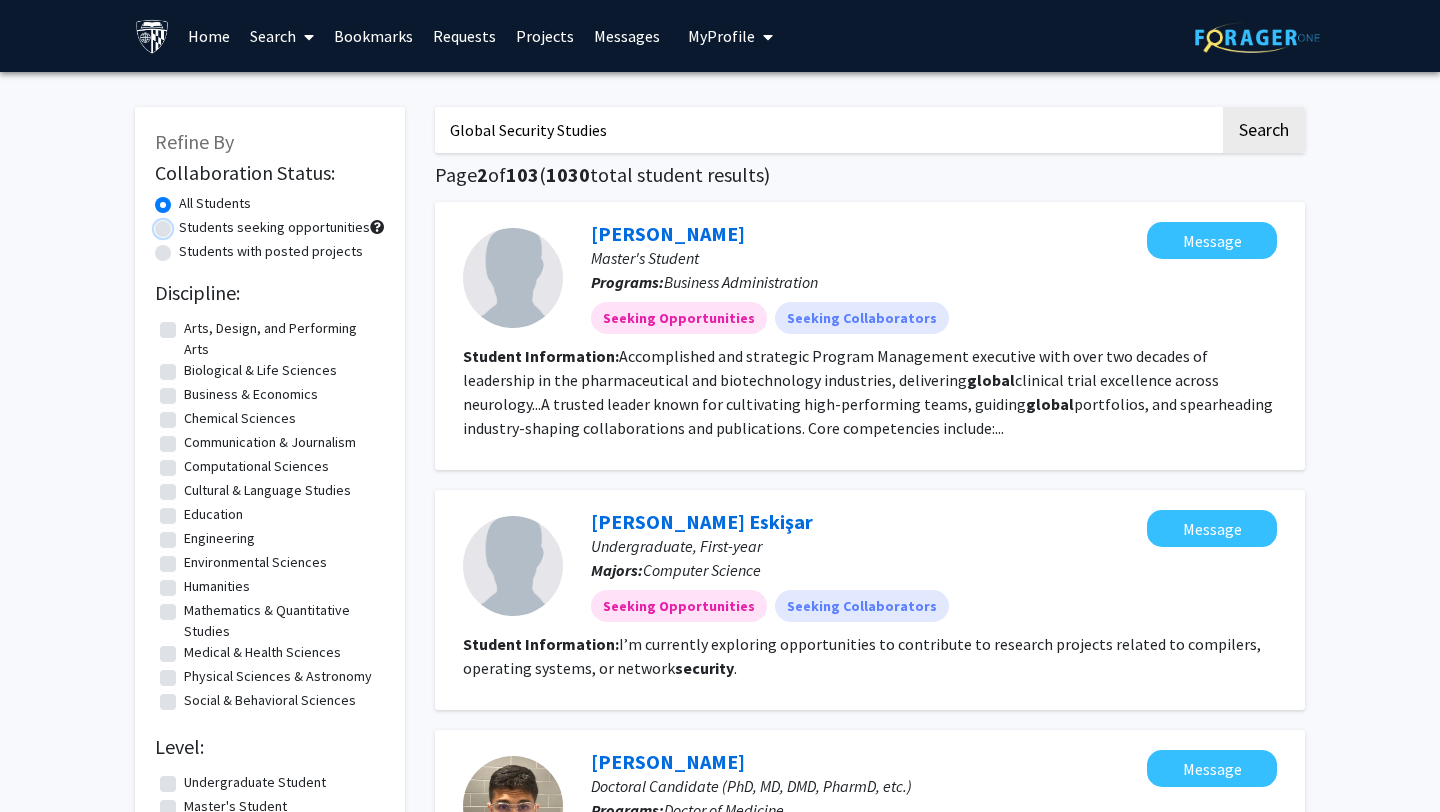 click on "Students seeking opportunities" at bounding box center (185, 223) 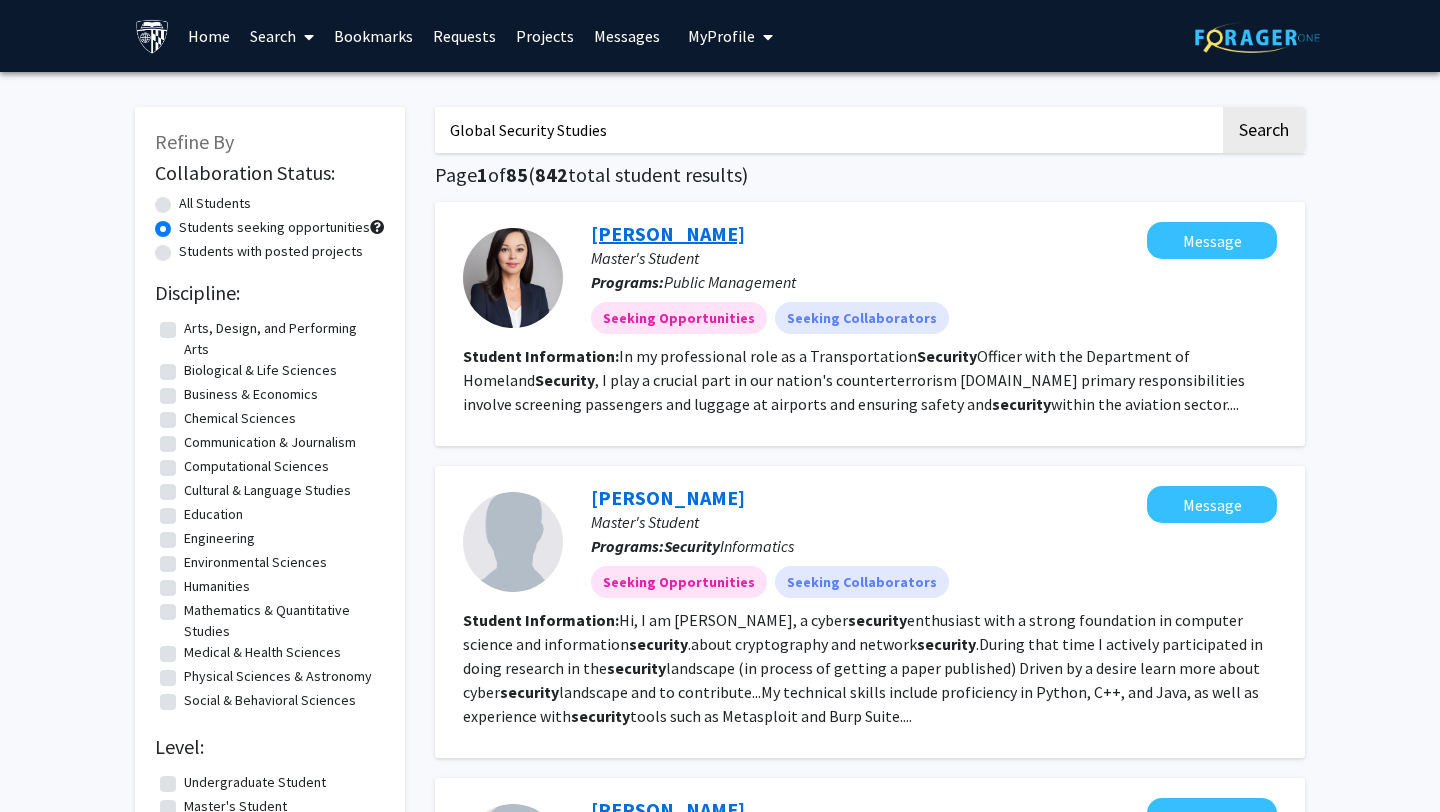 click on "[PERSON_NAME]" 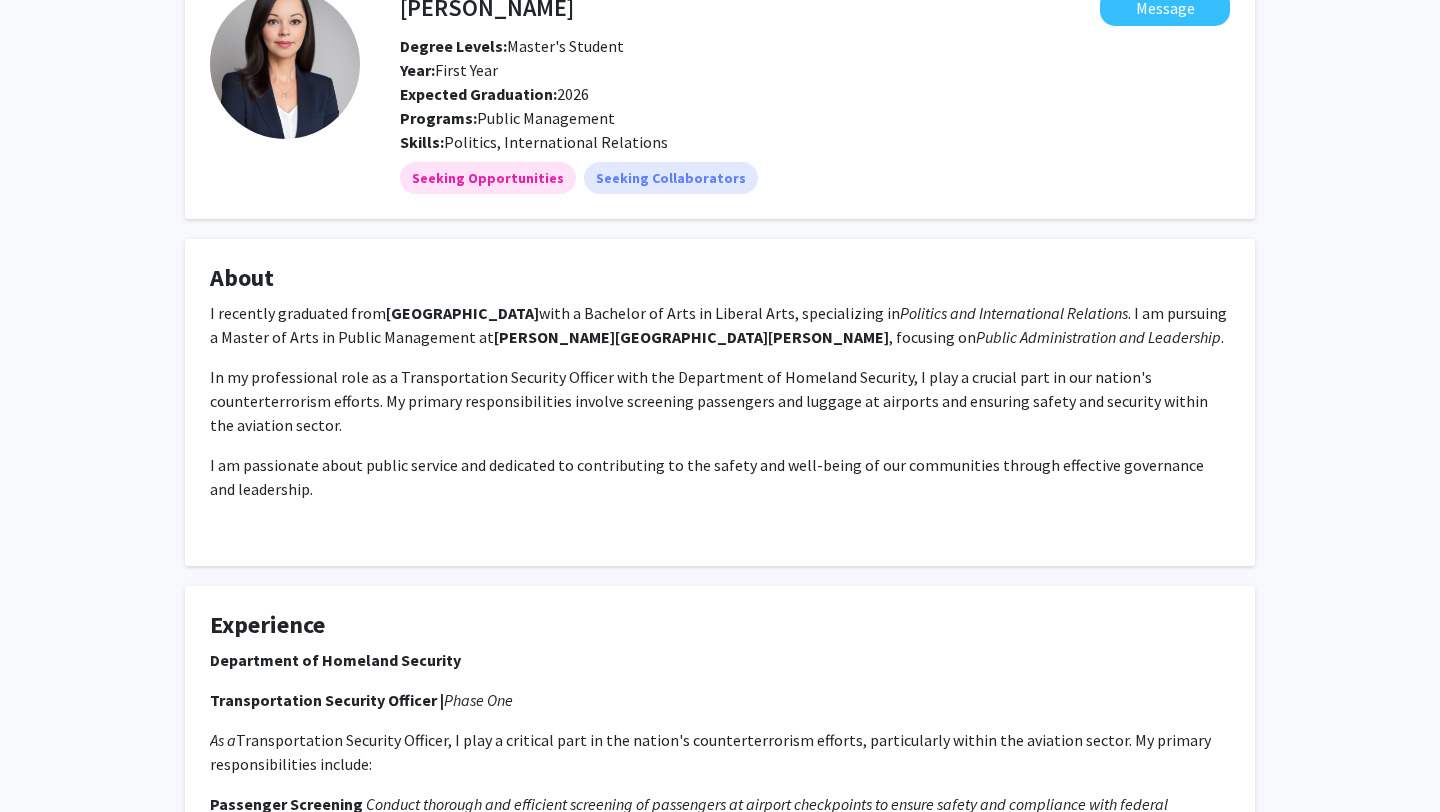 scroll, scrollTop: 0, scrollLeft: 0, axis: both 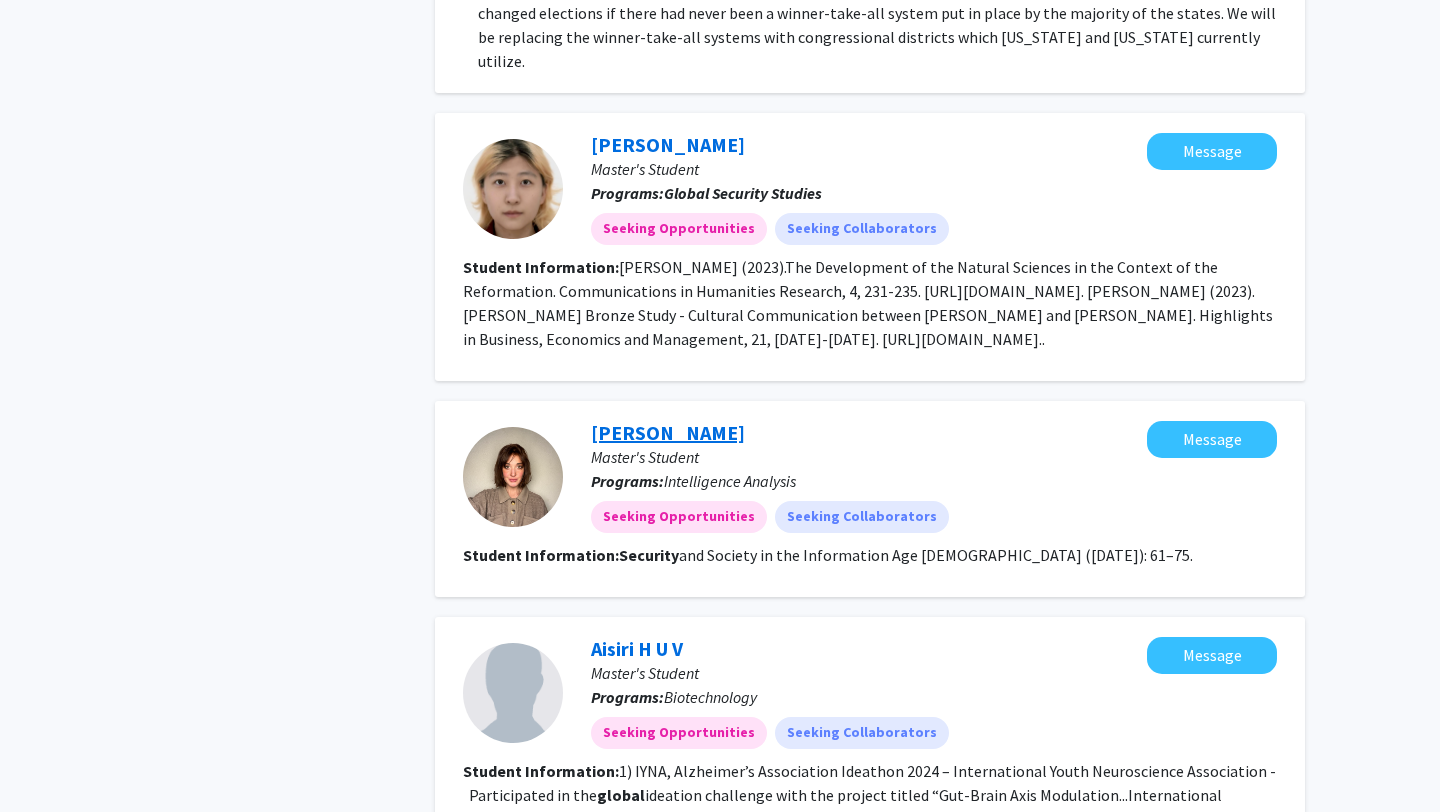 click on "[PERSON_NAME]" 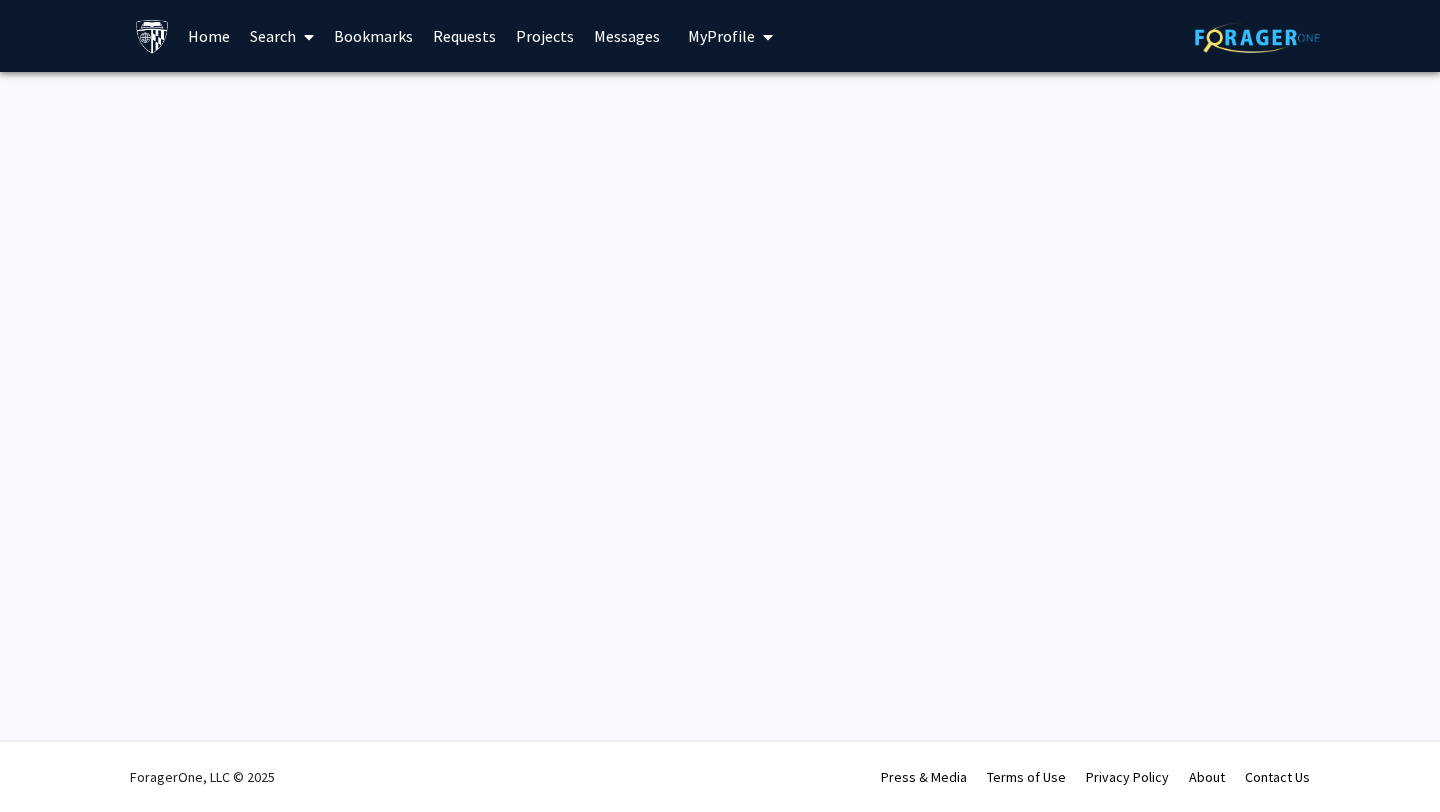 scroll, scrollTop: 0, scrollLeft: 0, axis: both 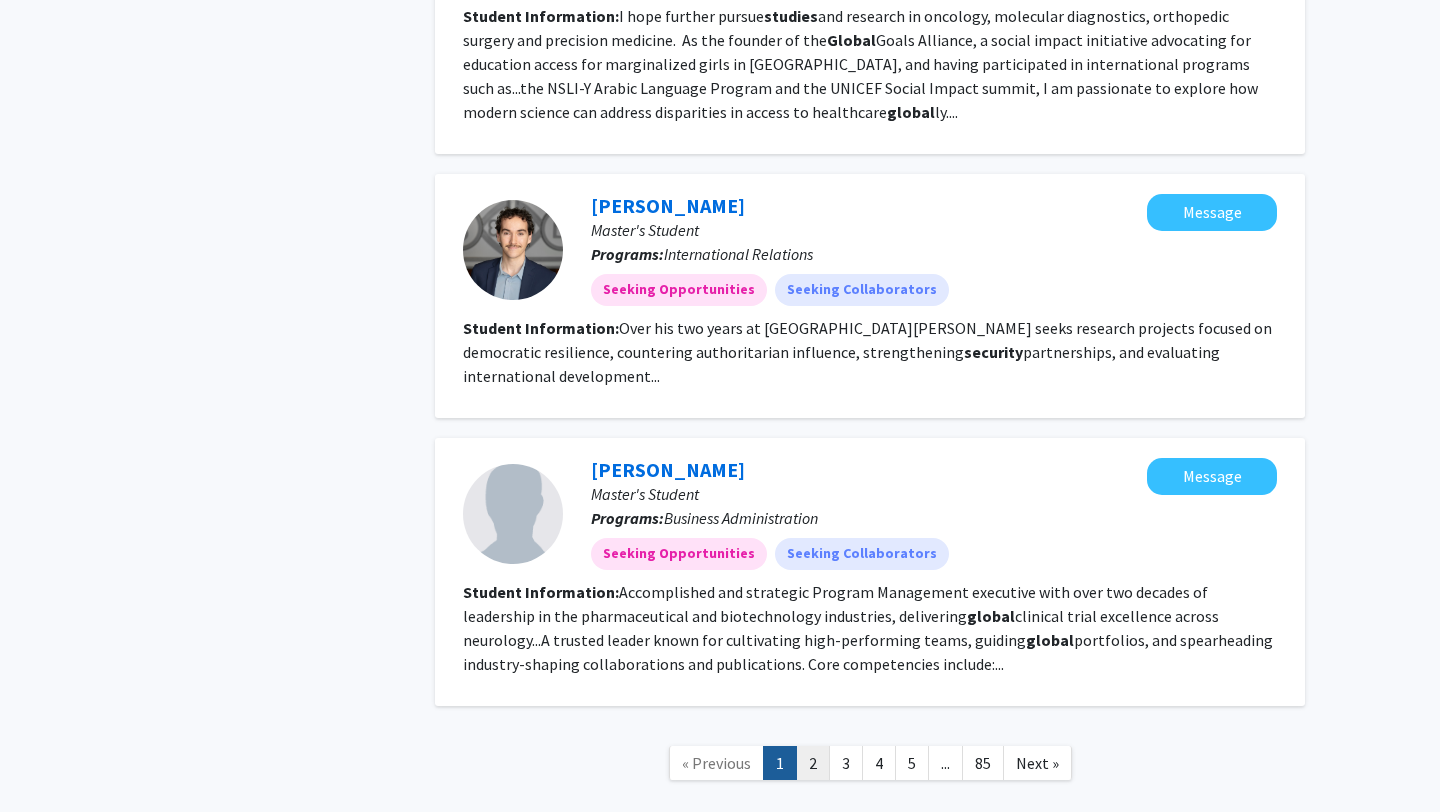 click on "2" 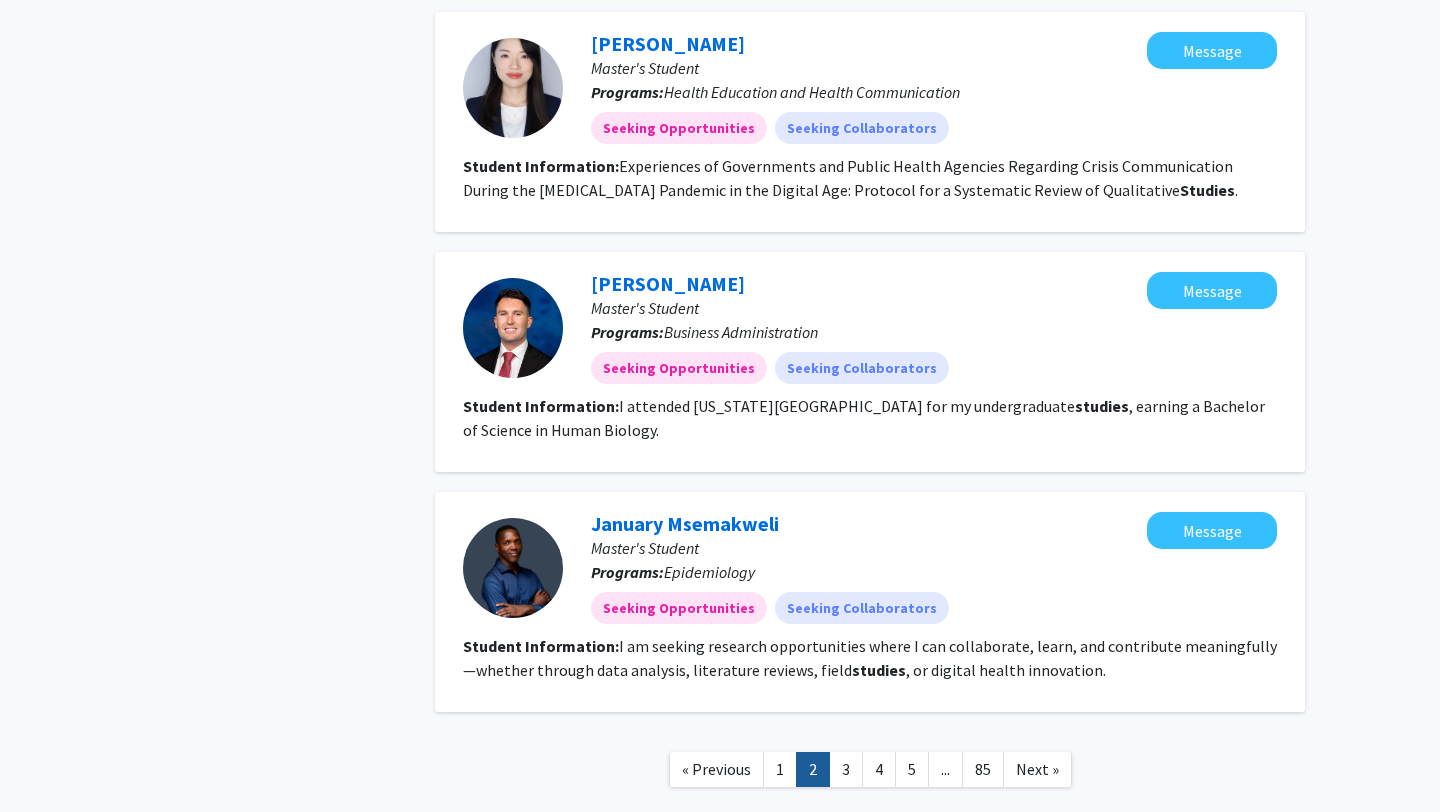 scroll, scrollTop: 1991, scrollLeft: 0, axis: vertical 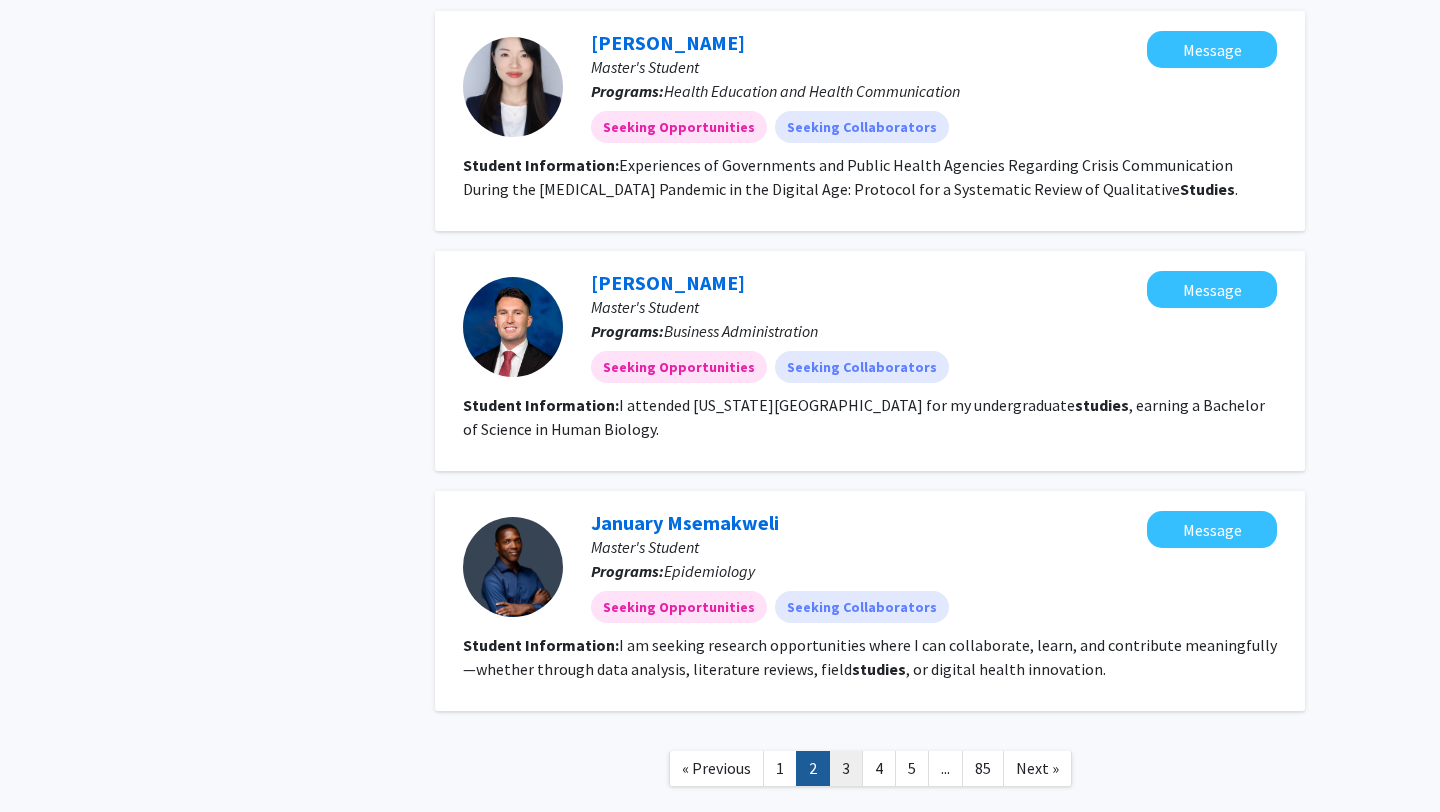 click on "3" 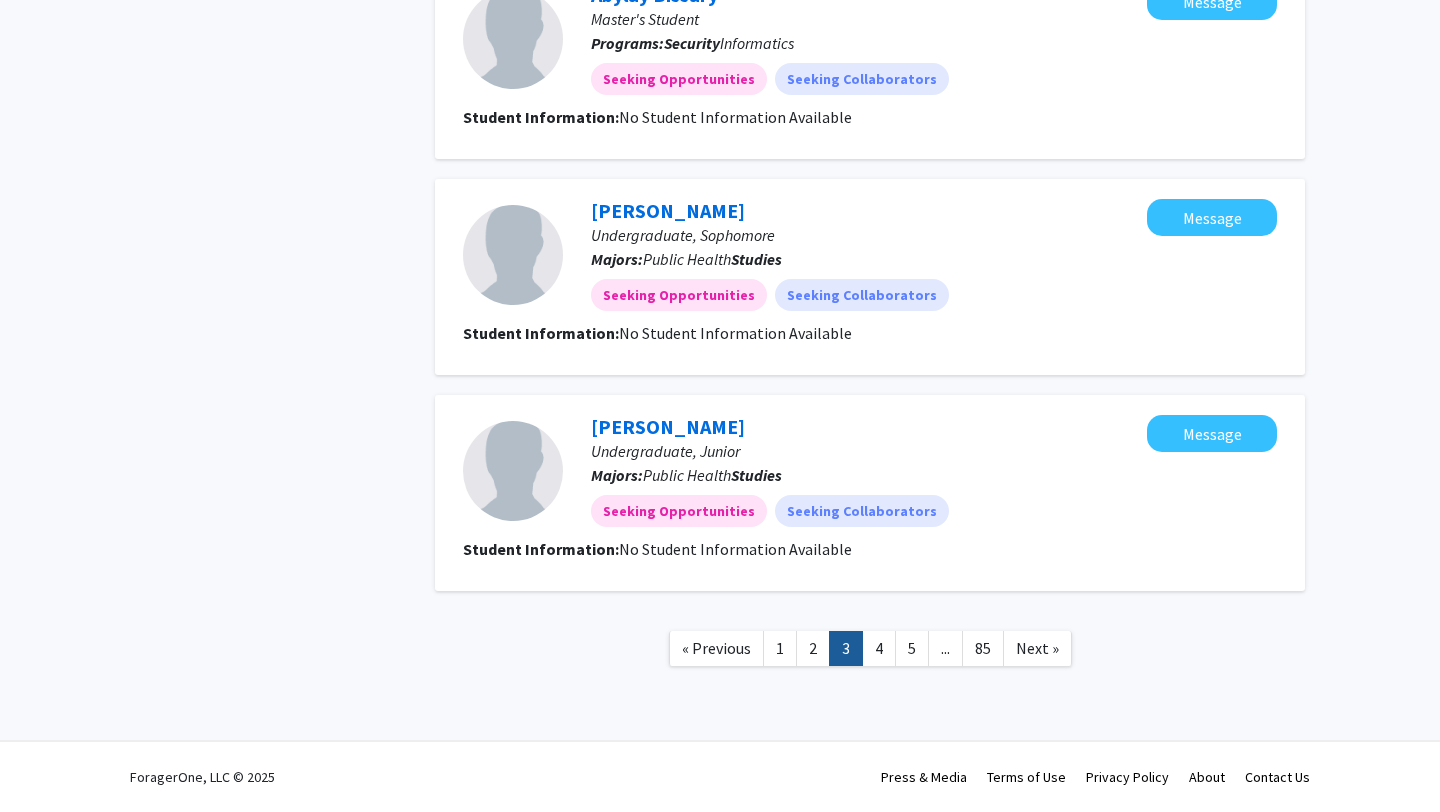 scroll, scrollTop: 1865, scrollLeft: 0, axis: vertical 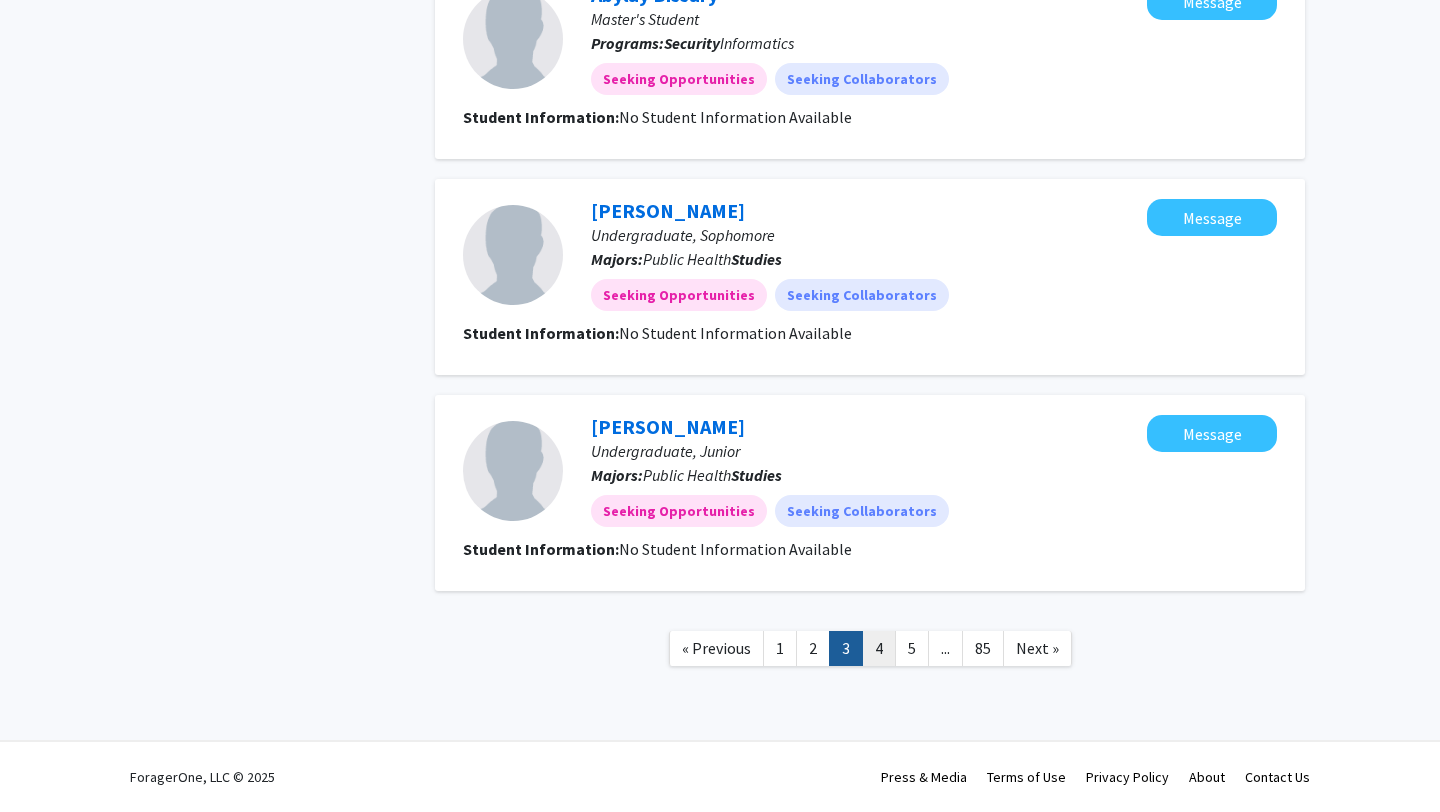 click on "4" 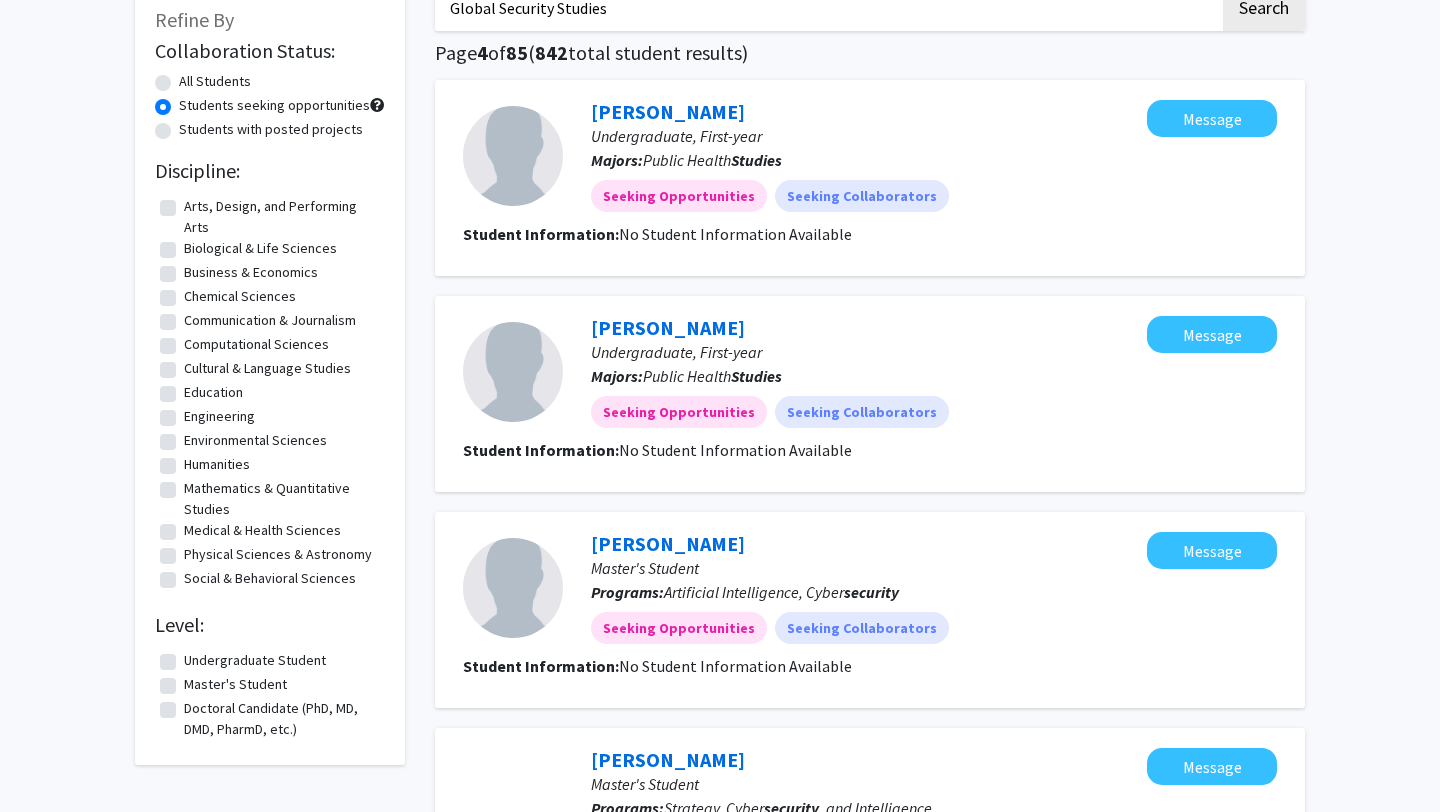 scroll, scrollTop: 0, scrollLeft: 0, axis: both 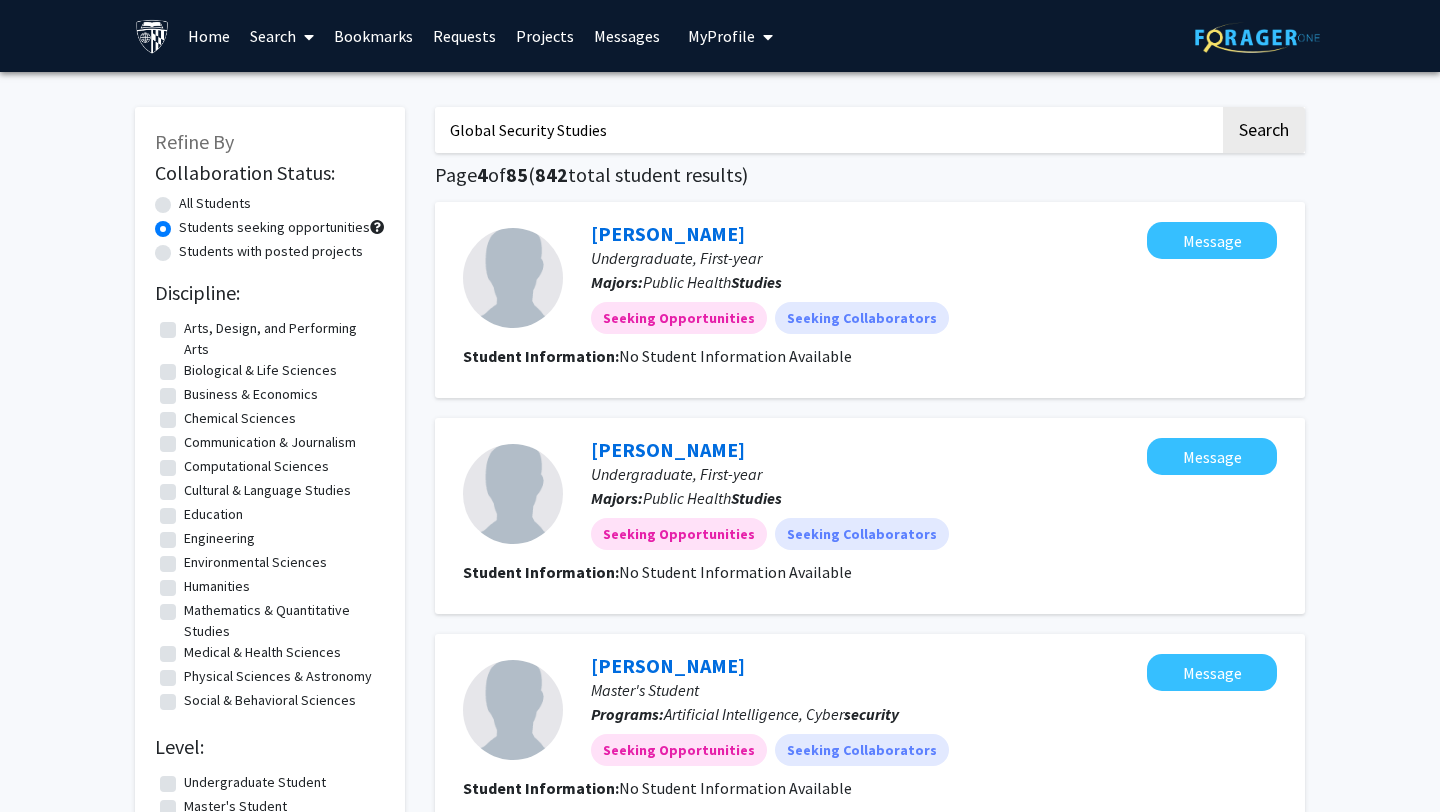 click on "Global Security Studies" at bounding box center [827, 130] 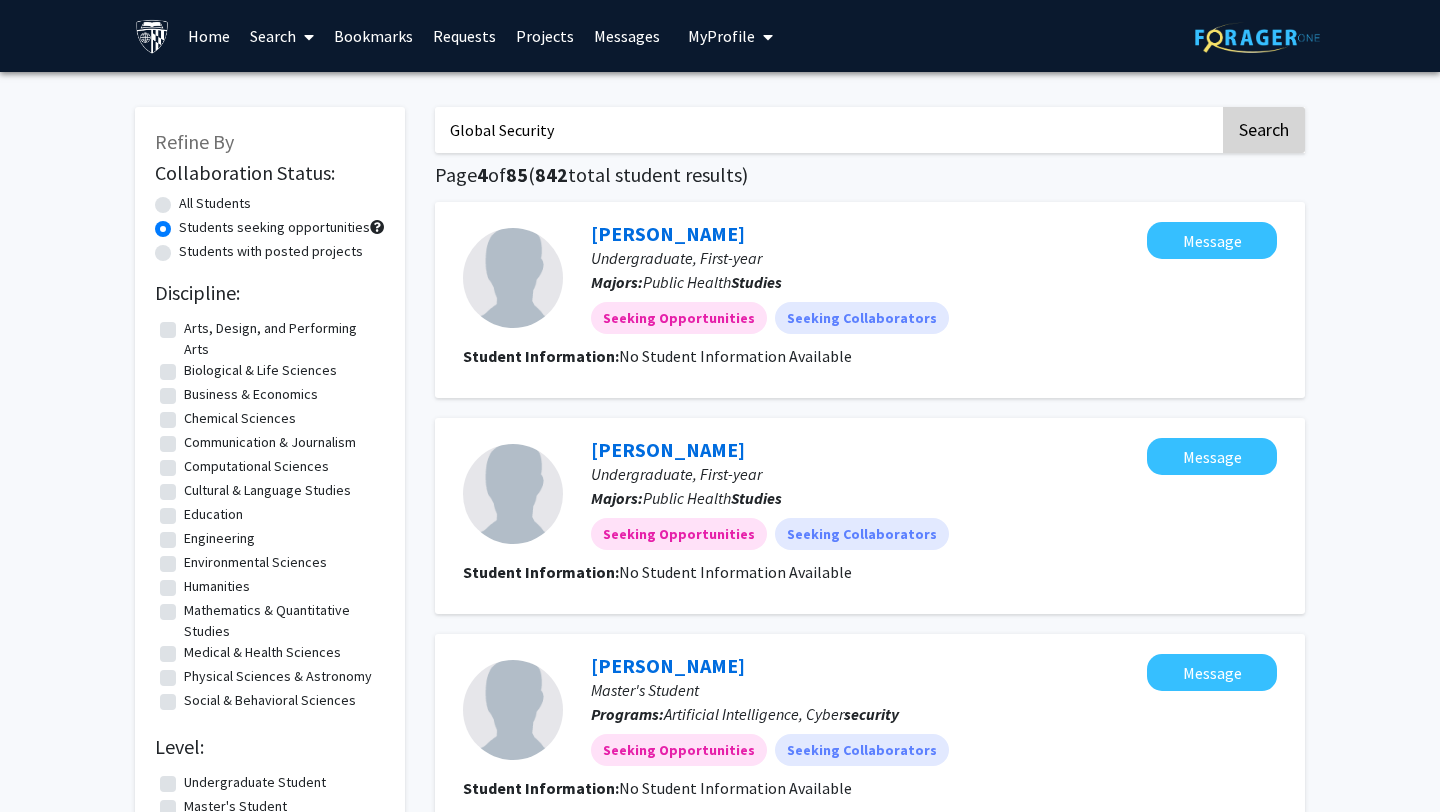 type on "Global Security" 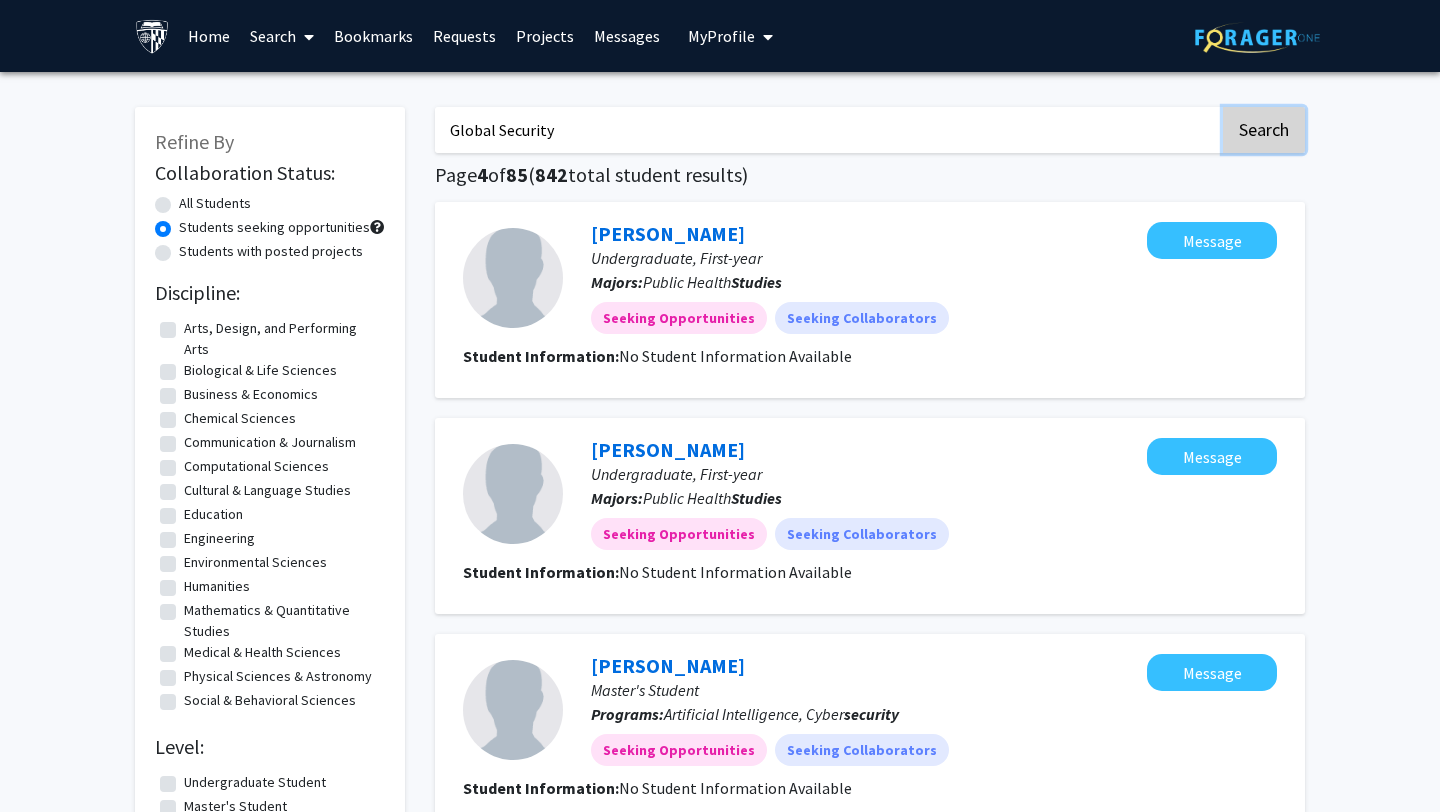 click on "Search" 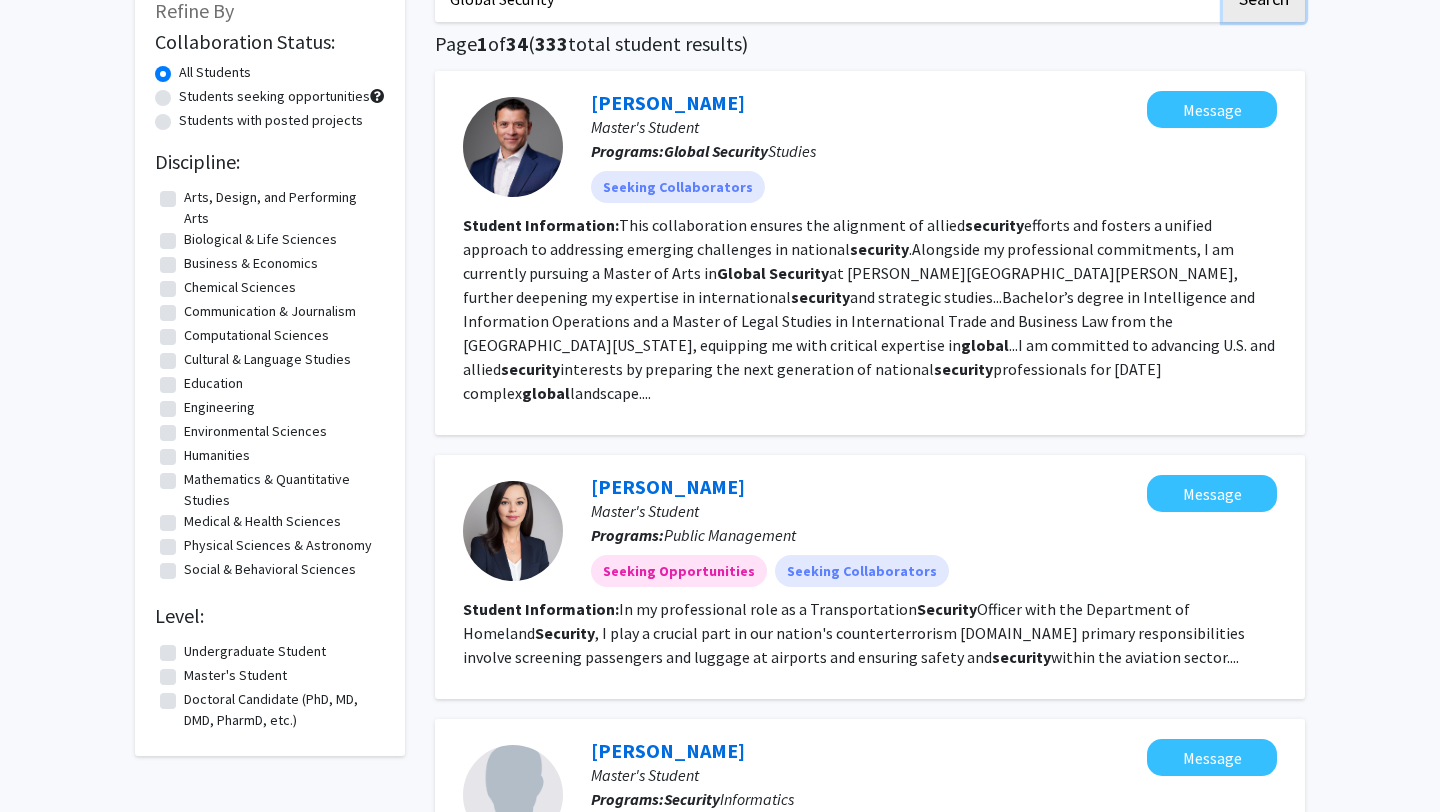 scroll, scrollTop: 130, scrollLeft: 0, axis: vertical 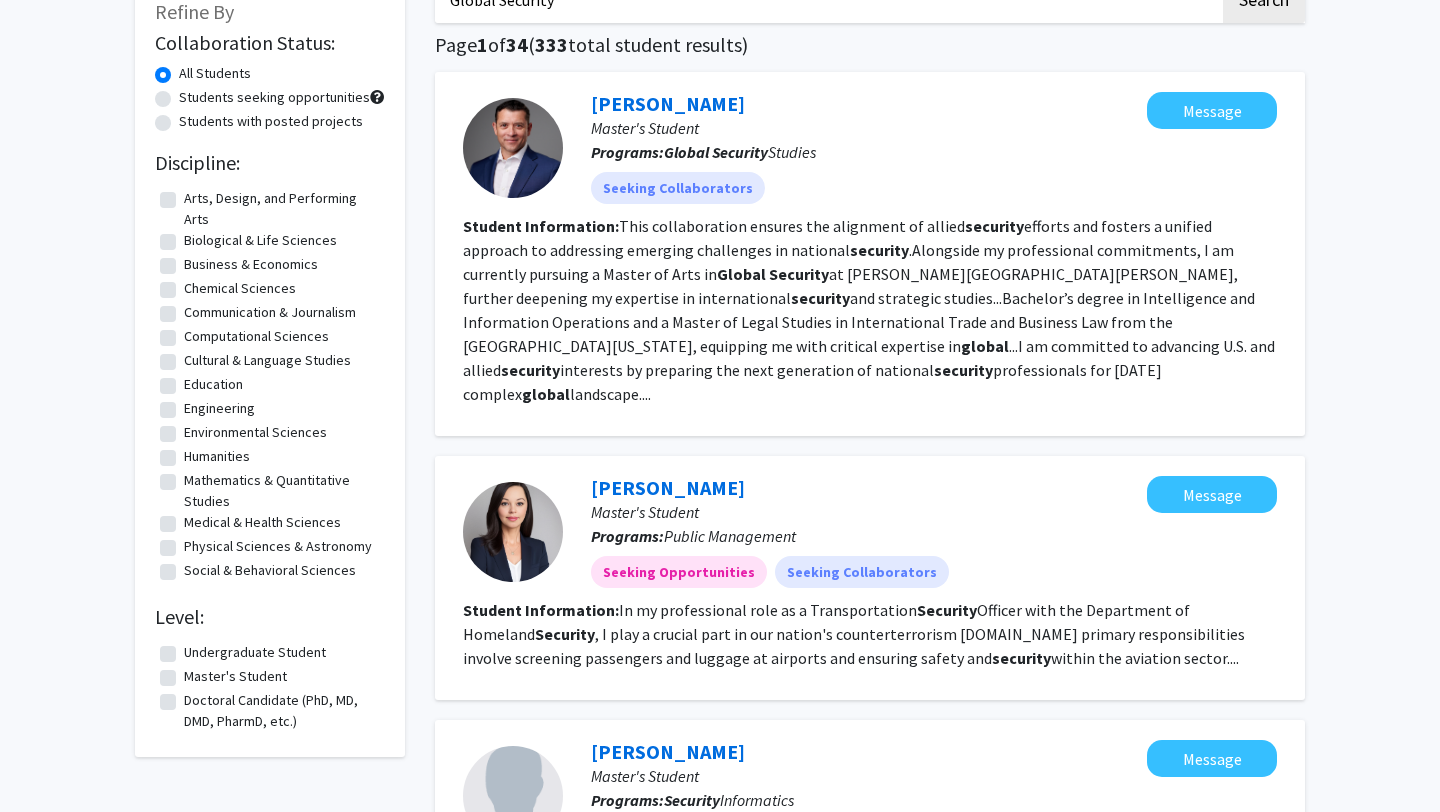click on "Student Information:  This collaboration ensures the alignment of allied  security  efforts and fosters a unified approach to addressing emerging challenges in national  security .Alongside my professional commitments, I am currently pursuing a Master of Arts in  Global   Security  at [PERSON_NAME][GEOGRAPHIC_DATA][PERSON_NAME], further deepening my expertise in international  security  and strategic studies...Bachelor’s degree in Intelligence and Information Operations and a Master of Legal Studies in International Trade and Business Law from the [GEOGRAPHIC_DATA][US_STATE], equipping me with critical expertise in  global ...I am committed to advancing U.S. and allied  security  interests by preparing the next generation of national  security  professionals for [DATE] complex  global  landscape...." 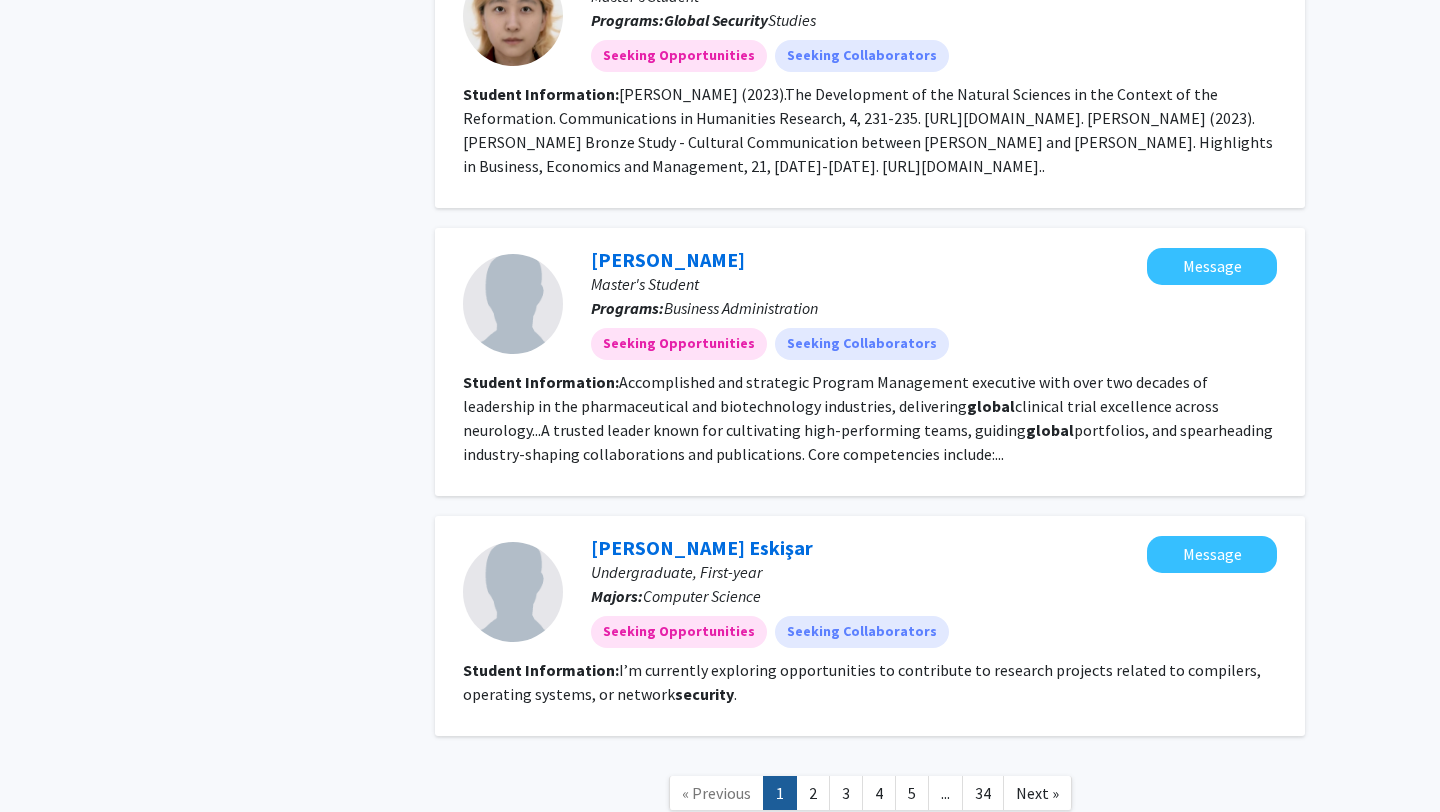 scroll, scrollTop: 2605, scrollLeft: 0, axis: vertical 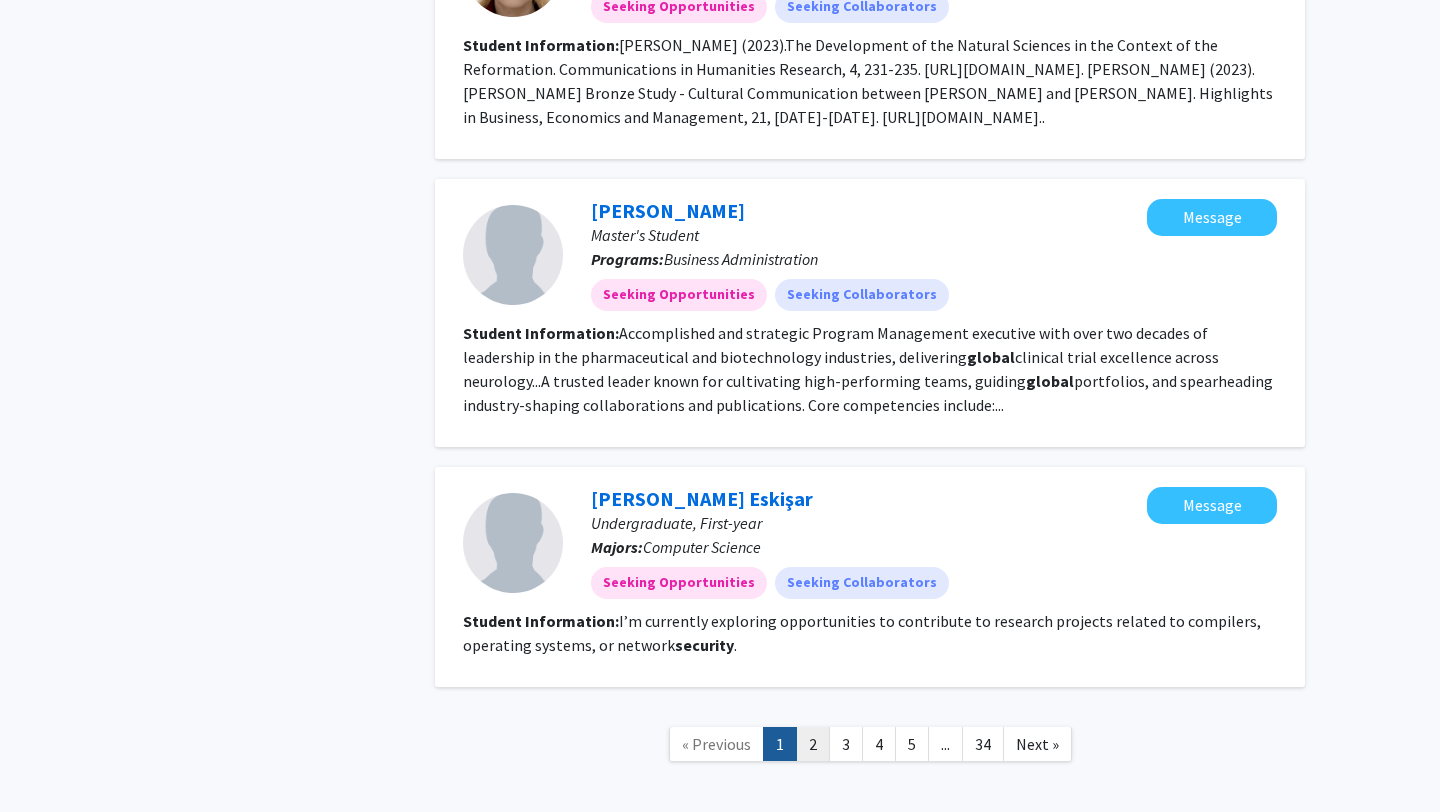 click on "2" 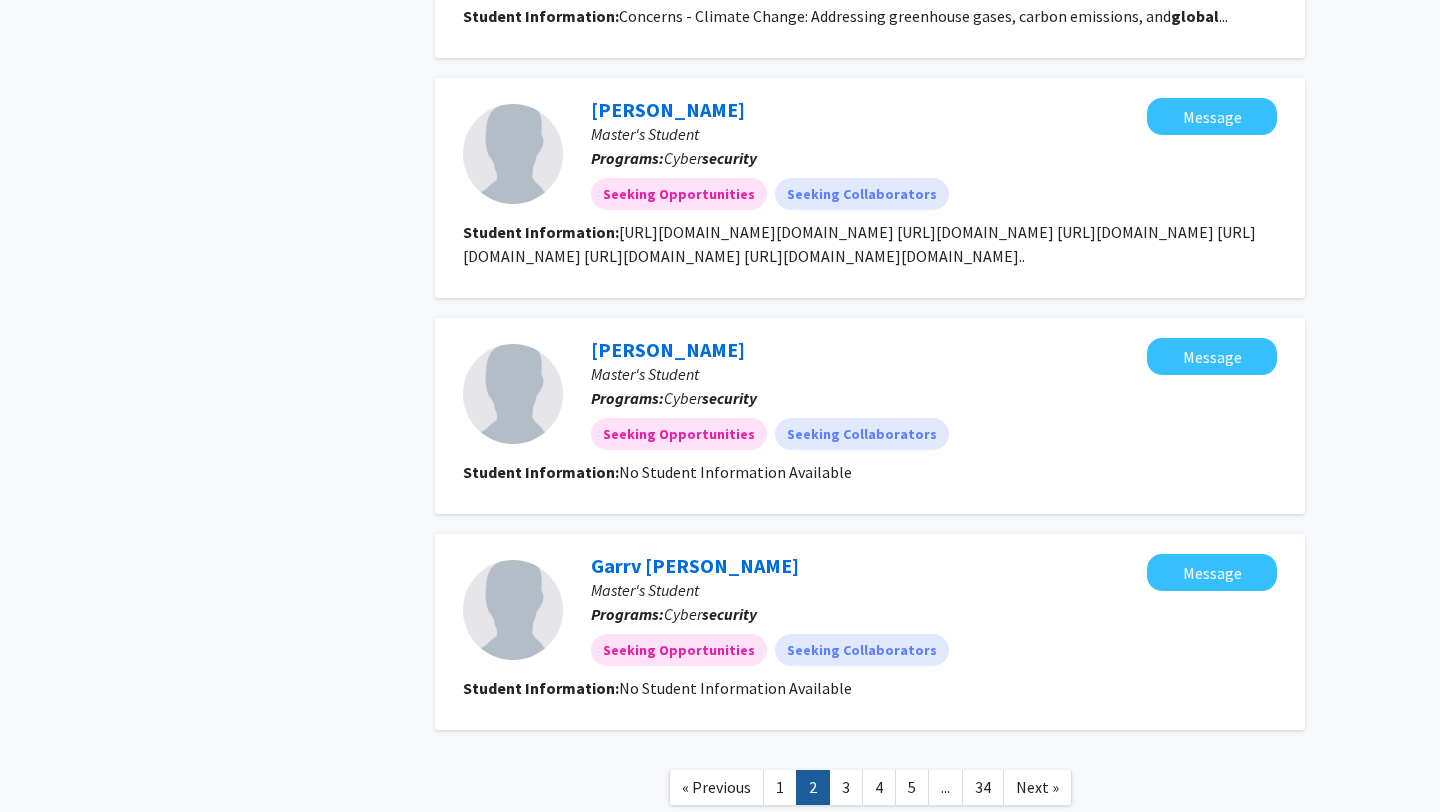 scroll, scrollTop: 1997, scrollLeft: 0, axis: vertical 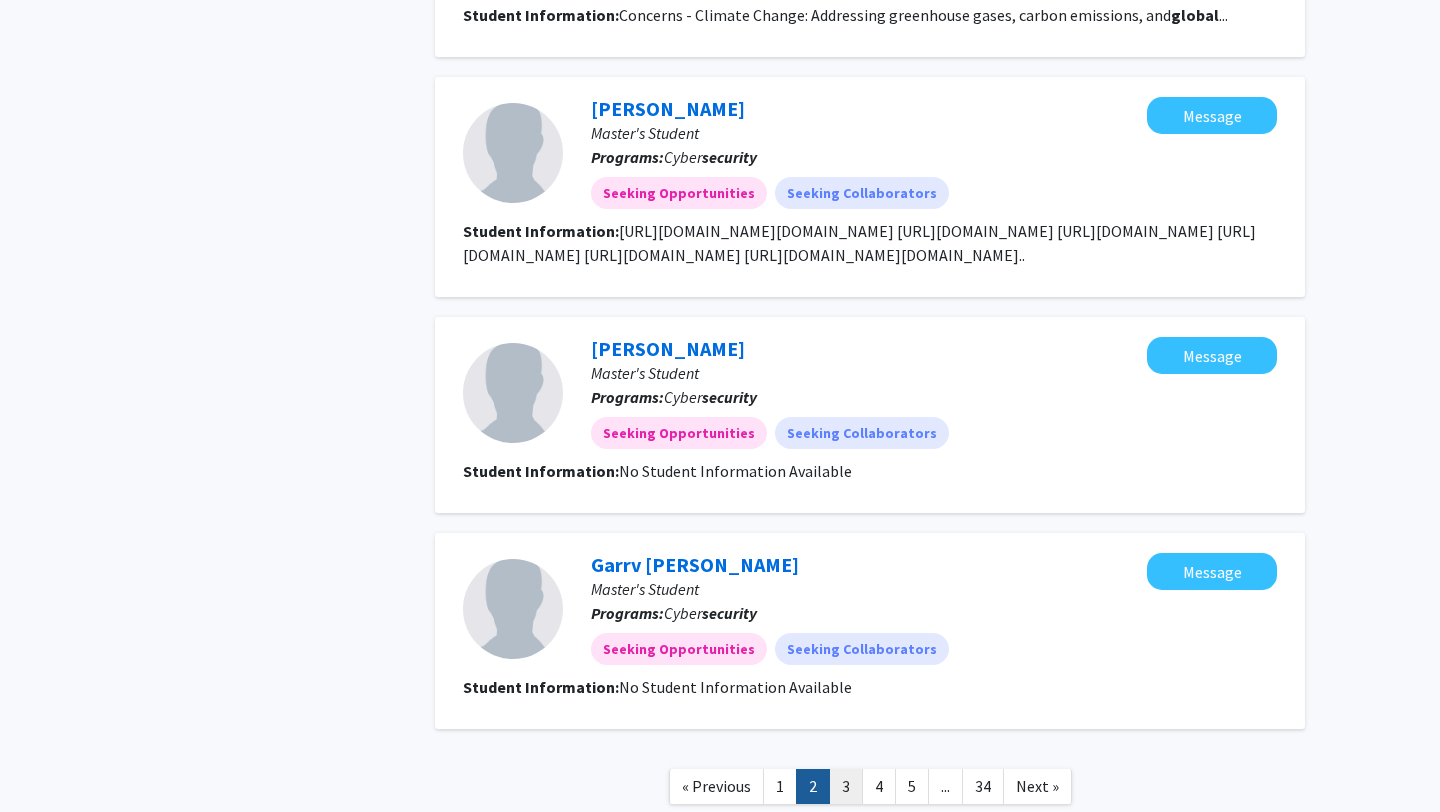 click on "3" 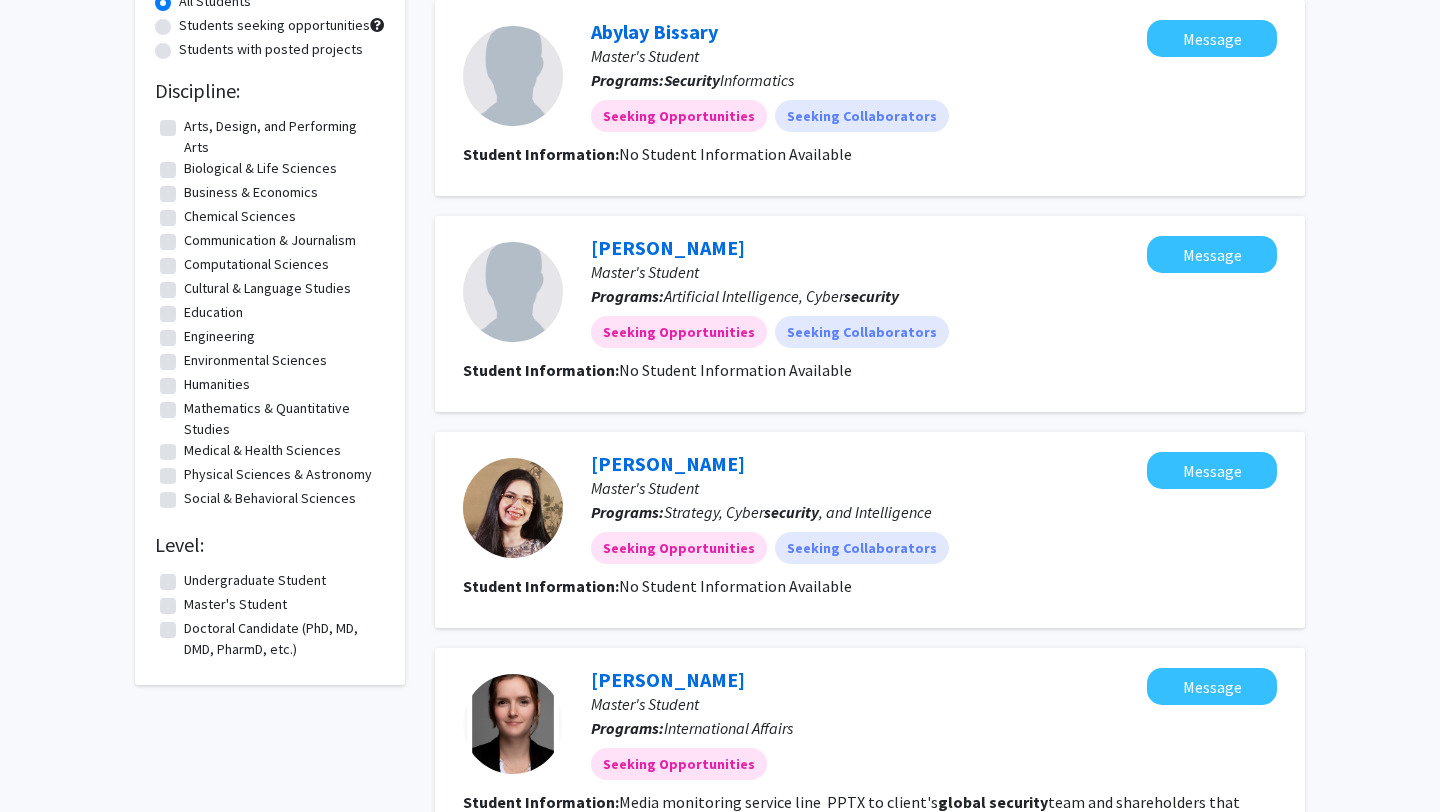scroll, scrollTop: 233, scrollLeft: 0, axis: vertical 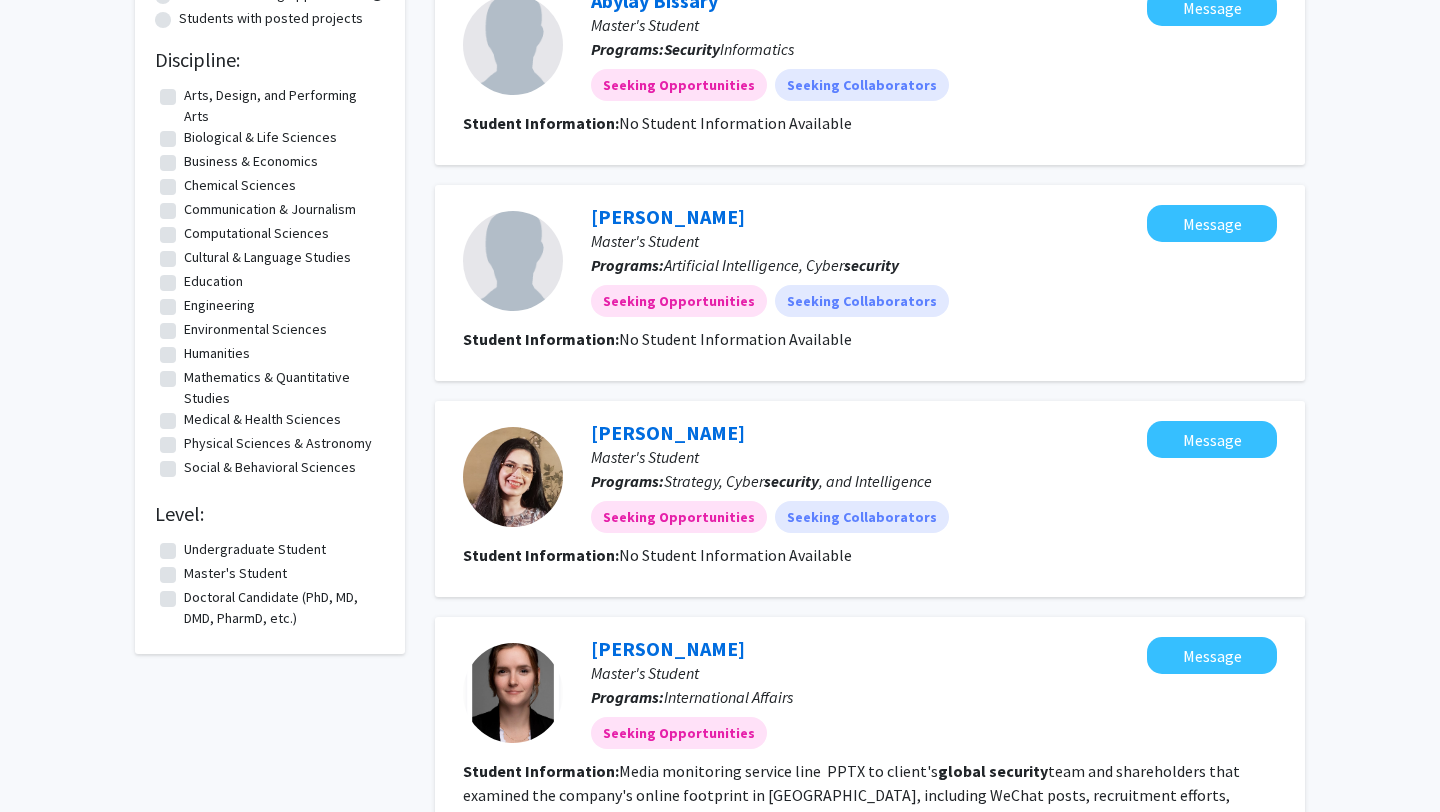 click on "Master's Student" 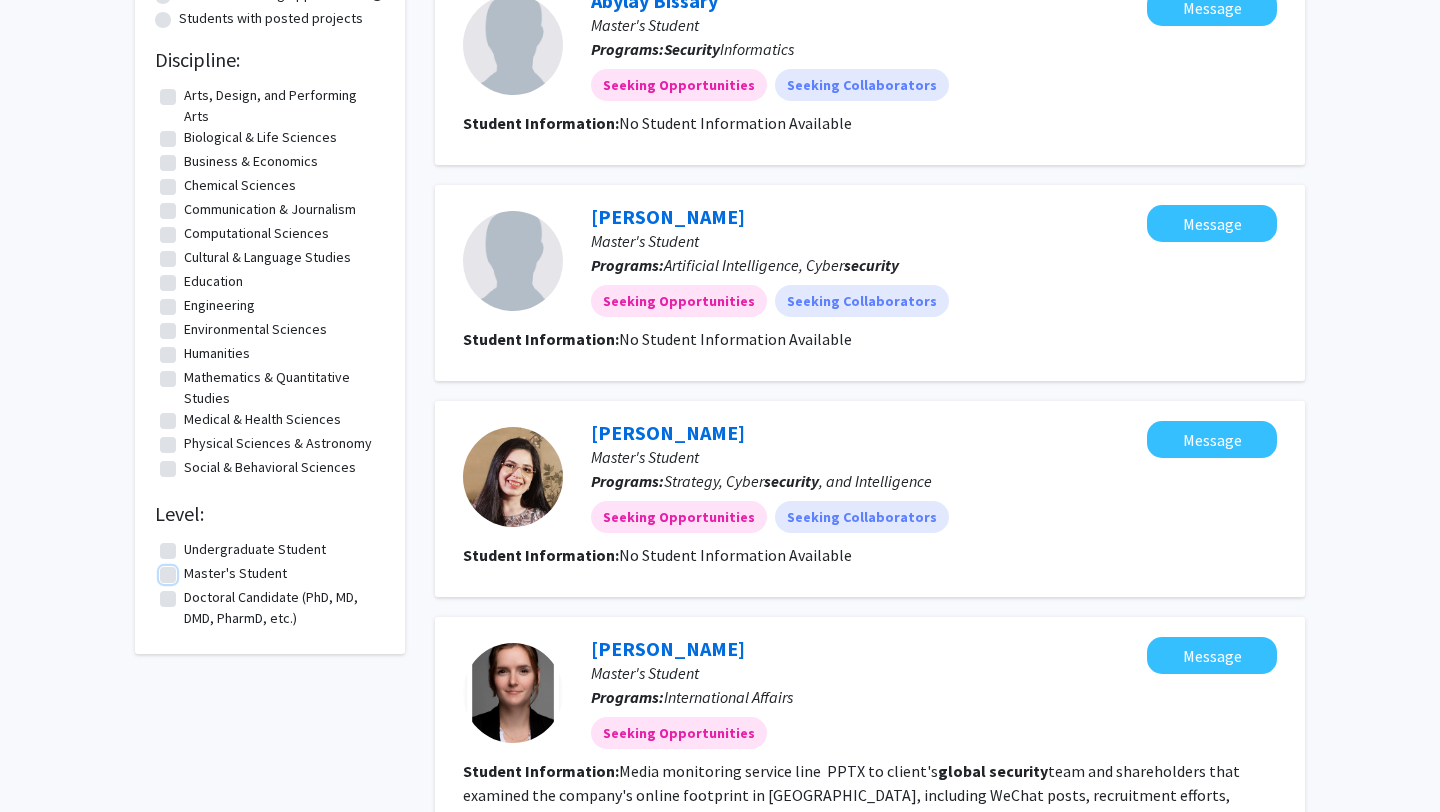 click on "Master's Student" at bounding box center (190, 569) 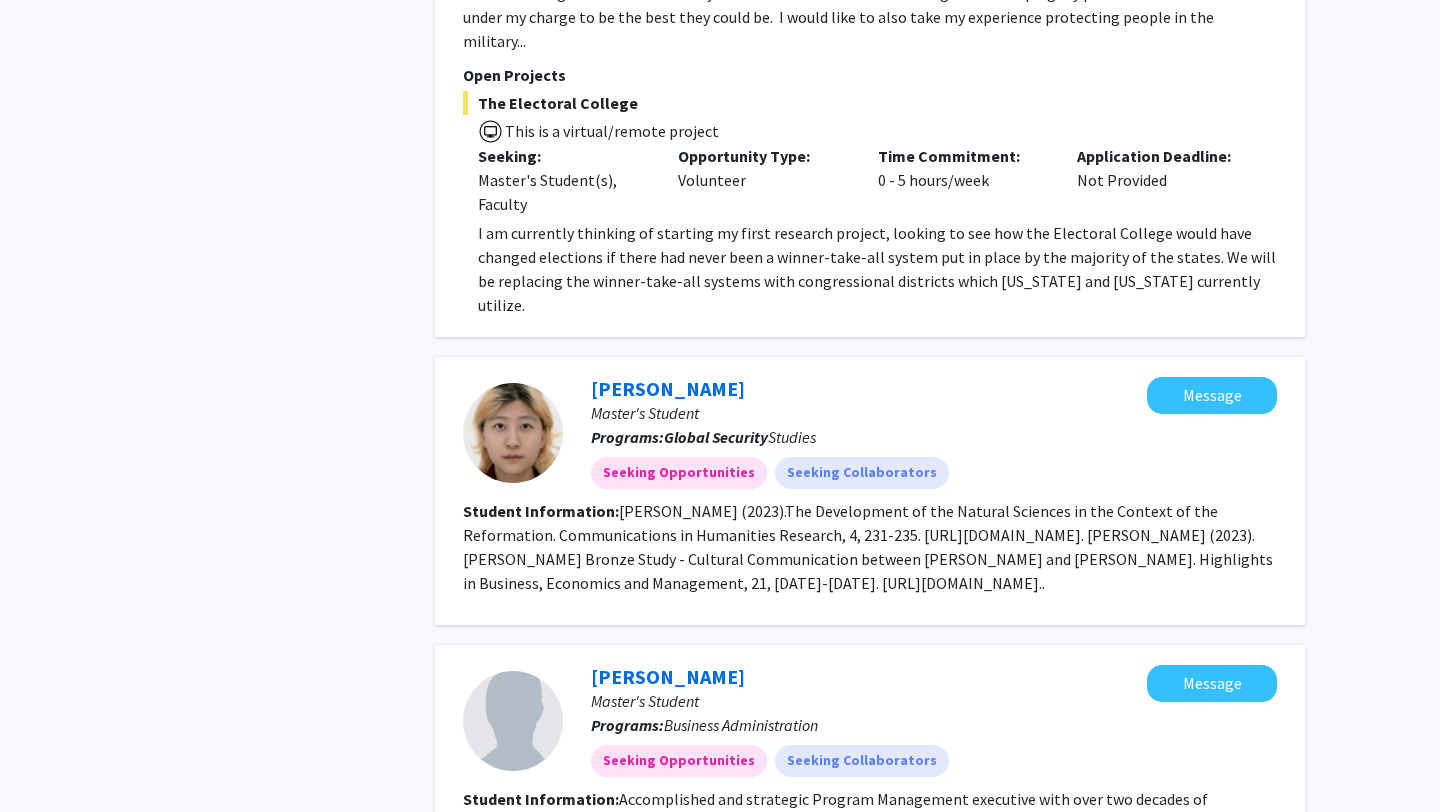 scroll, scrollTop: 2605, scrollLeft: 0, axis: vertical 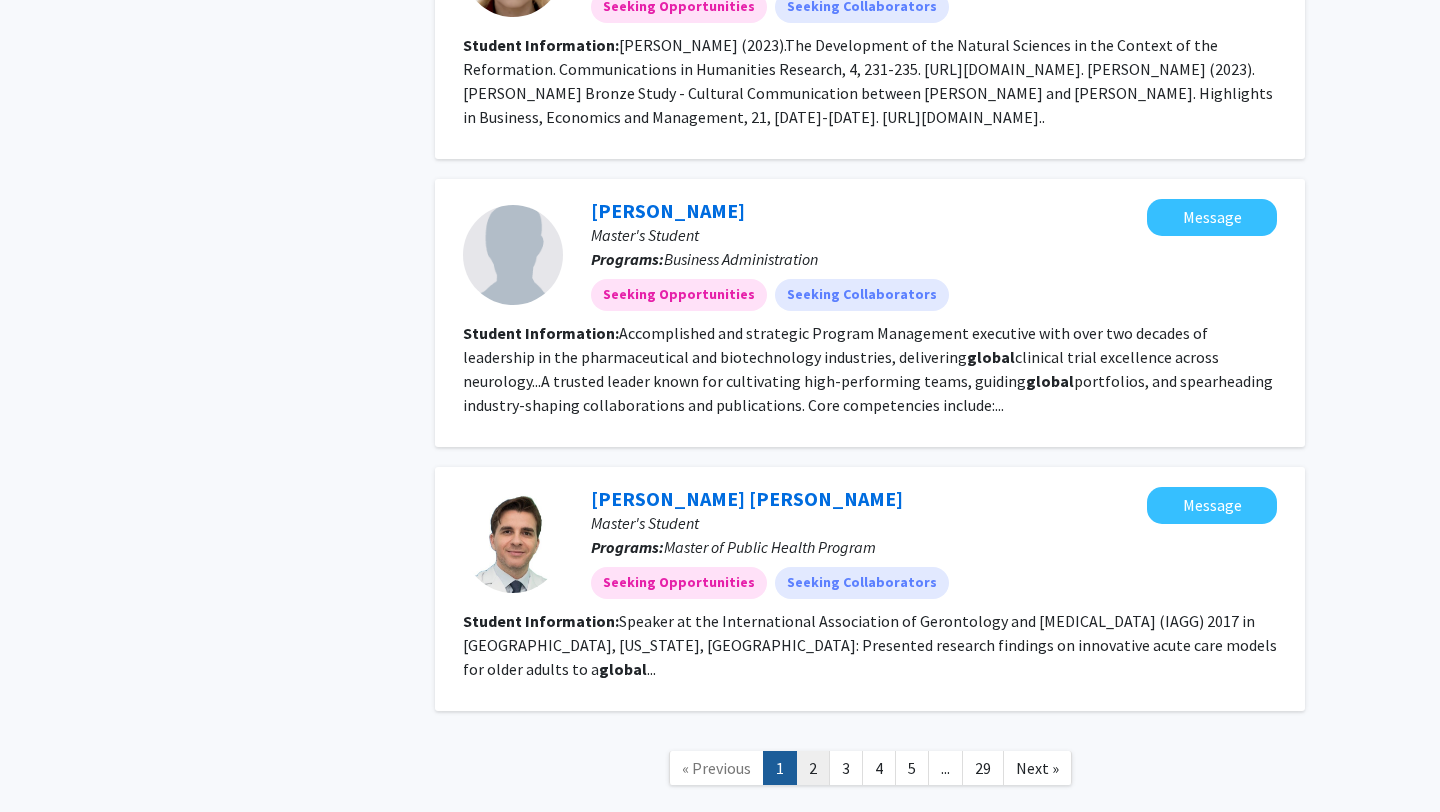 click on "2" 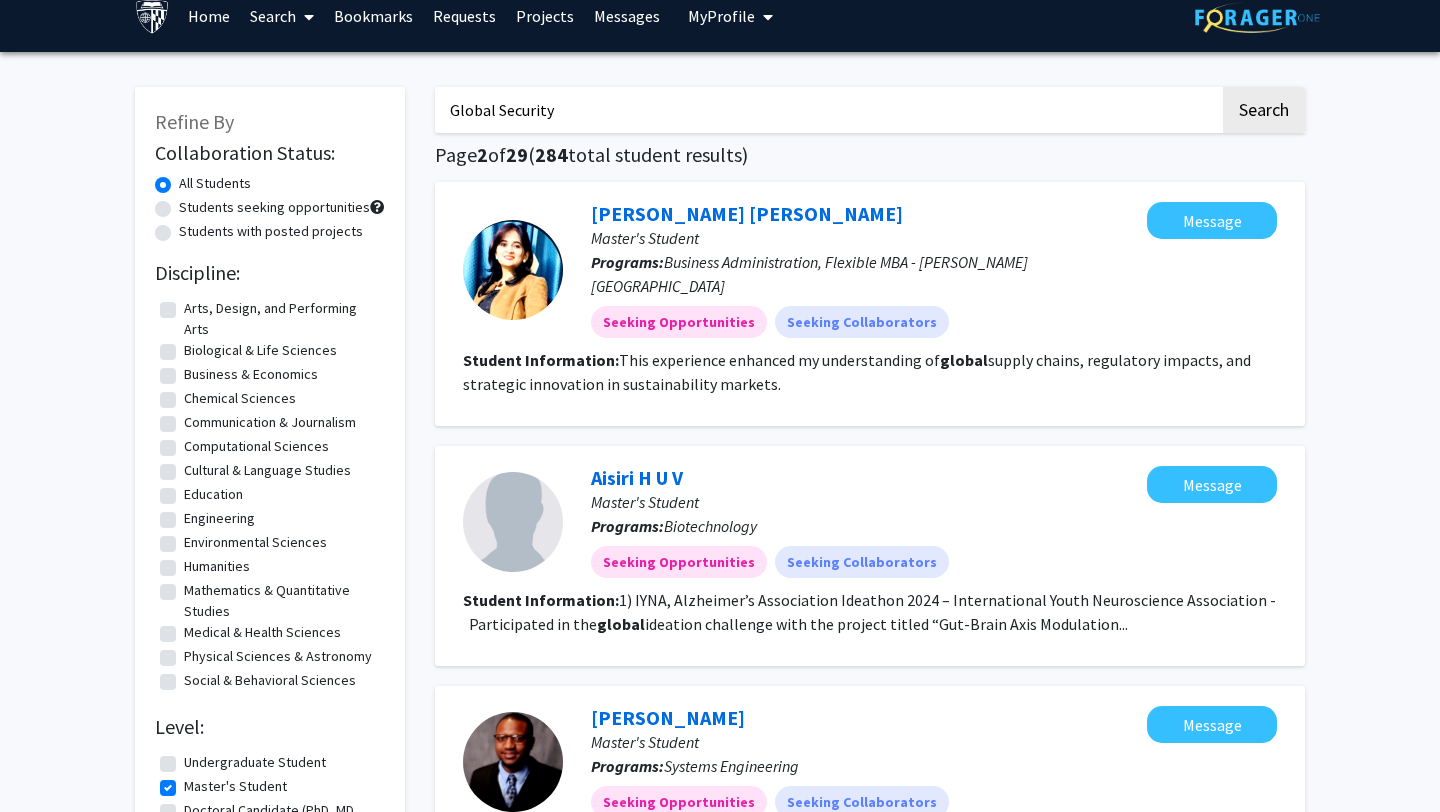 scroll, scrollTop: 0, scrollLeft: 0, axis: both 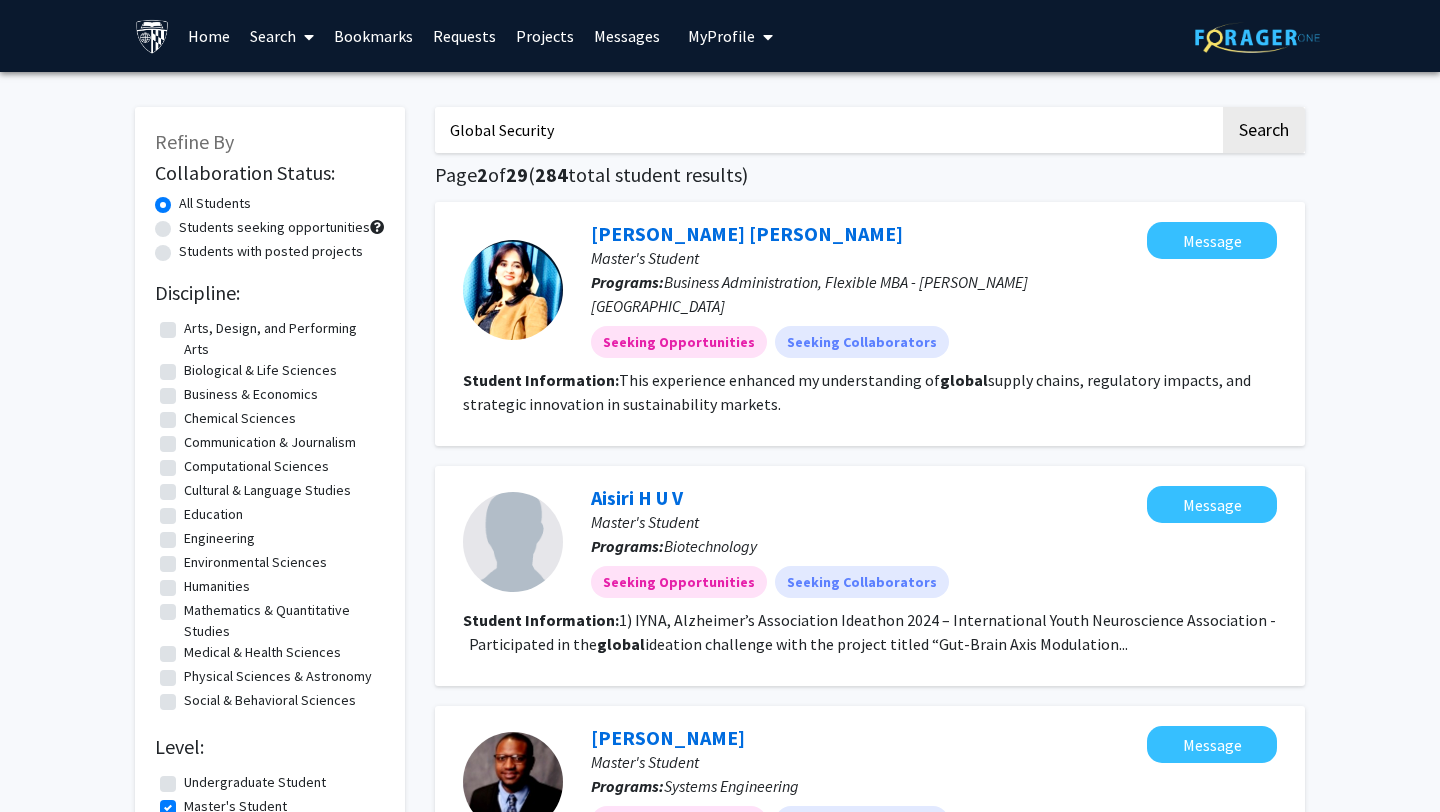 click on "Search" at bounding box center [282, 36] 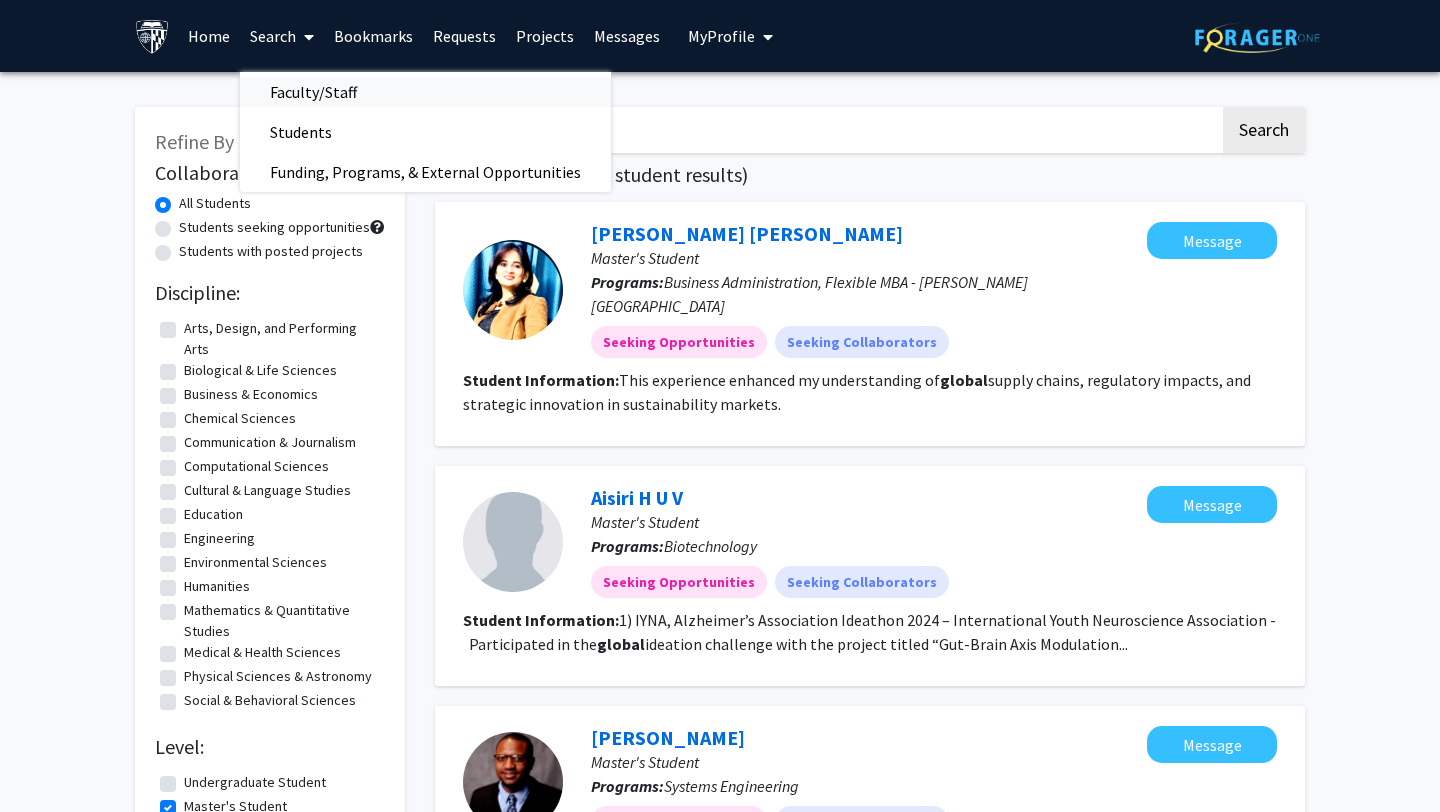 click on "Faculty/Staff" at bounding box center [313, 92] 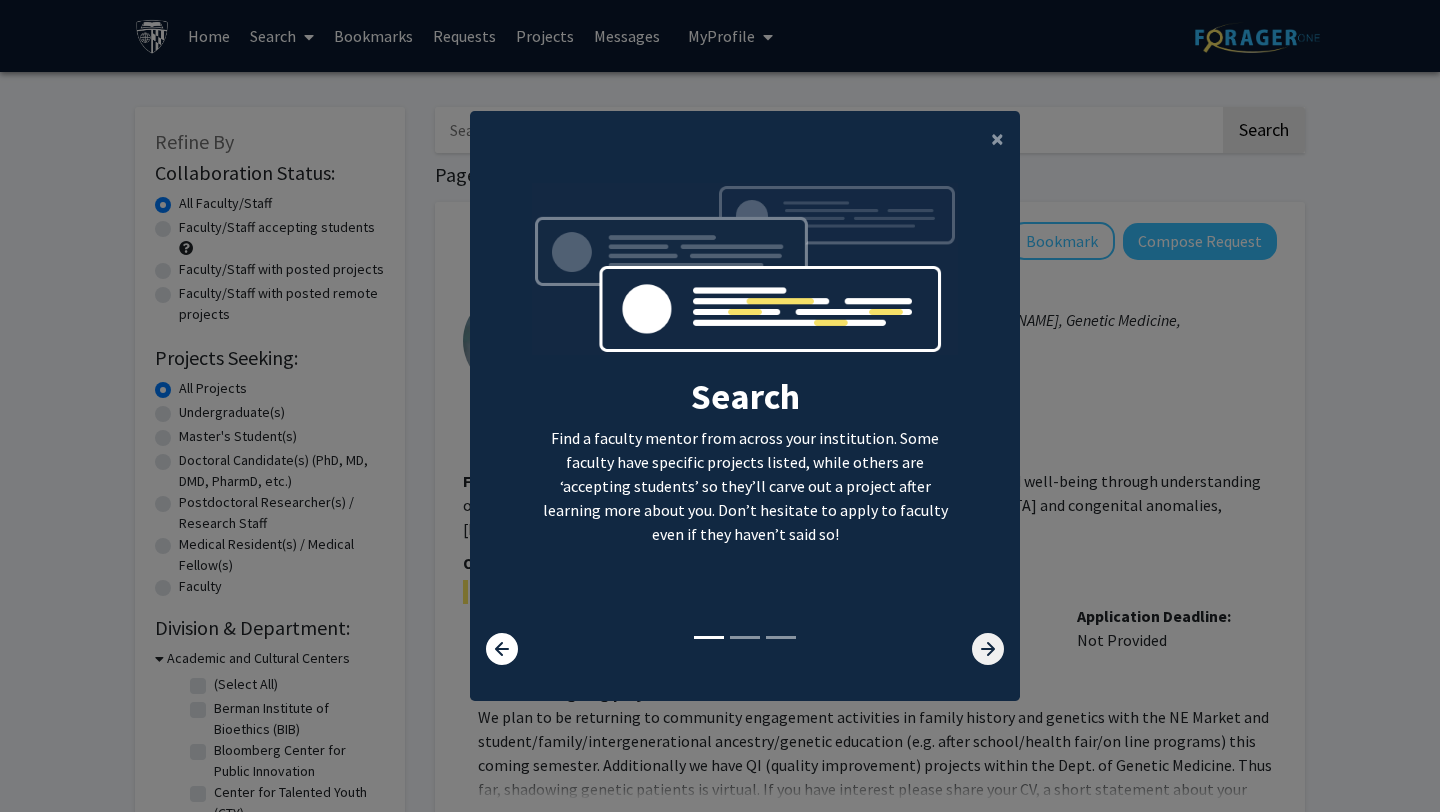 click 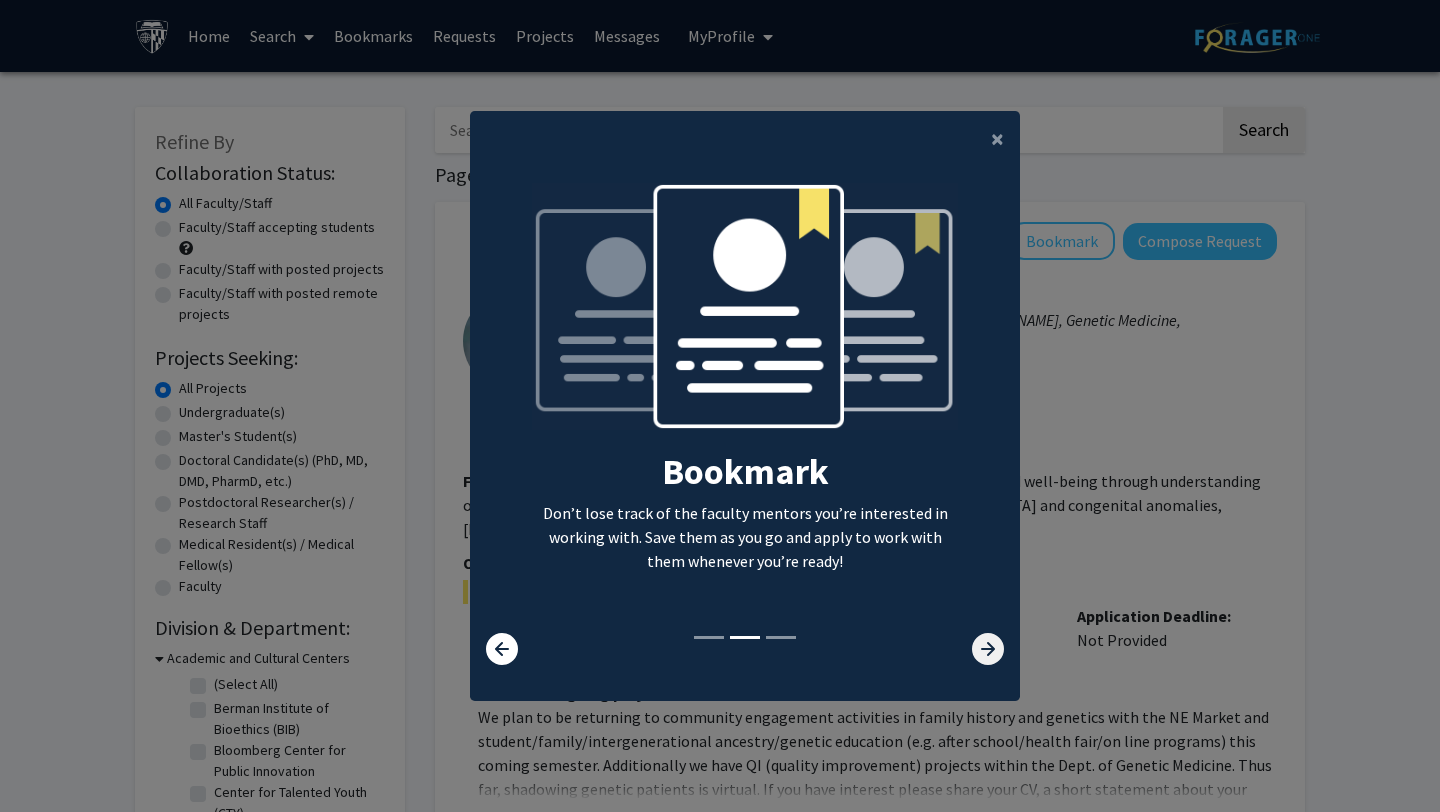 click 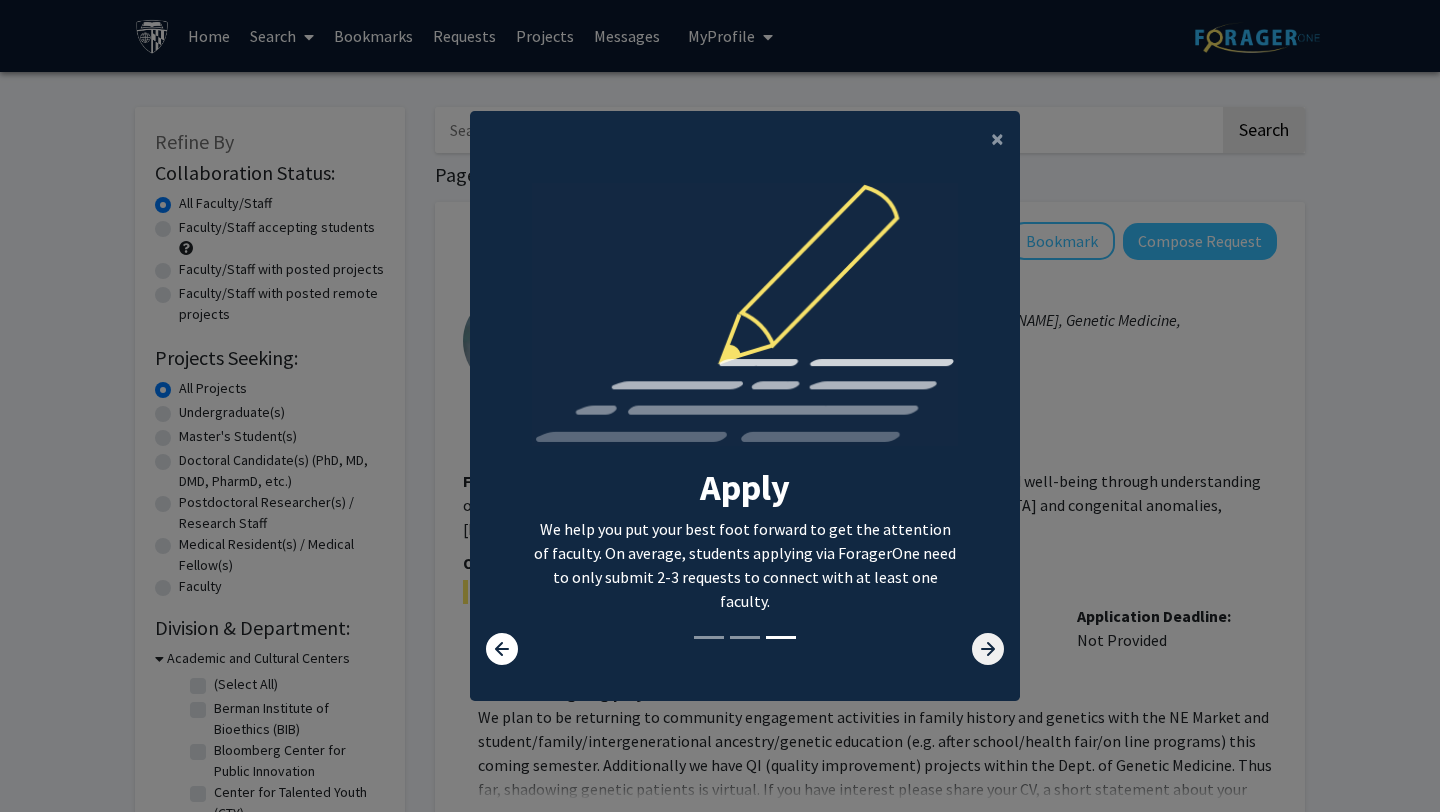 click 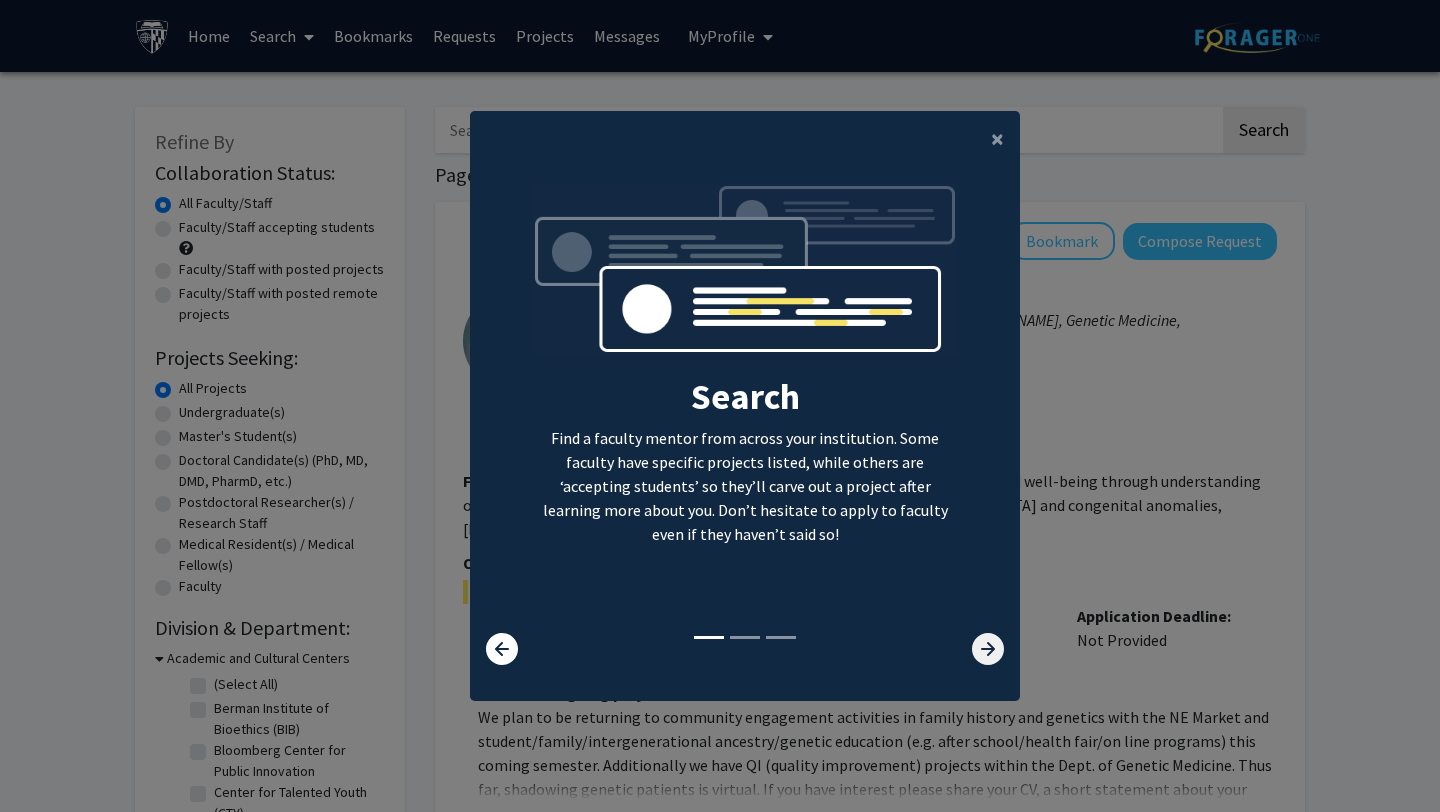 click 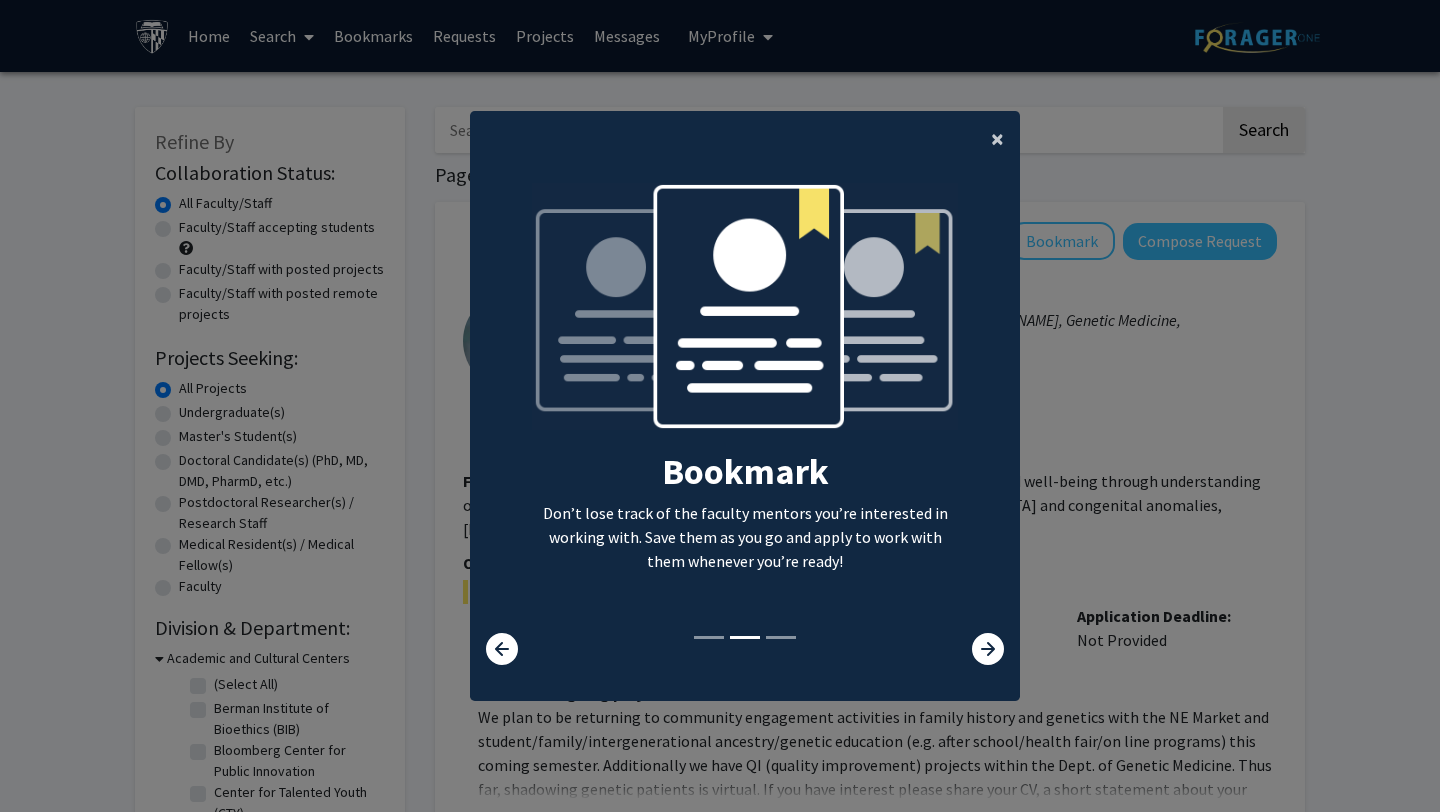 click on "×" 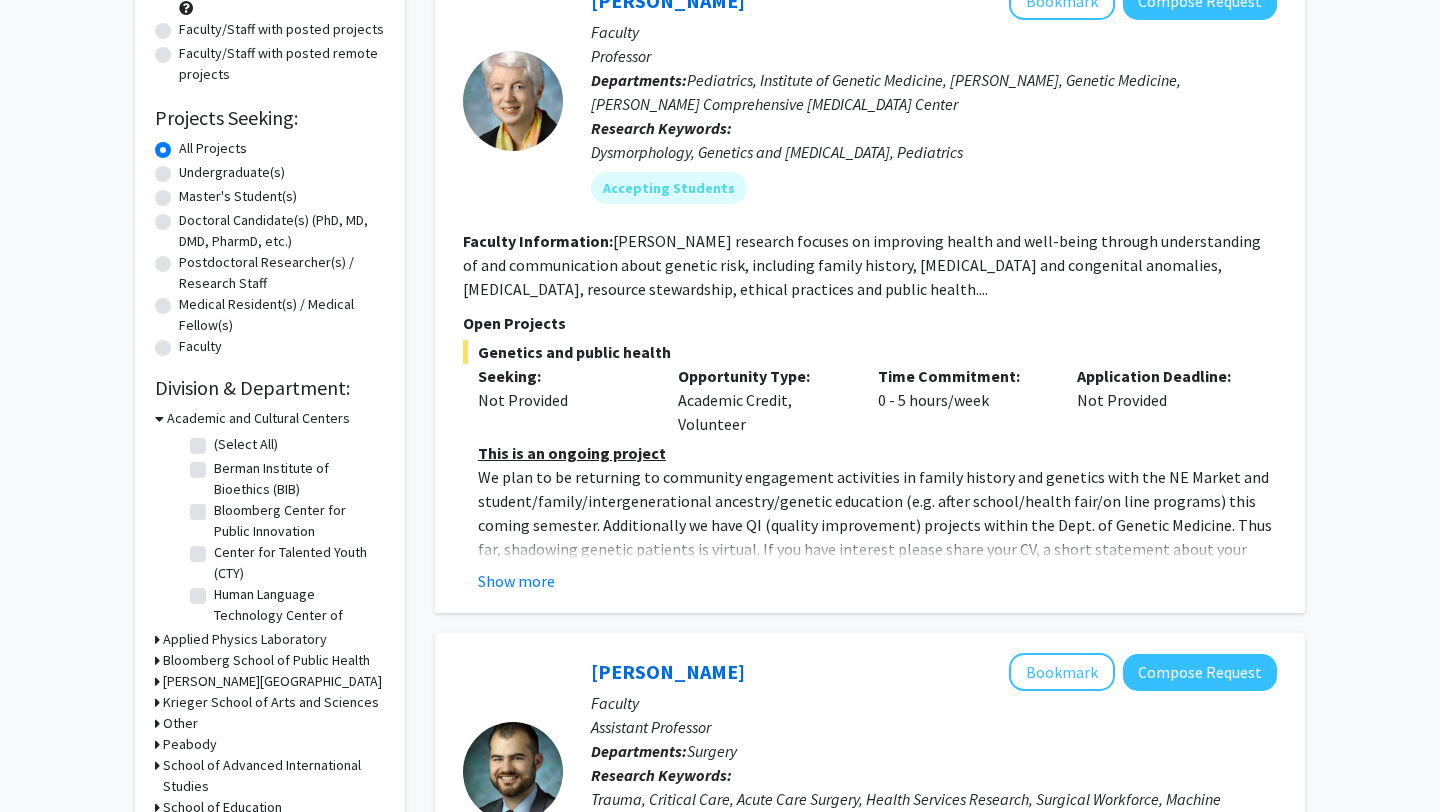 scroll, scrollTop: 228, scrollLeft: 0, axis: vertical 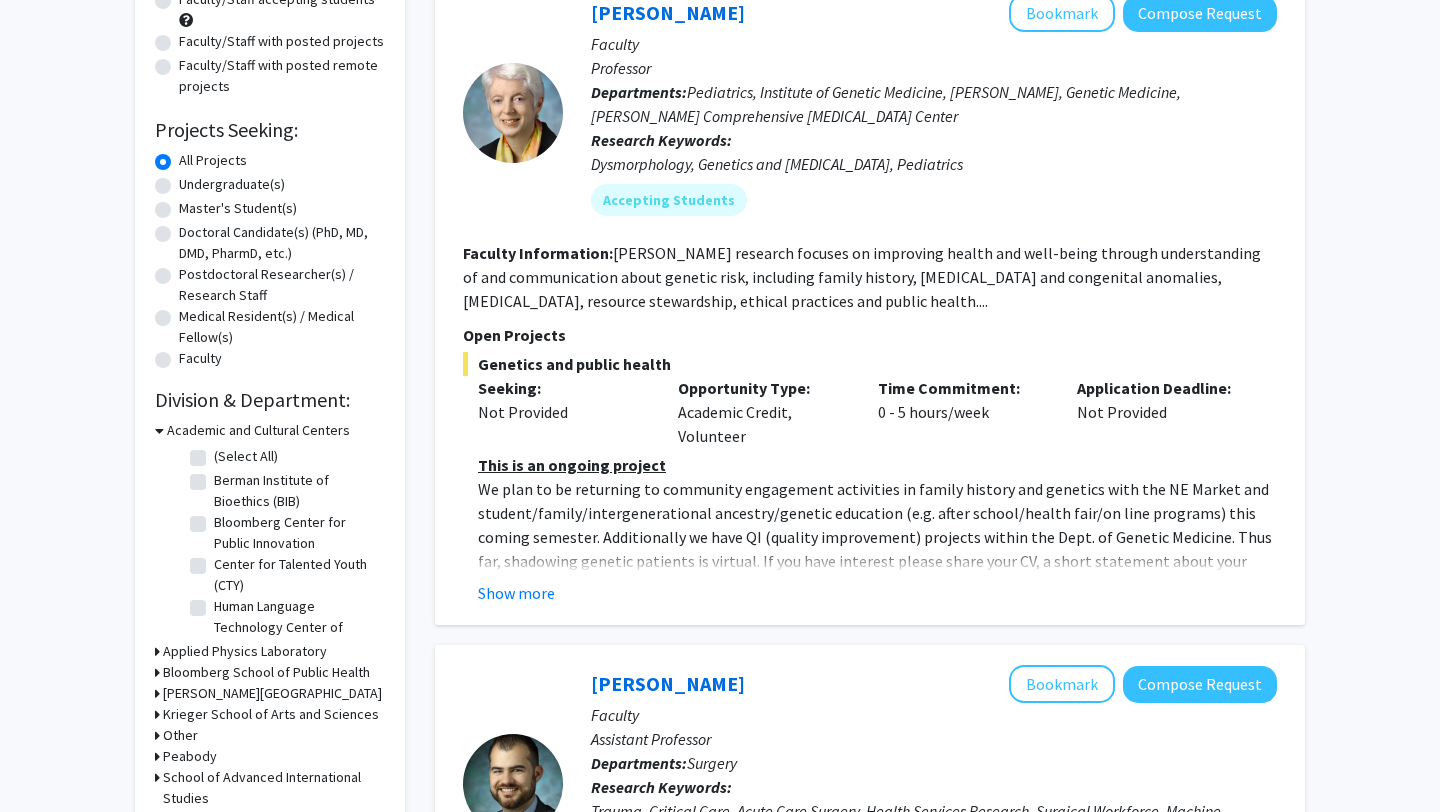 click on "Master's Student(s)" 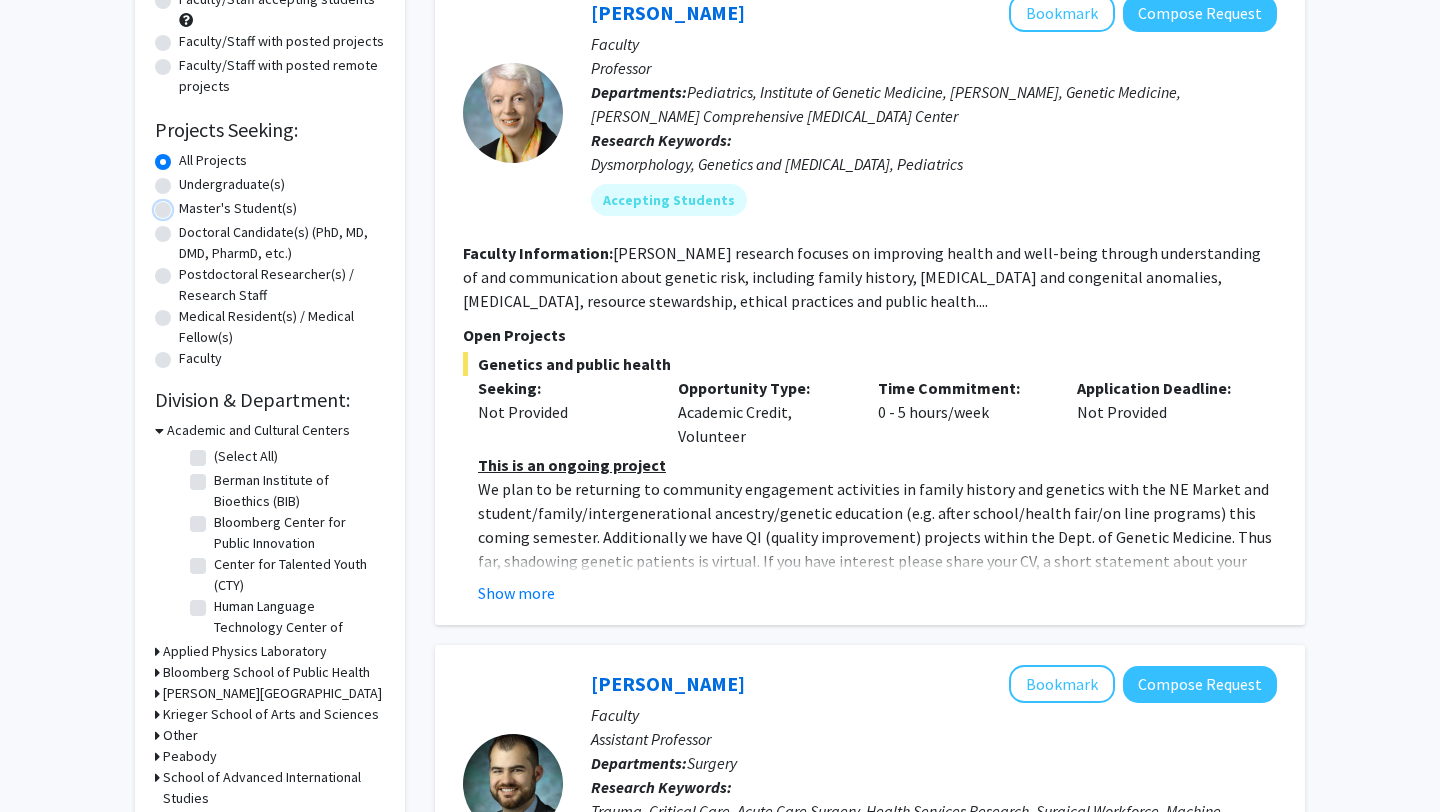 click on "Master's Student(s)" at bounding box center [185, 204] 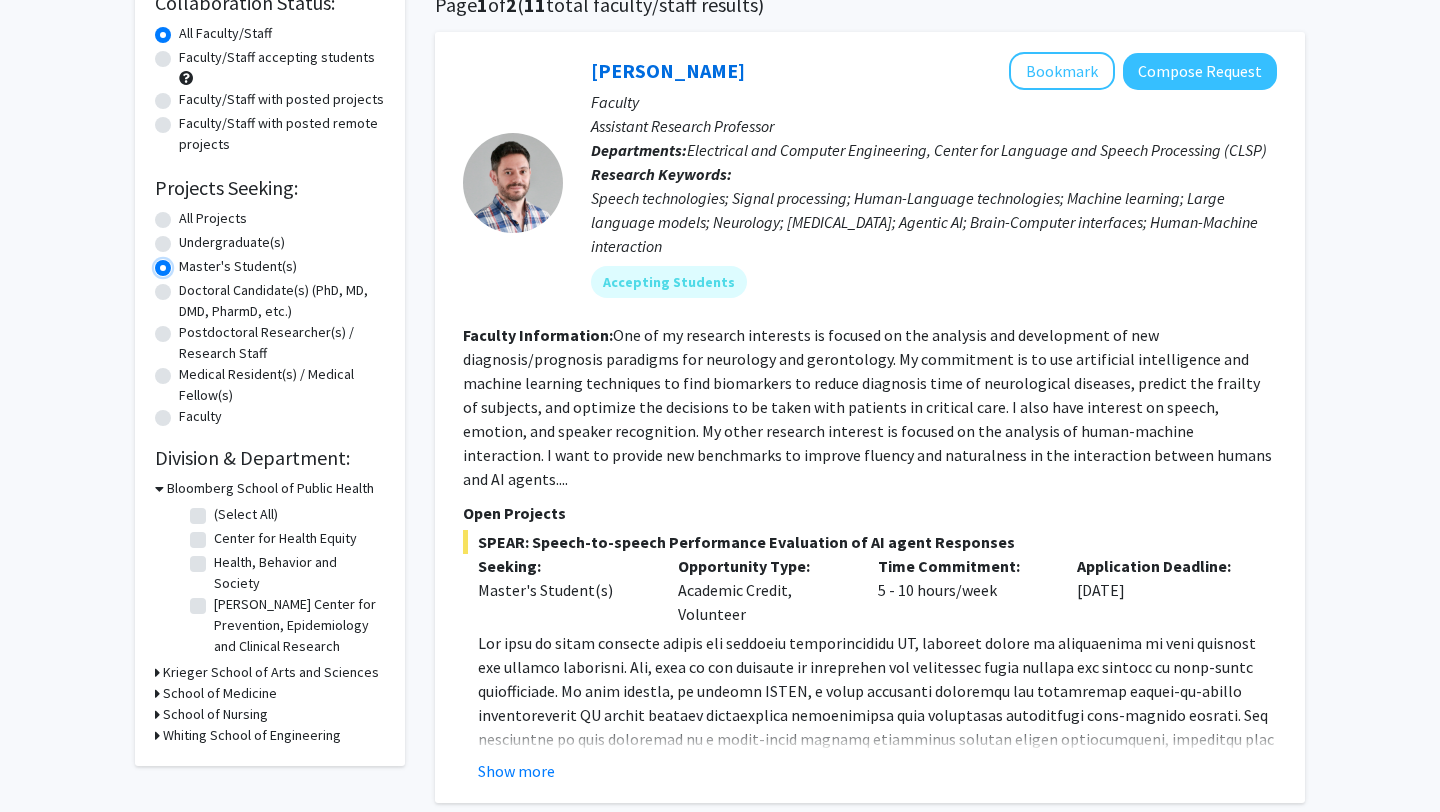 scroll, scrollTop: 197, scrollLeft: 0, axis: vertical 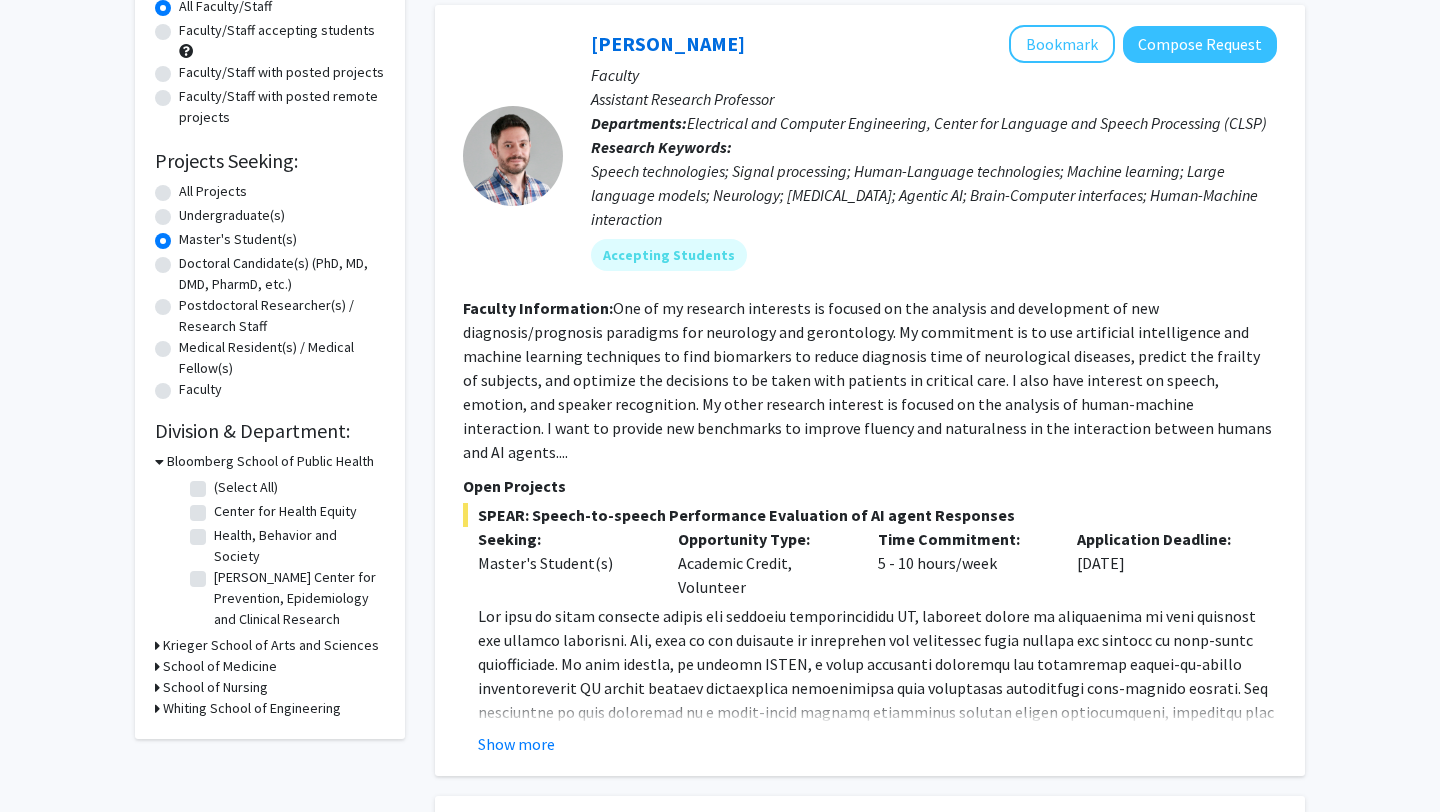 click on "Krieger School of Arts and Sciences" at bounding box center [271, 645] 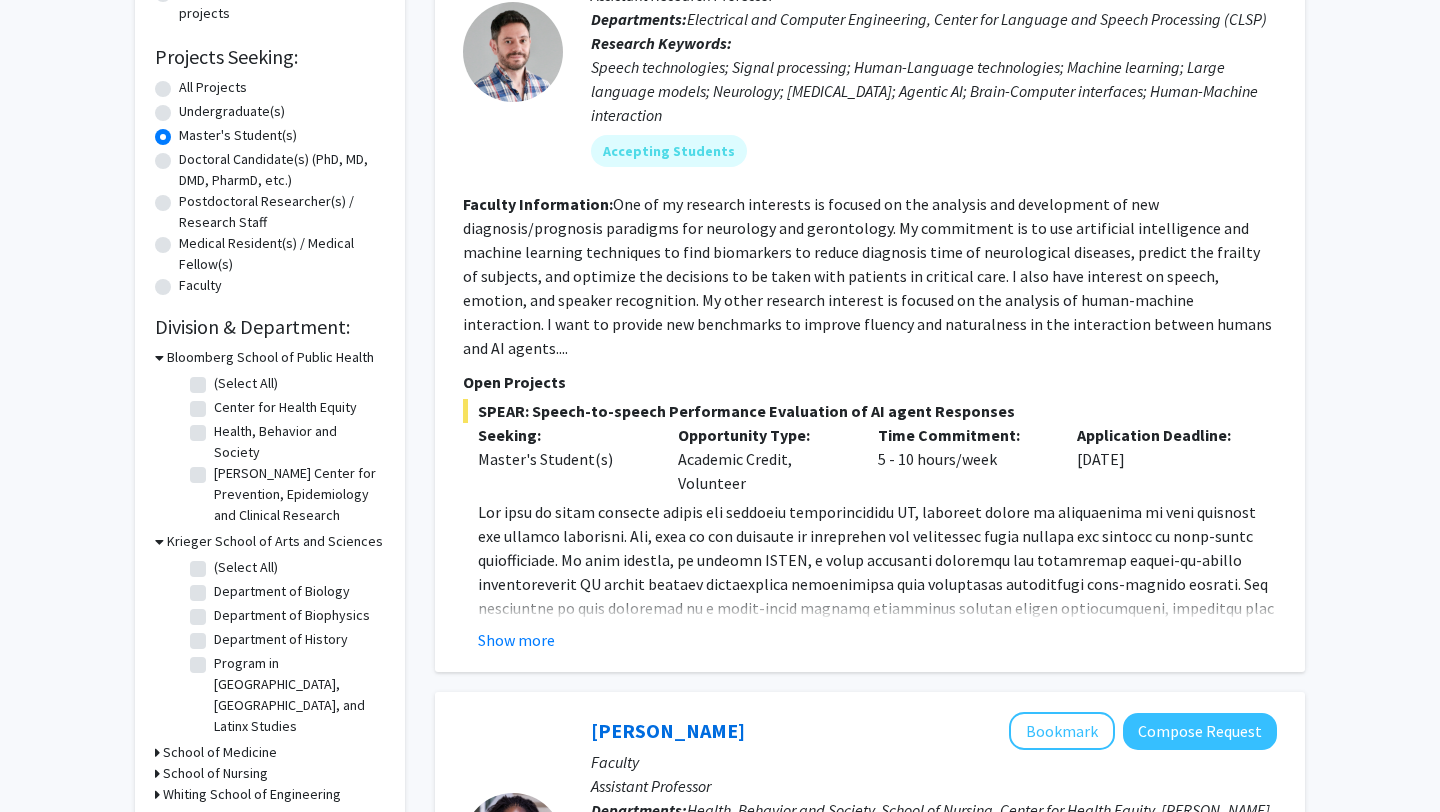 scroll, scrollTop: 311, scrollLeft: 0, axis: vertical 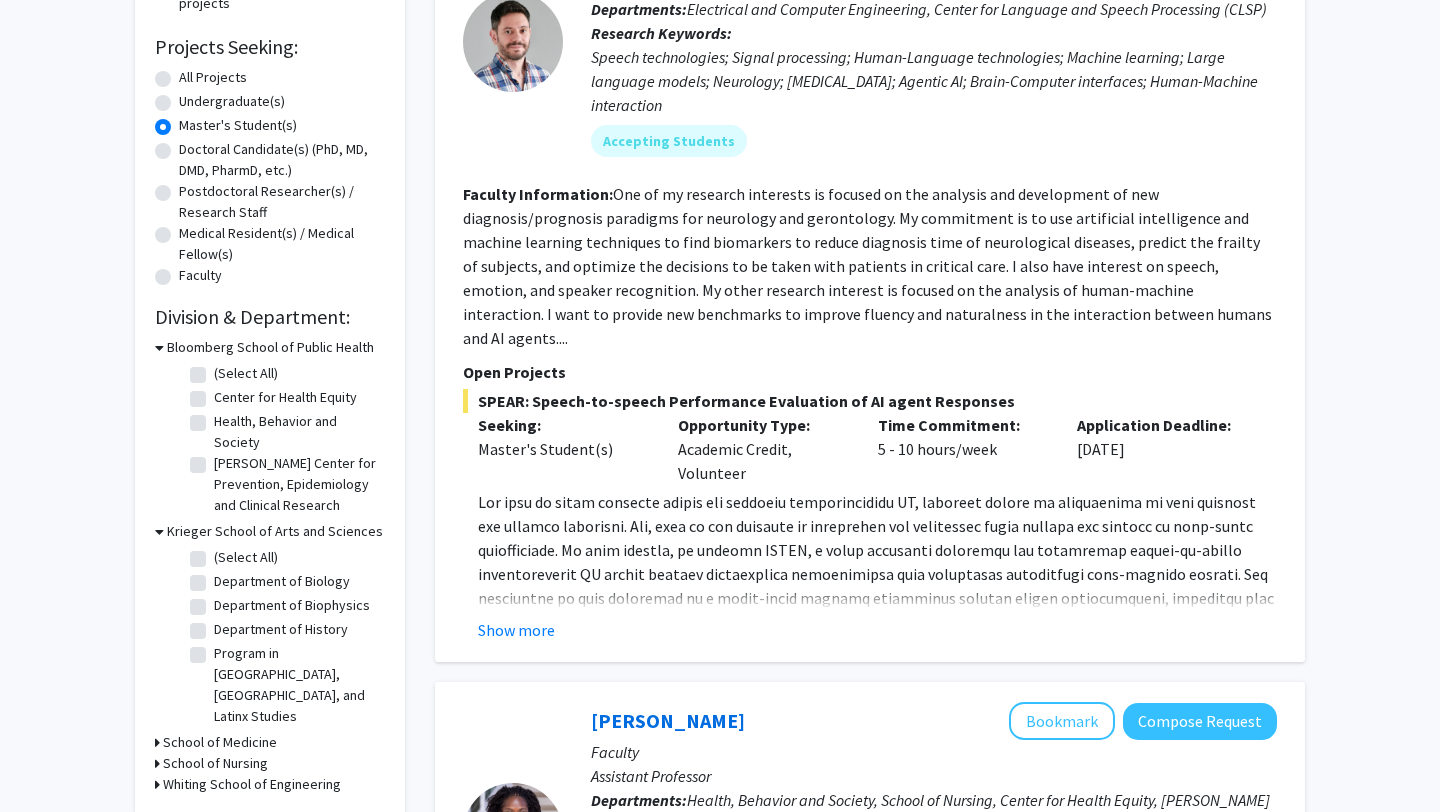 click on "Krieger School of Arts and Sciences" at bounding box center (275, 531) 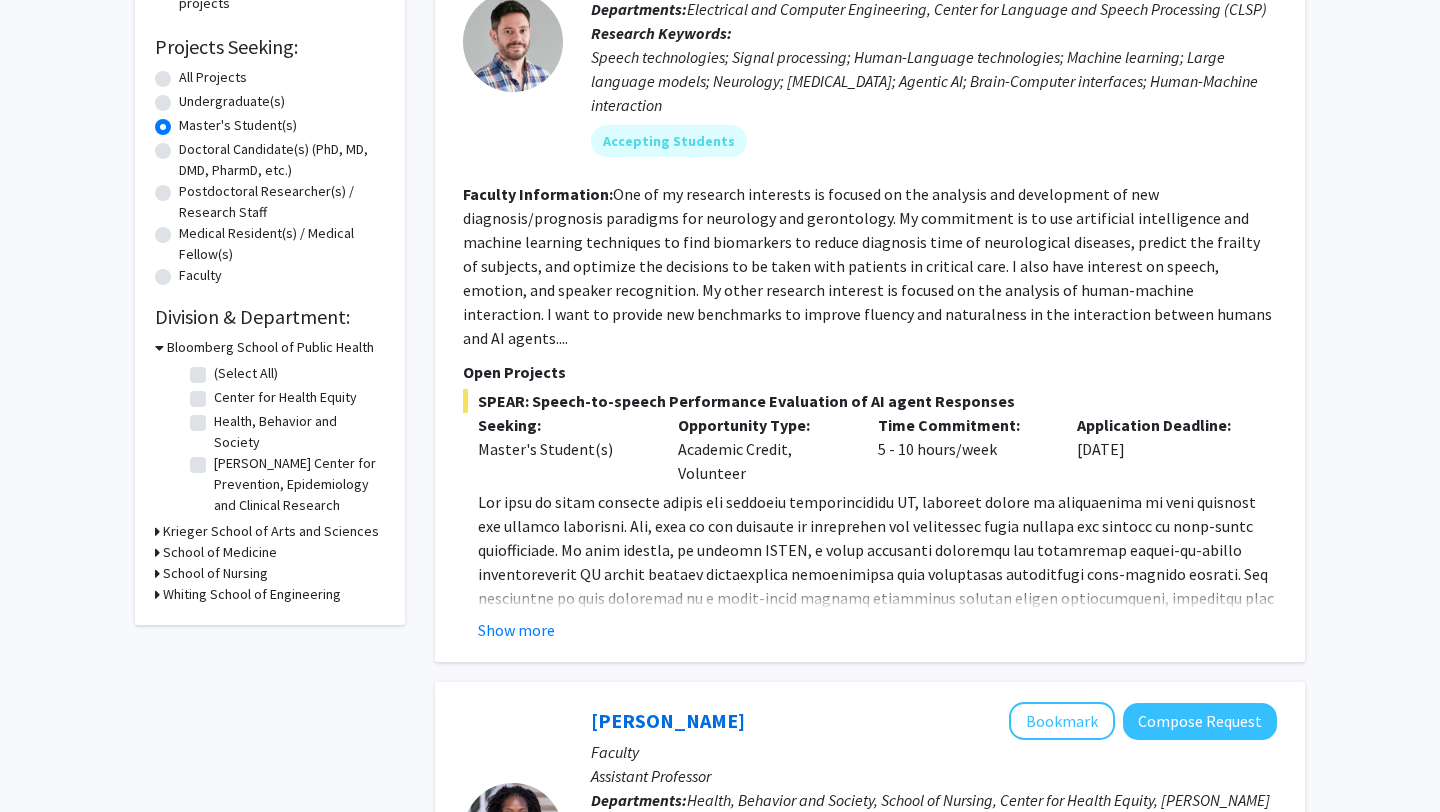 click on "Krieger School of Arts and Sciences" at bounding box center [271, 531] 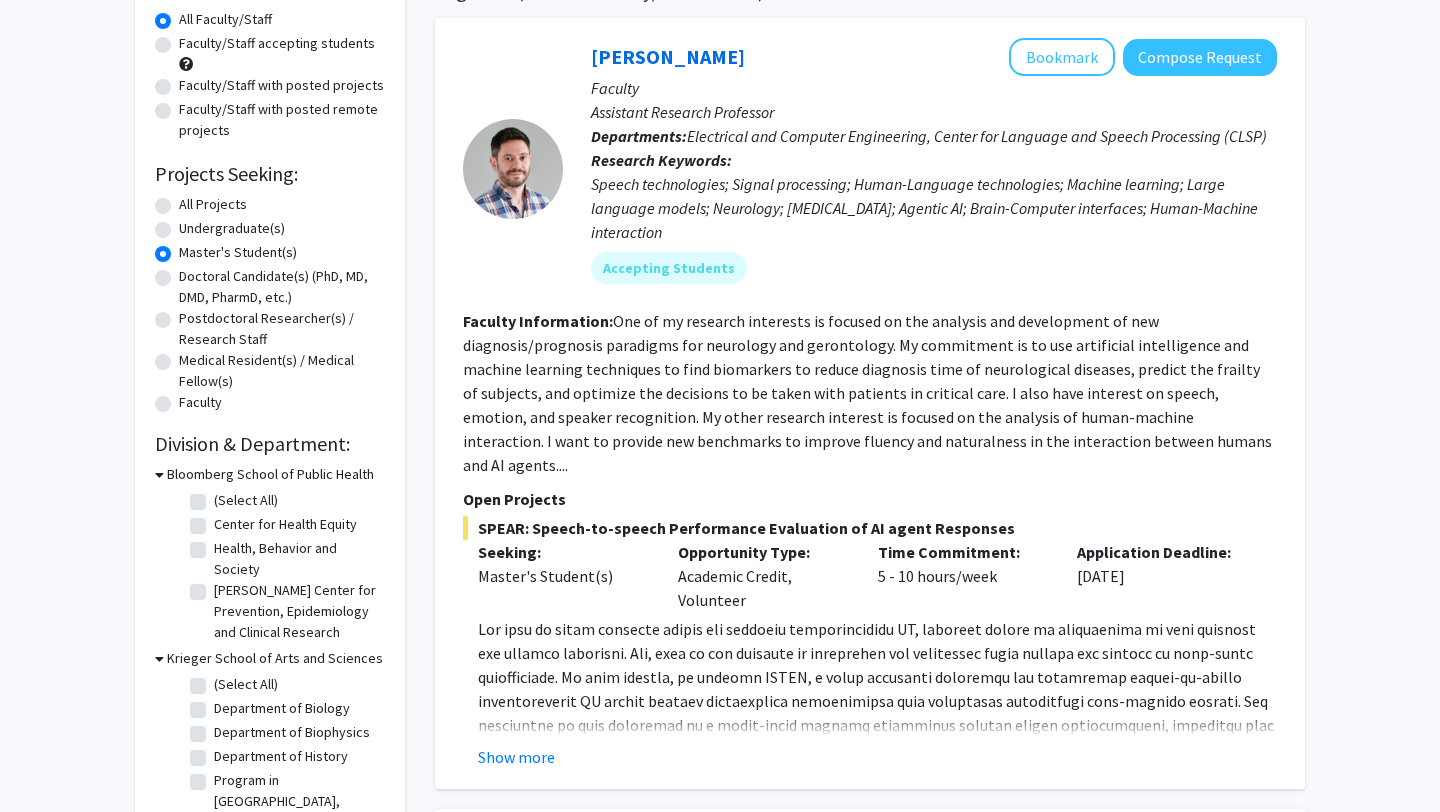 scroll, scrollTop: 0, scrollLeft: 0, axis: both 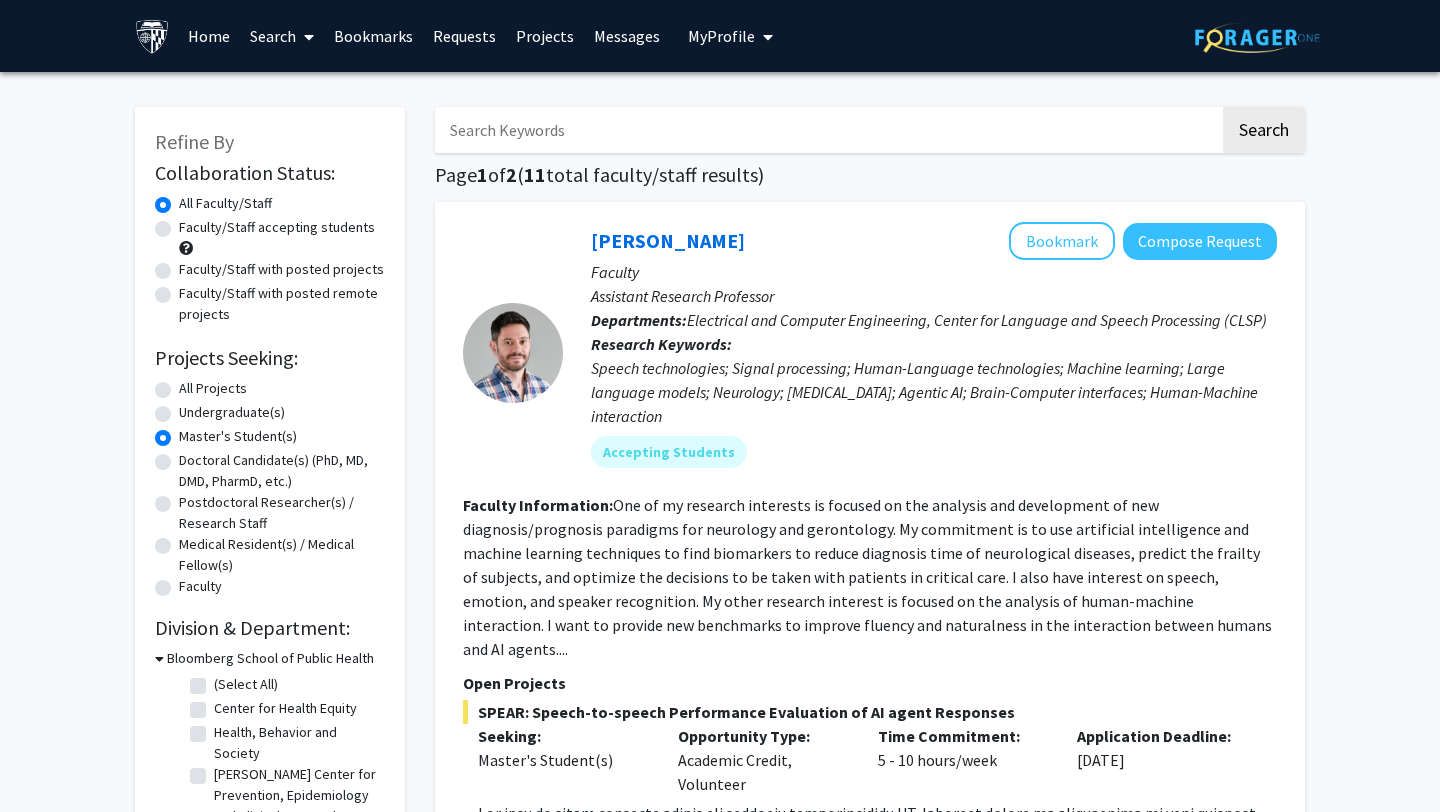click at bounding box center (827, 130) 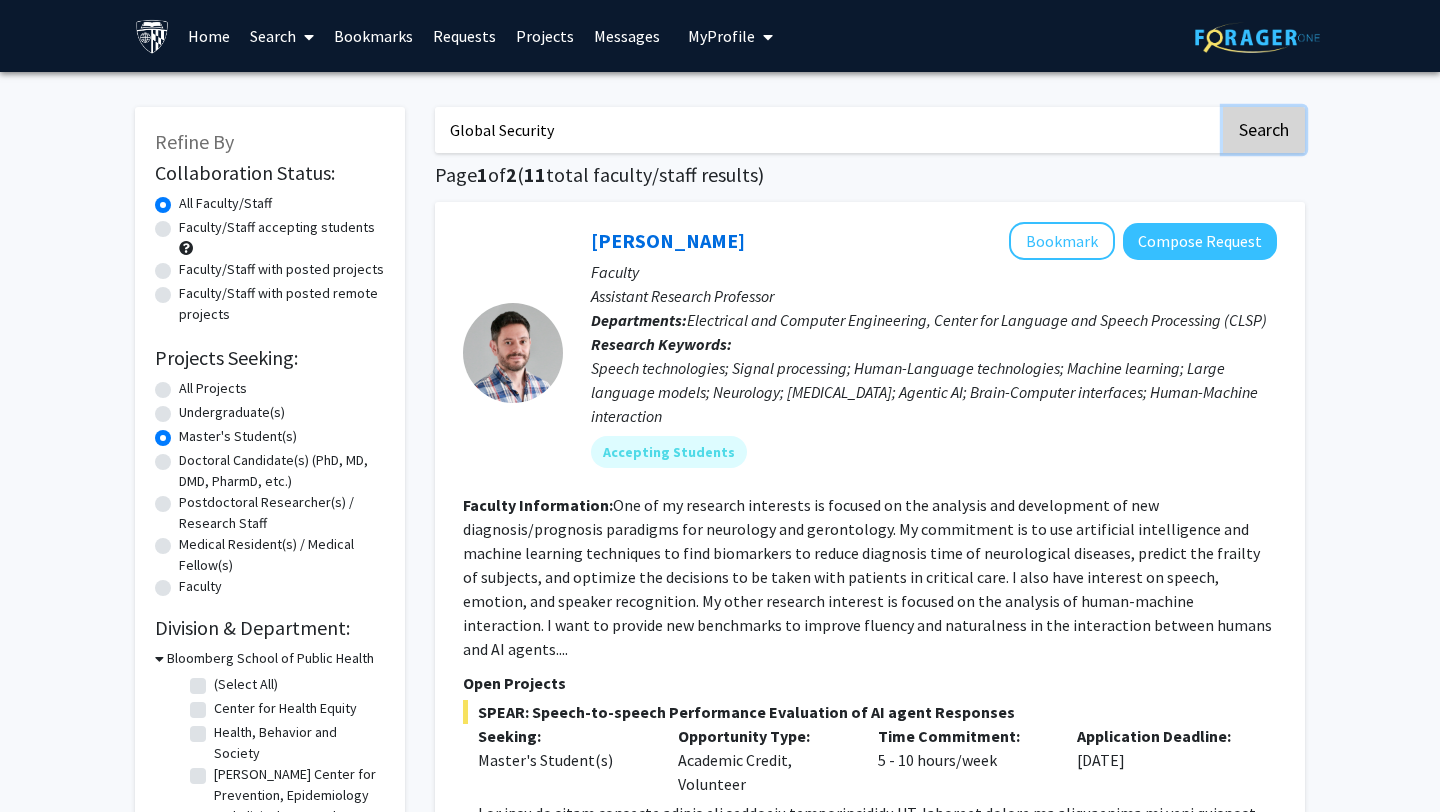 click on "Search" 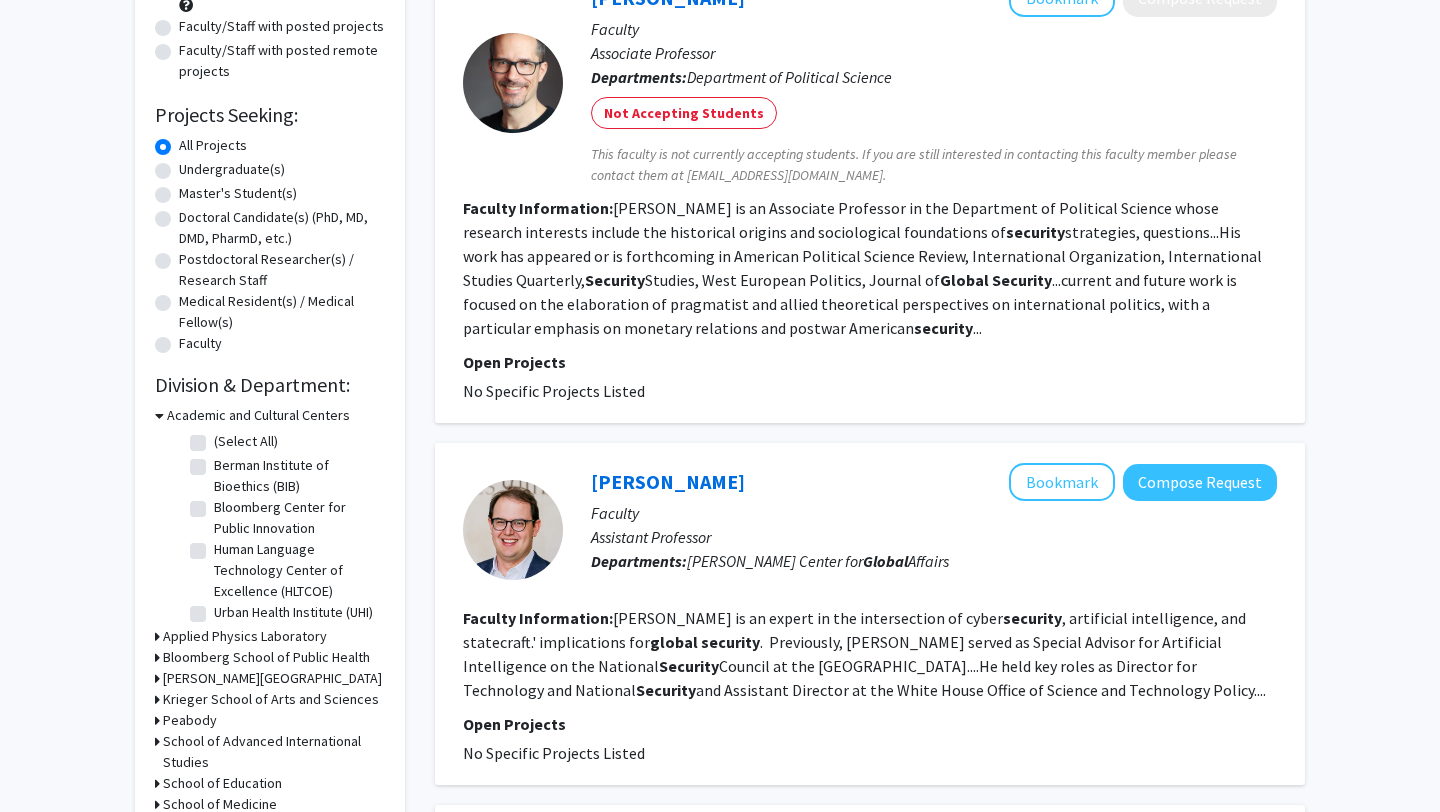 scroll, scrollTop: 0, scrollLeft: 0, axis: both 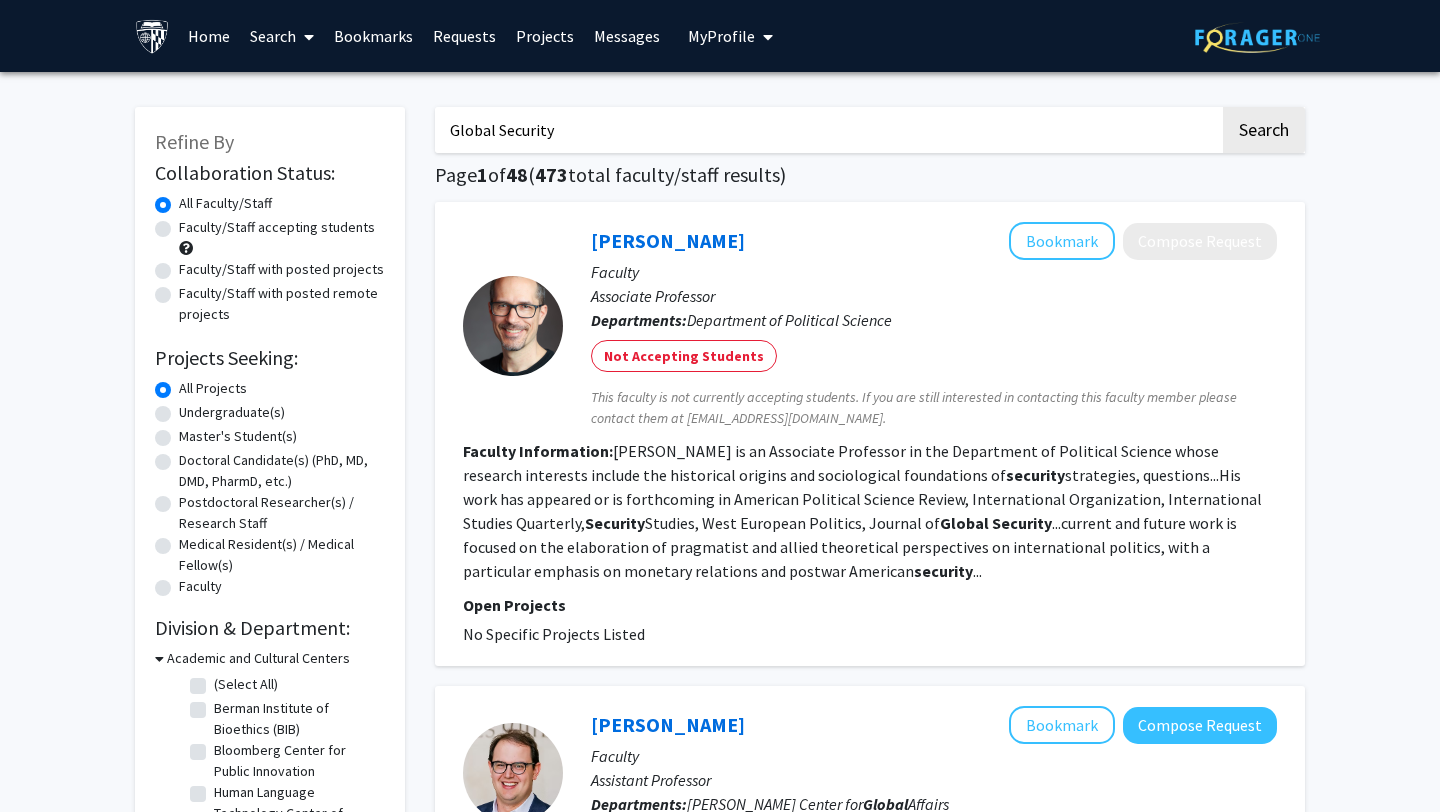 click on "Departments:  Department of Political Science" 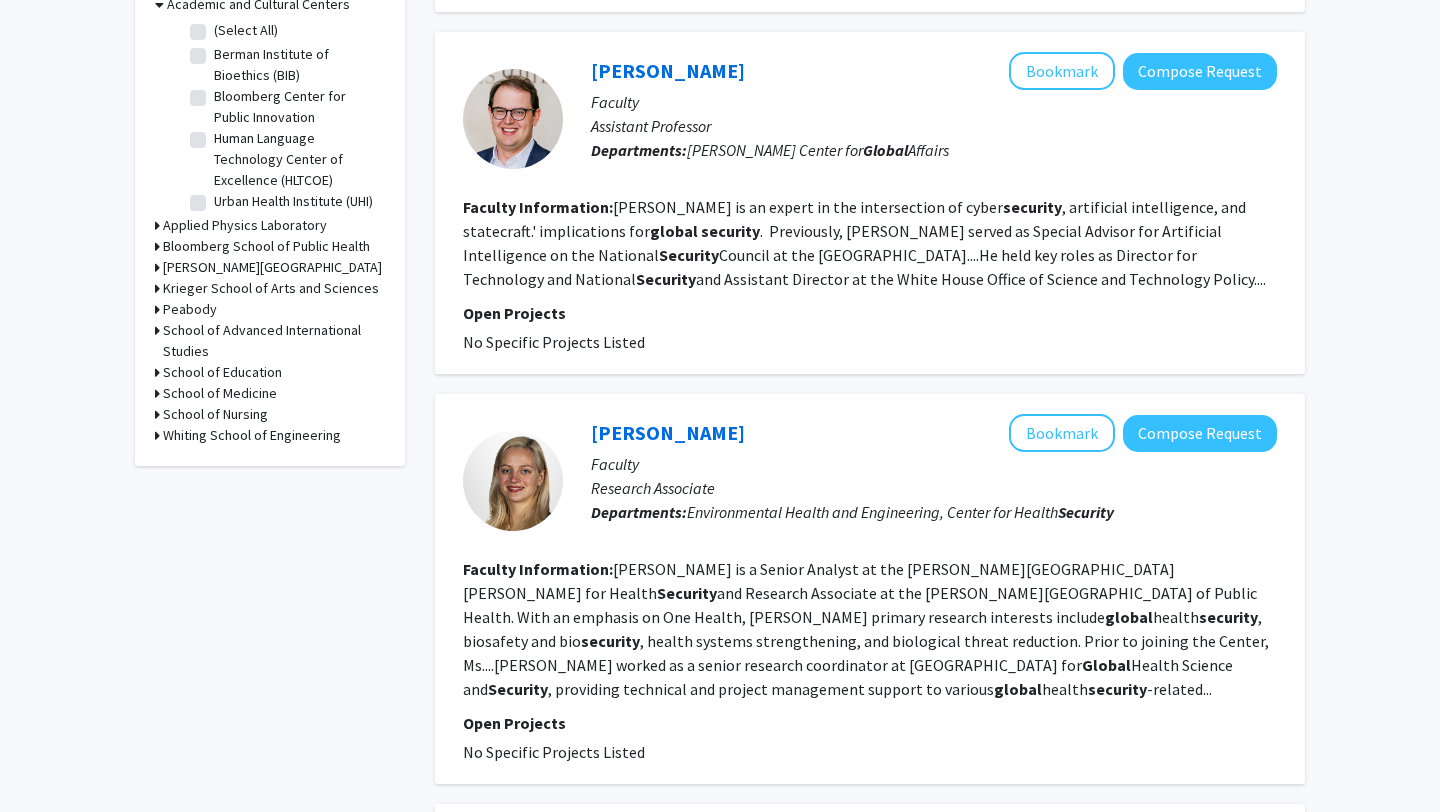 scroll, scrollTop: 0, scrollLeft: 0, axis: both 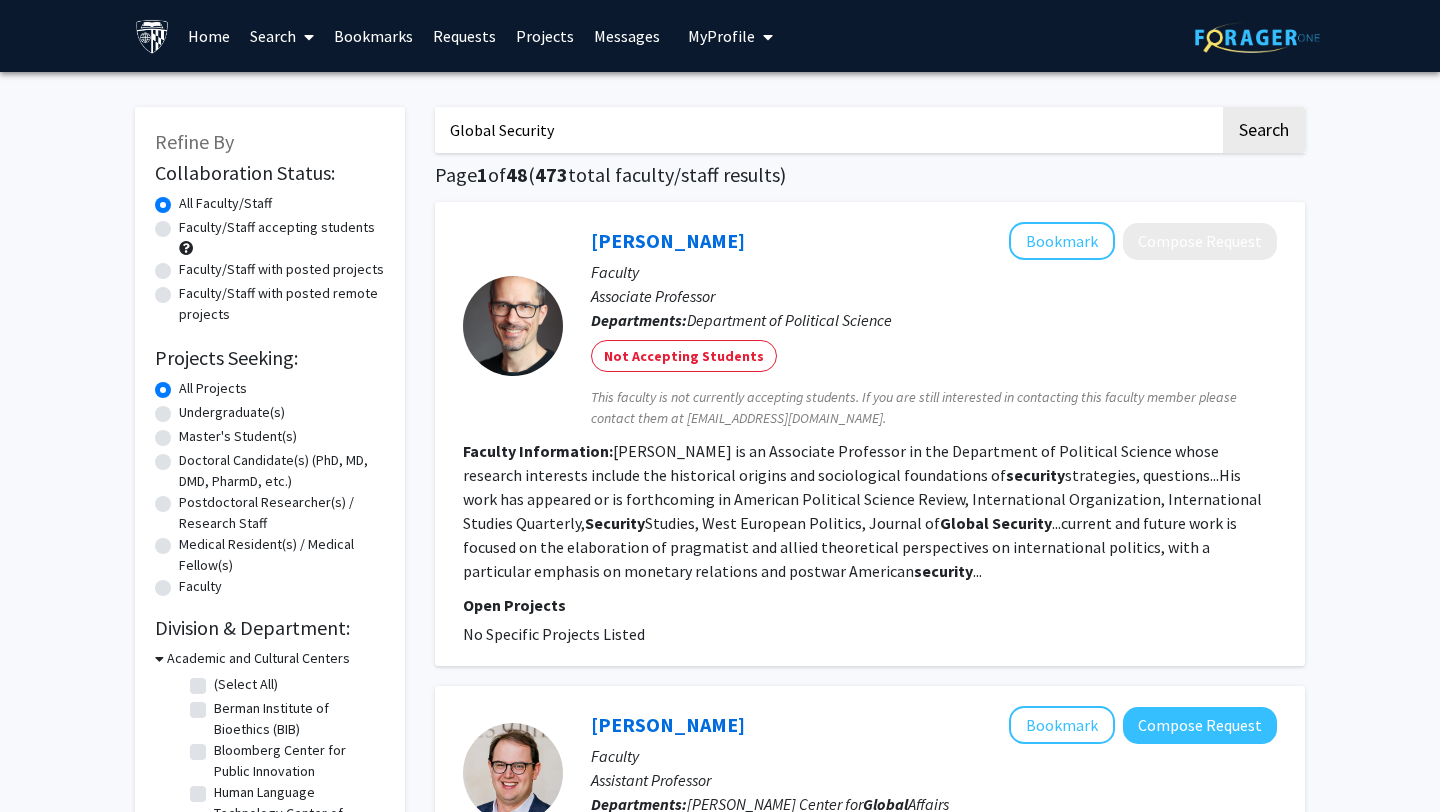 click on "My   Profile" at bounding box center [721, 36] 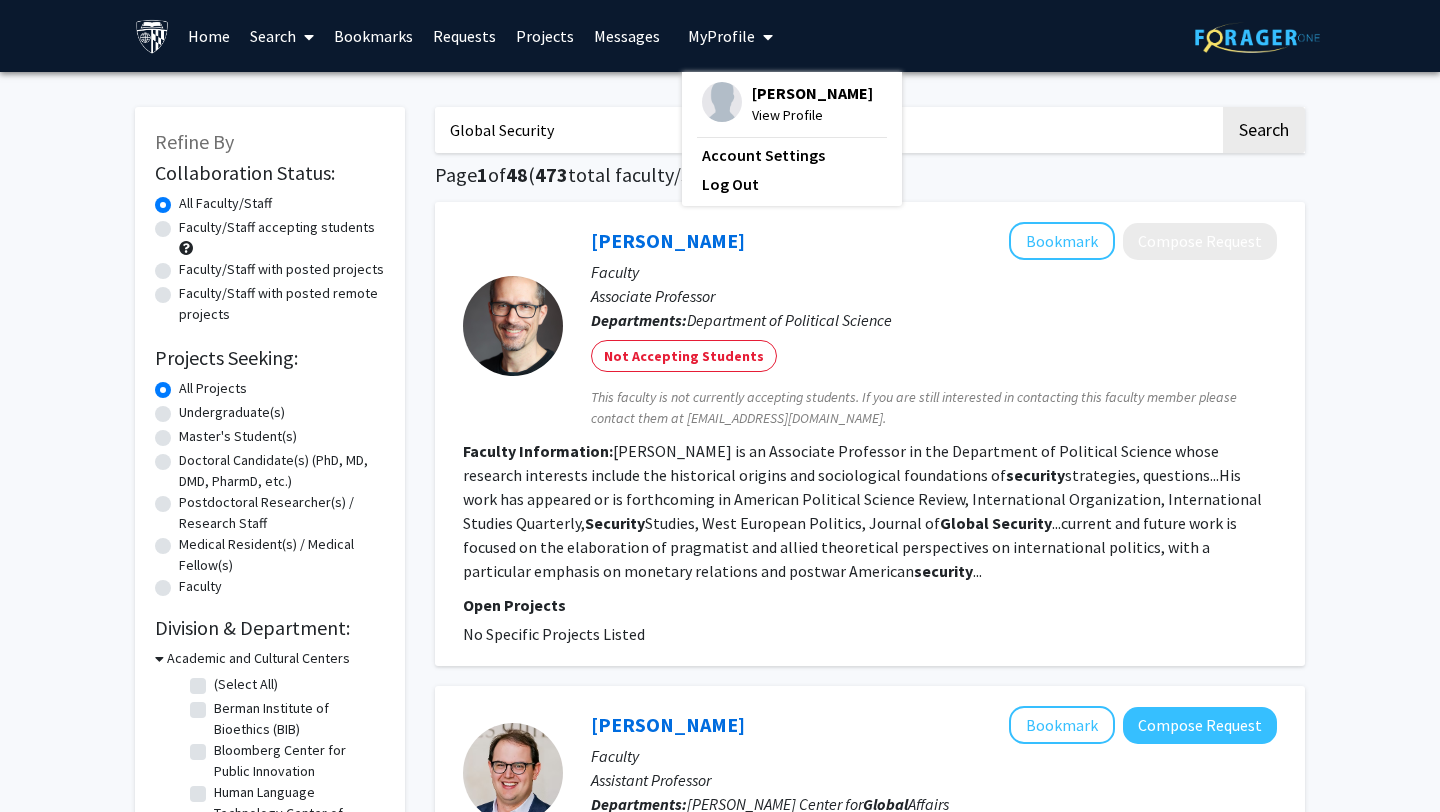 click on "[PERSON_NAME]" at bounding box center (812, 93) 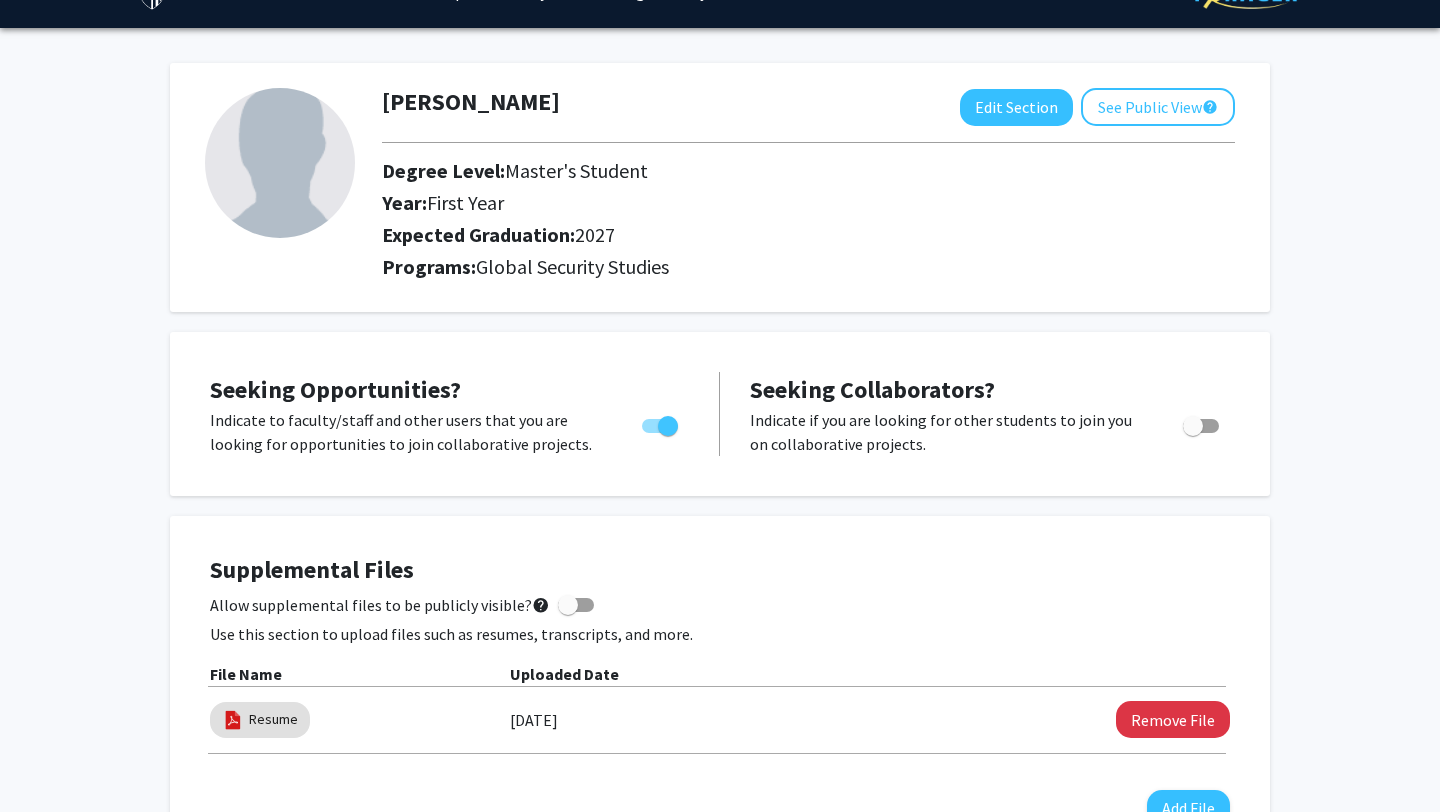 scroll, scrollTop: 0, scrollLeft: 0, axis: both 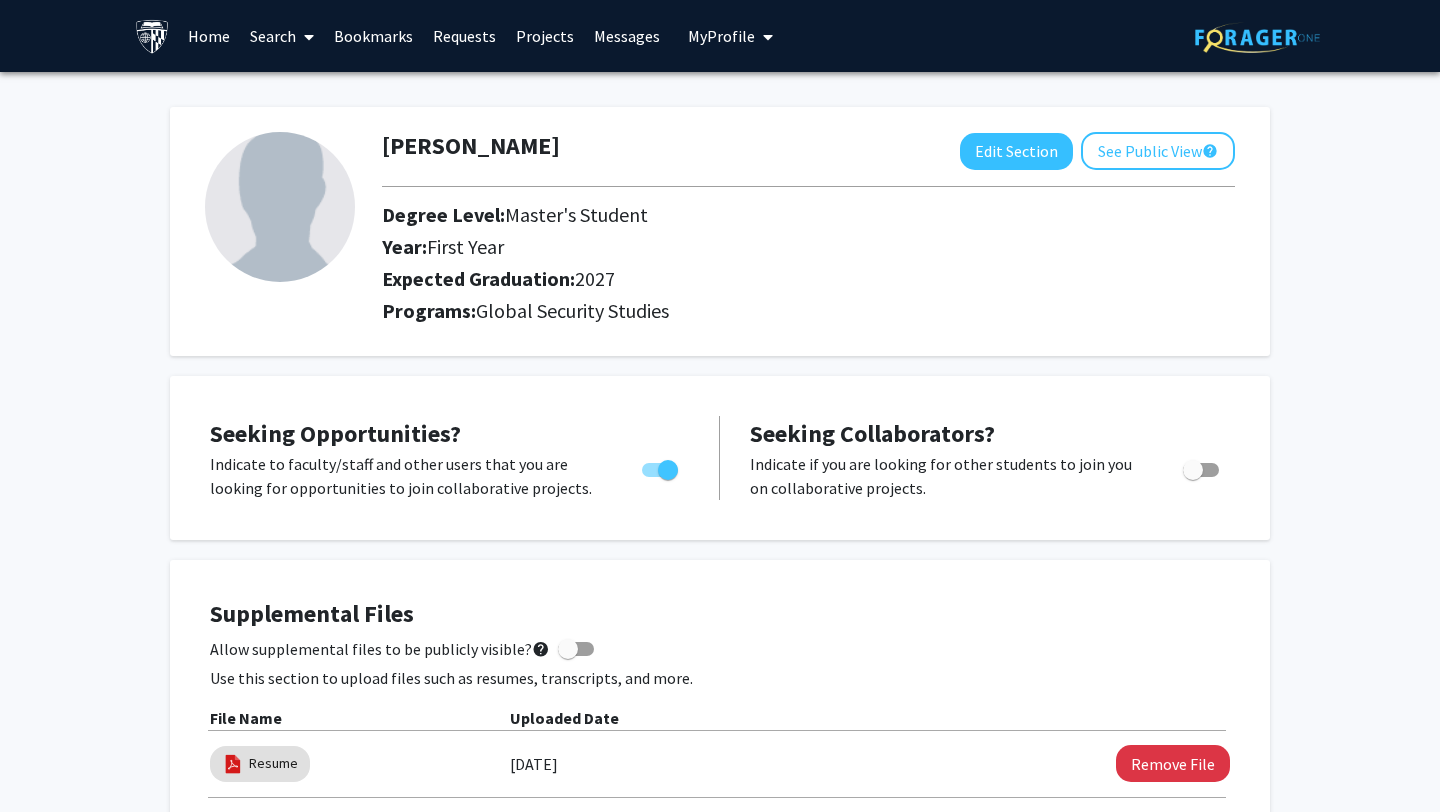 click 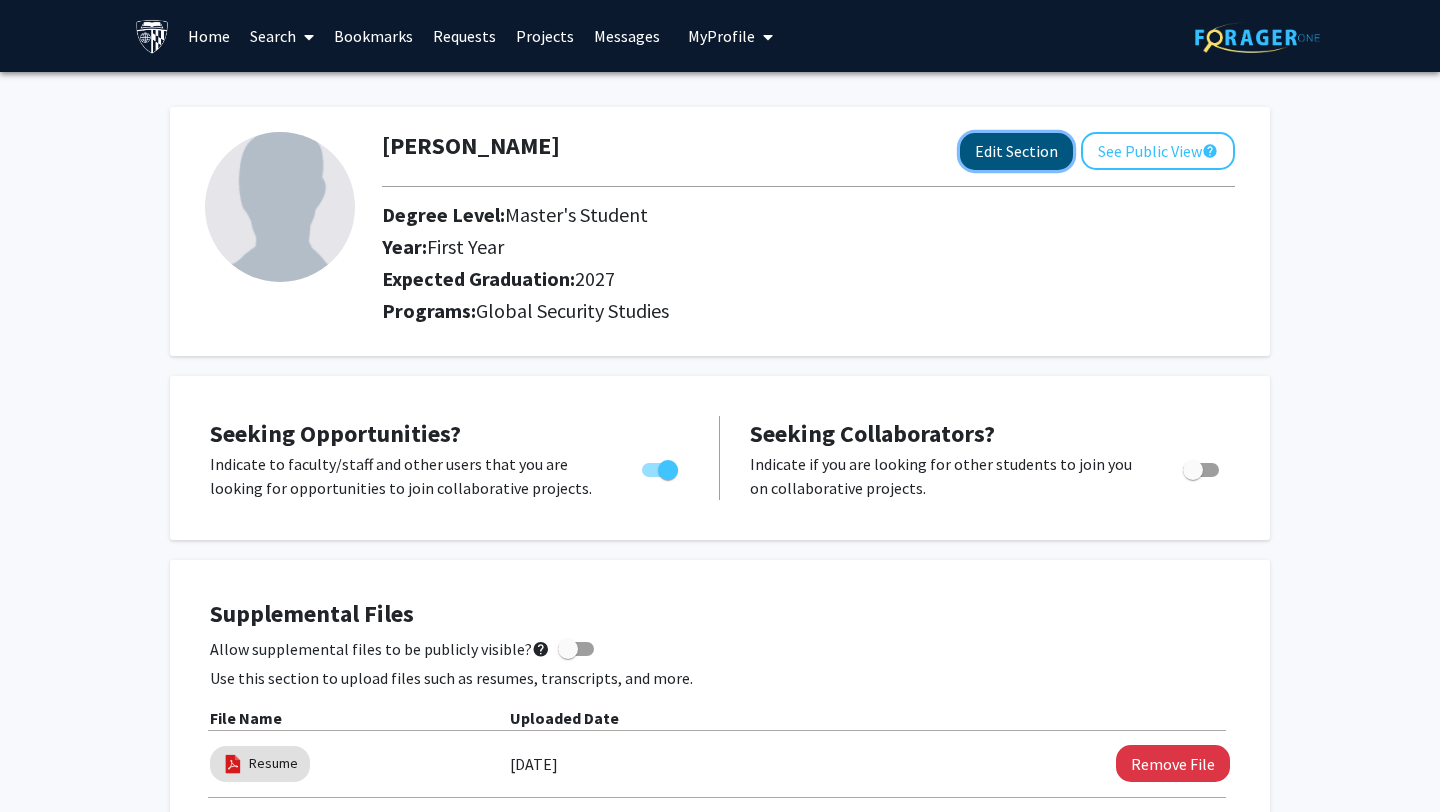 click on "Edit Section" 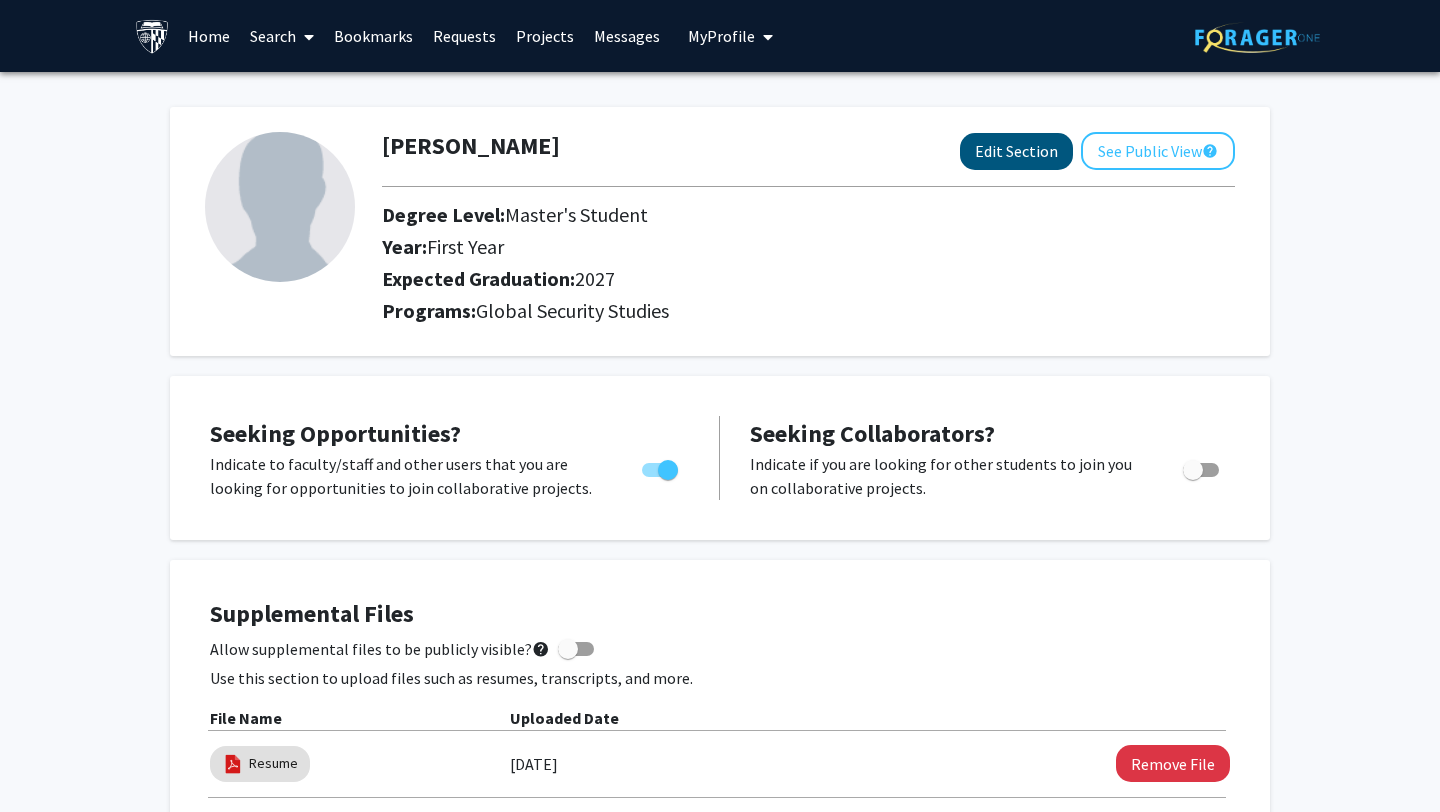 select on "first_year" 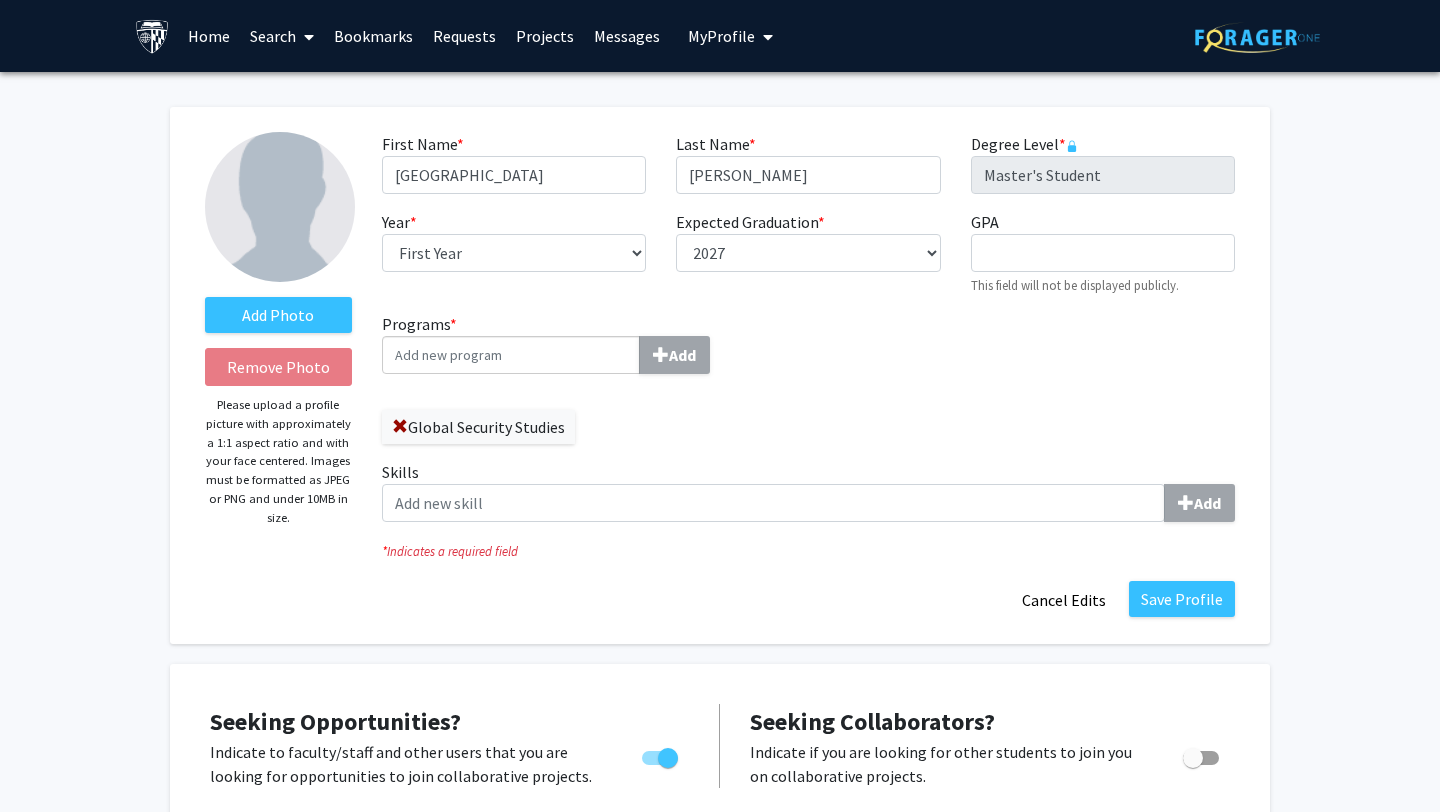 click on "Programs  * Add" at bounding box center (511, 355) 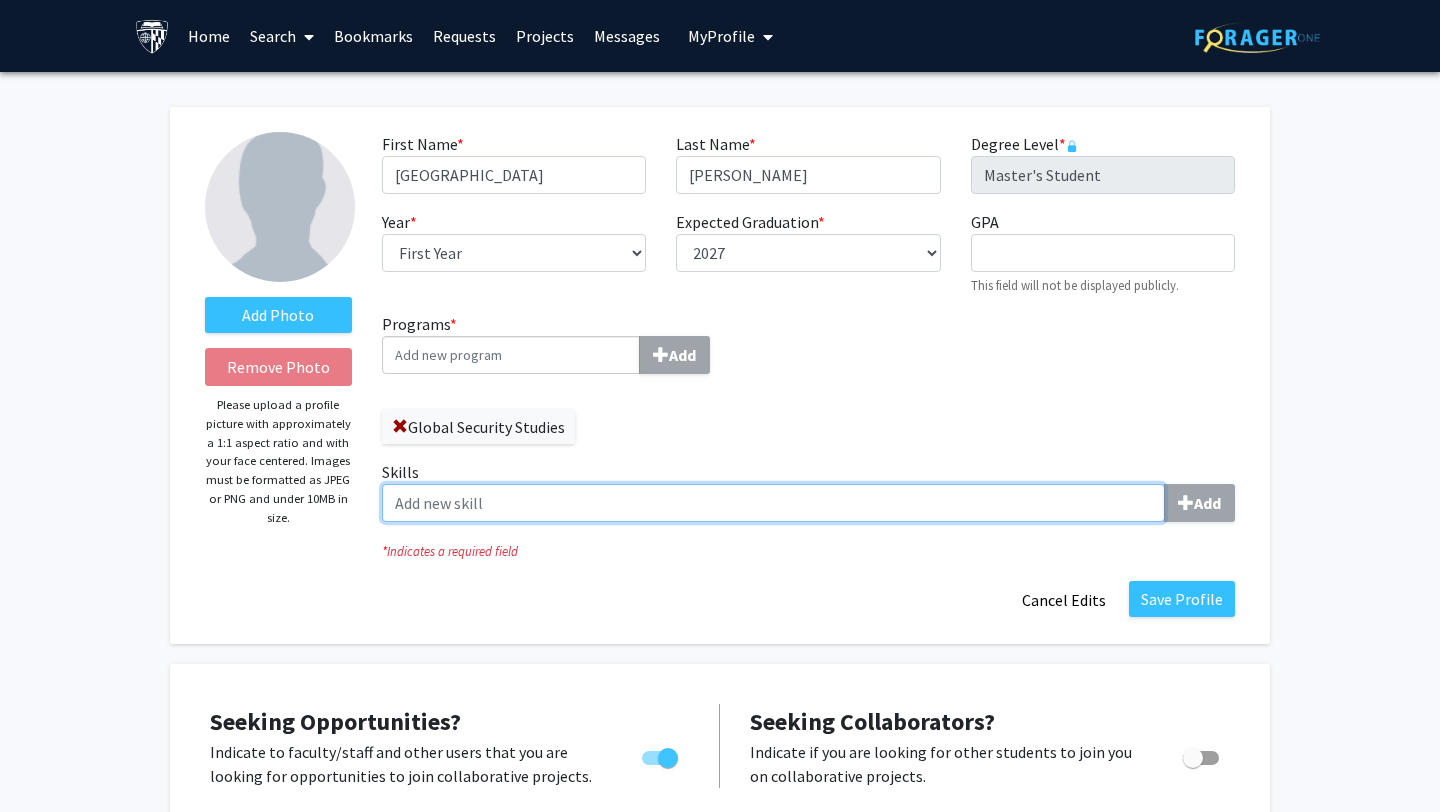 click on "Skills  Add" 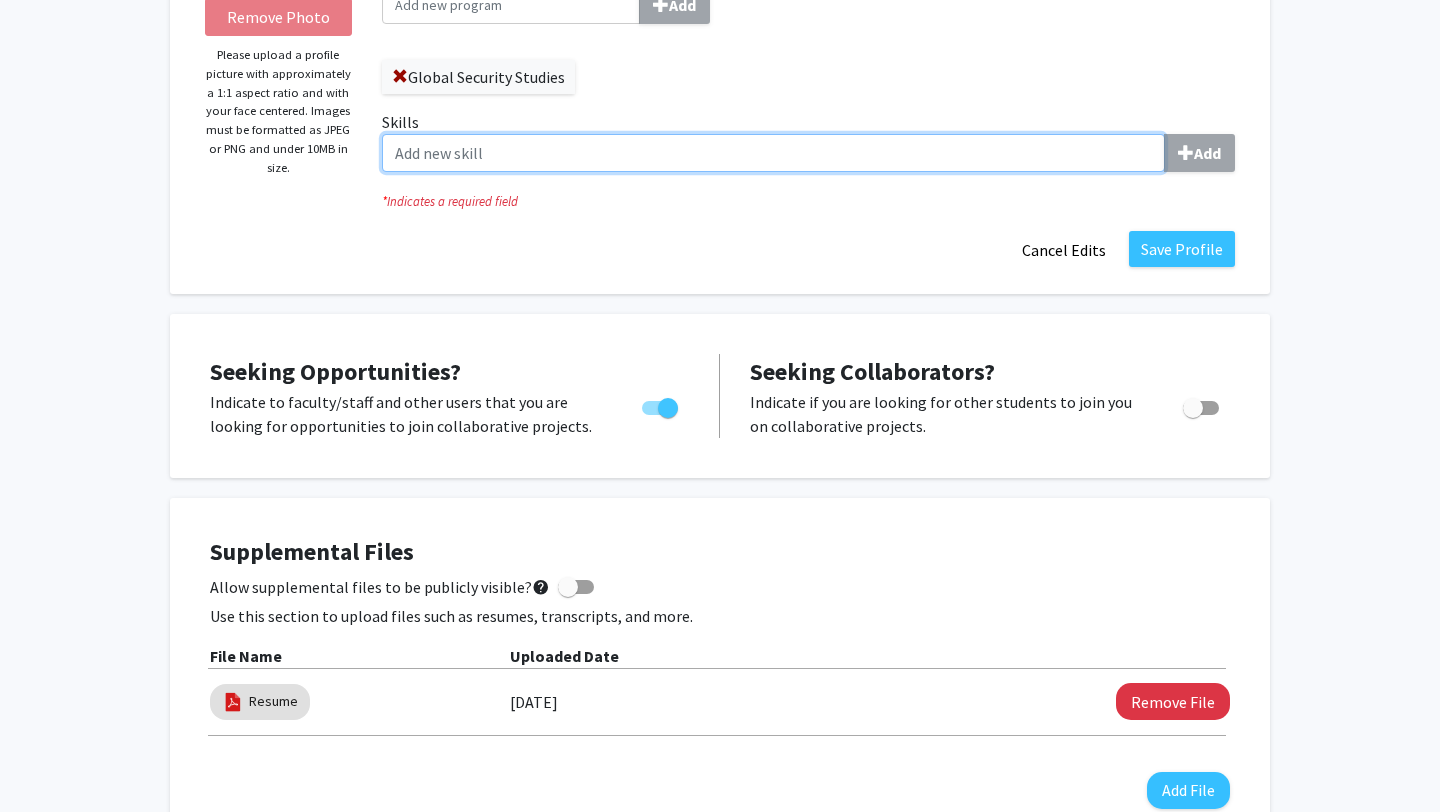 scroll, scrollTop: 223, scrollLeft: 0, axis: vertical 